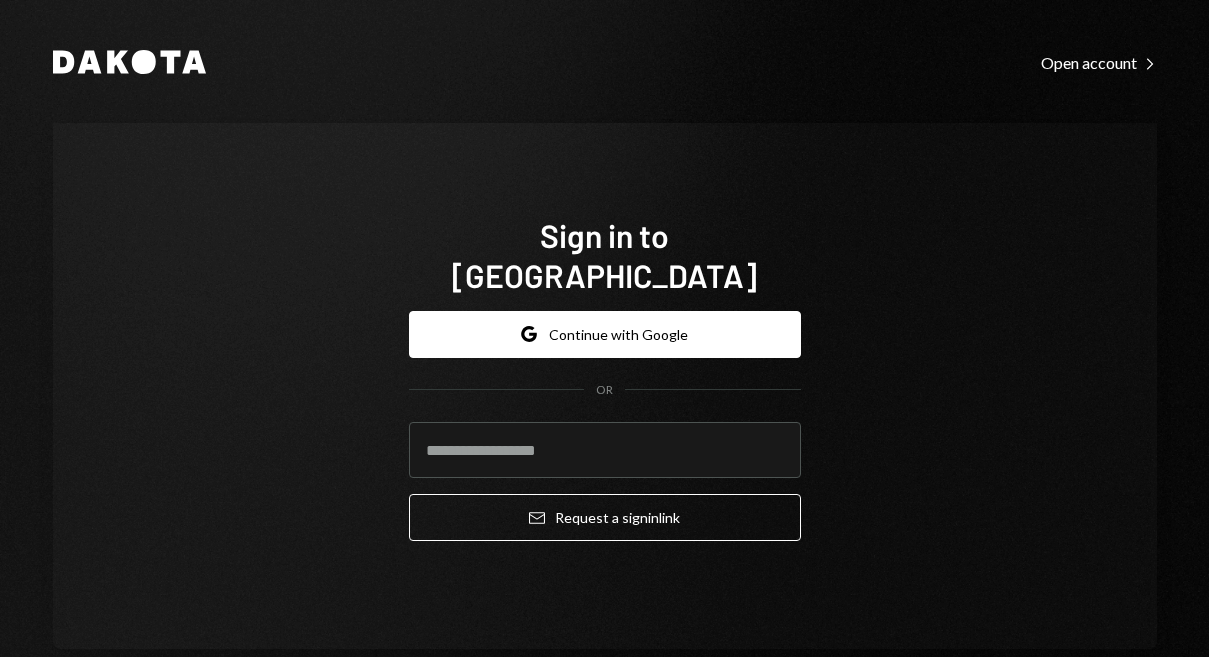 scroll, scrollTop: 0, scrollLeft: 0, axis: both 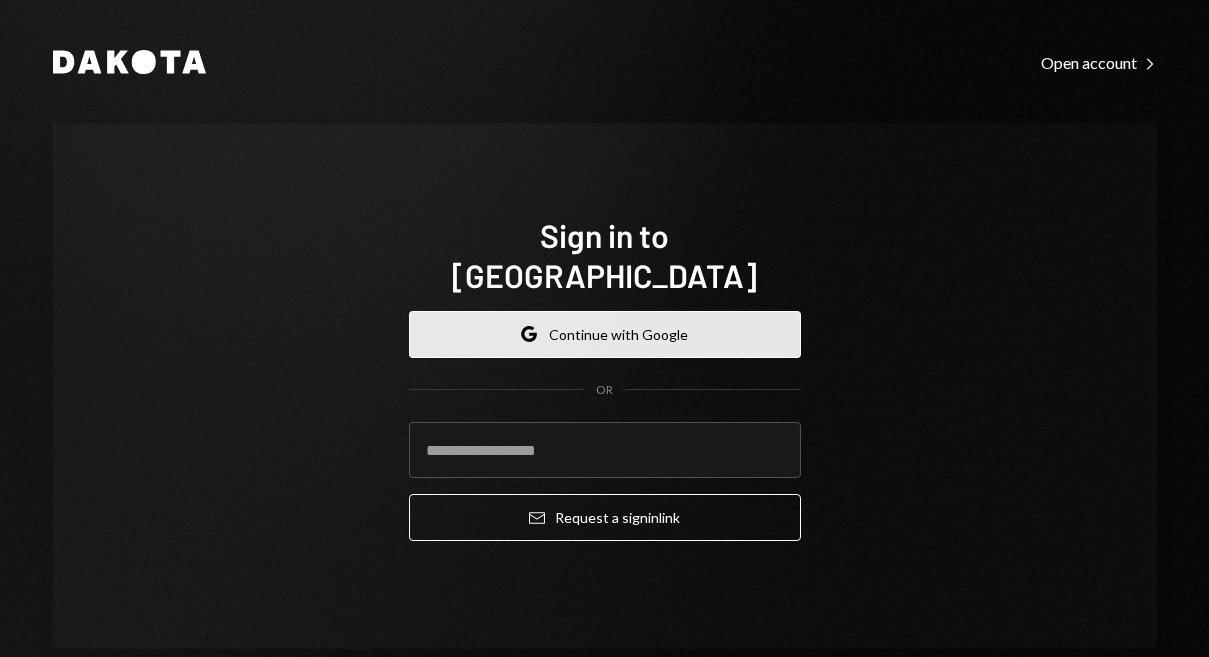 click on "Google  Continue with Google" at bounding box center [605, 334] 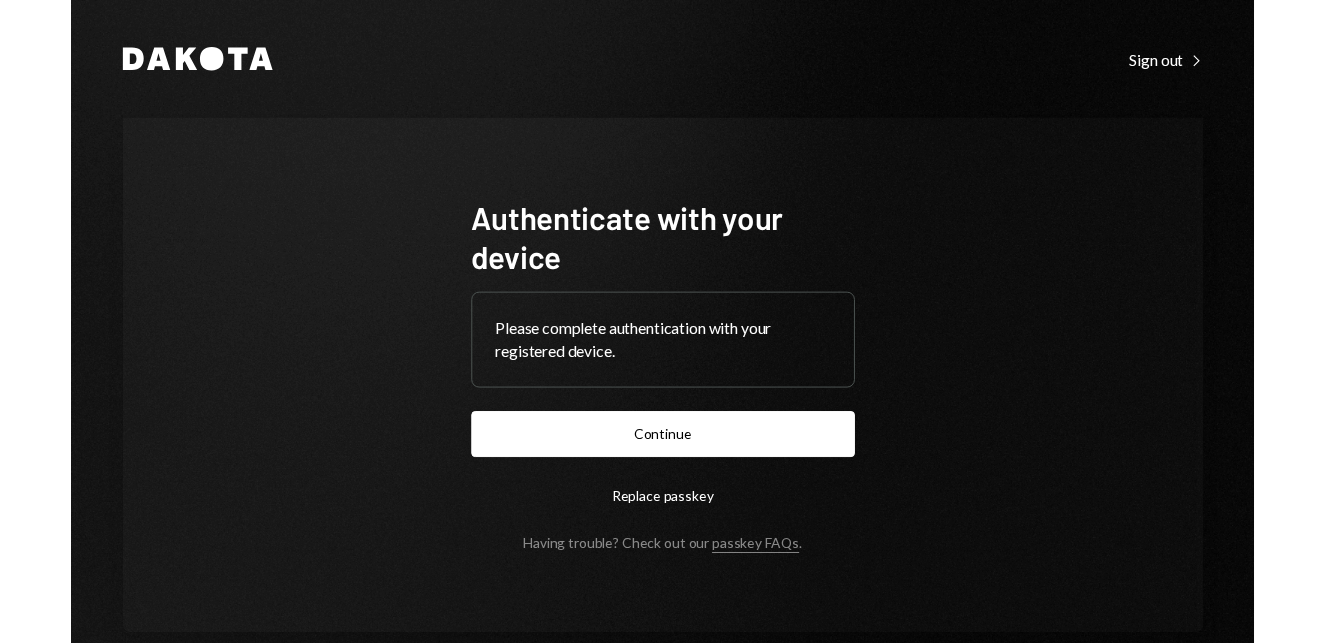 scroll, scrollTop: 0, scrollLeft: 0, axis: both 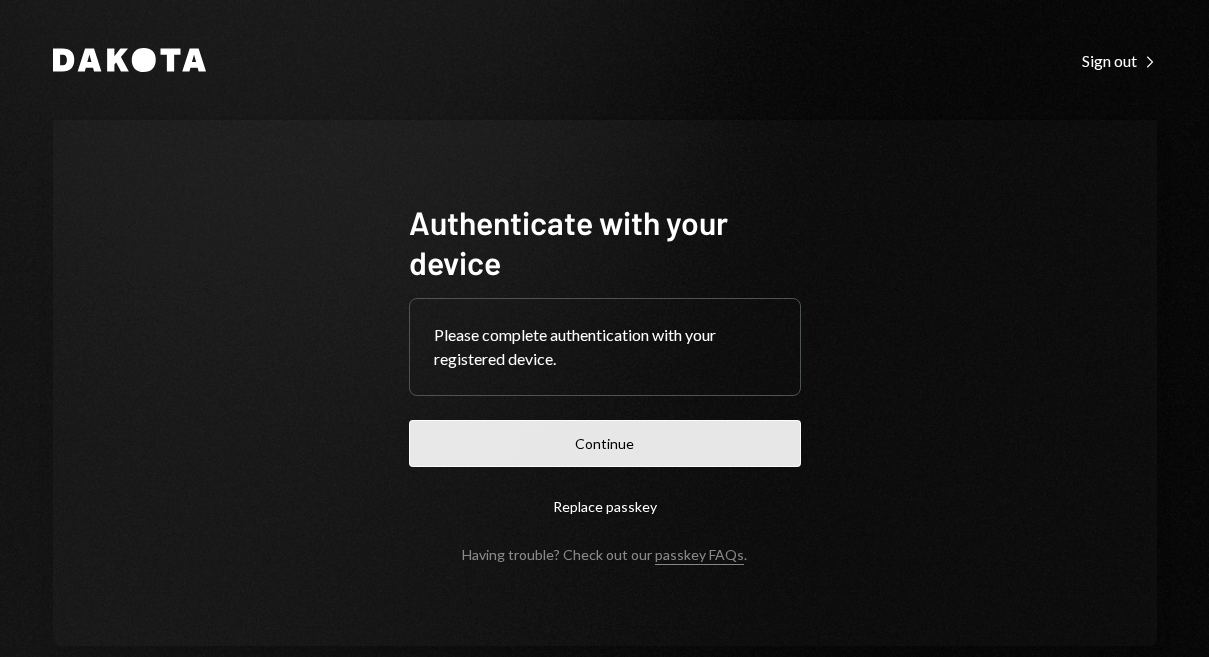 click on "Continue" at bounding box center [605, 443] 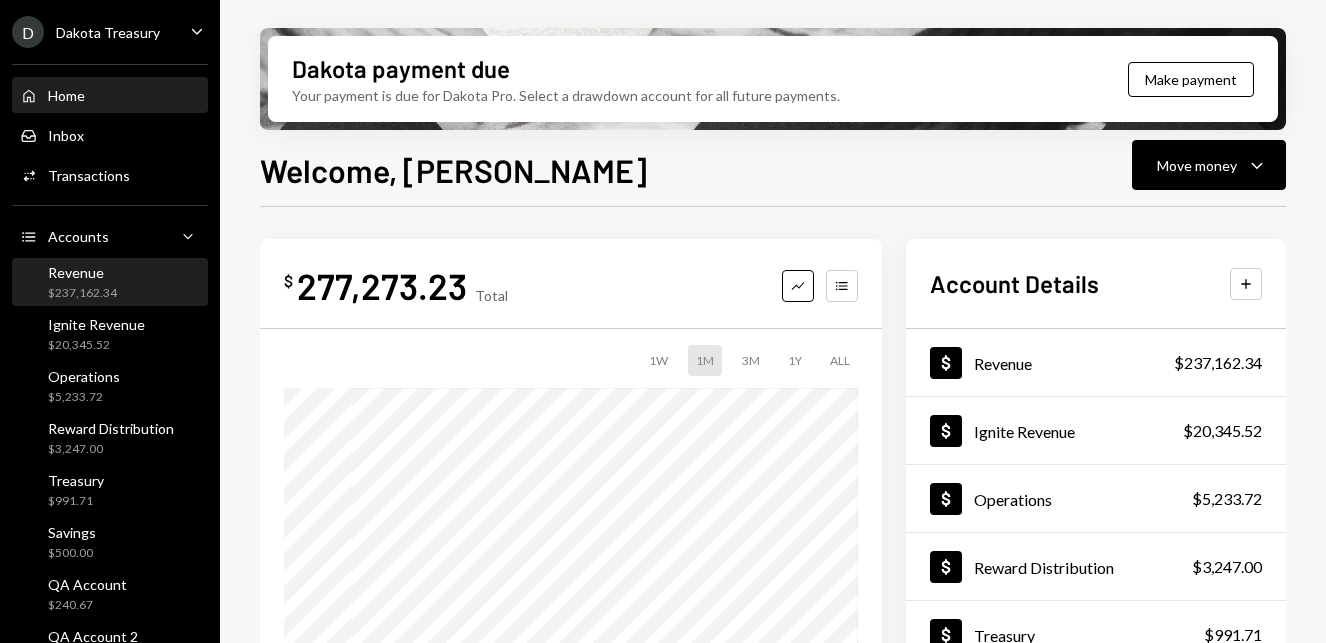 click on "$237,162.34" at bounding box center [82, 293] 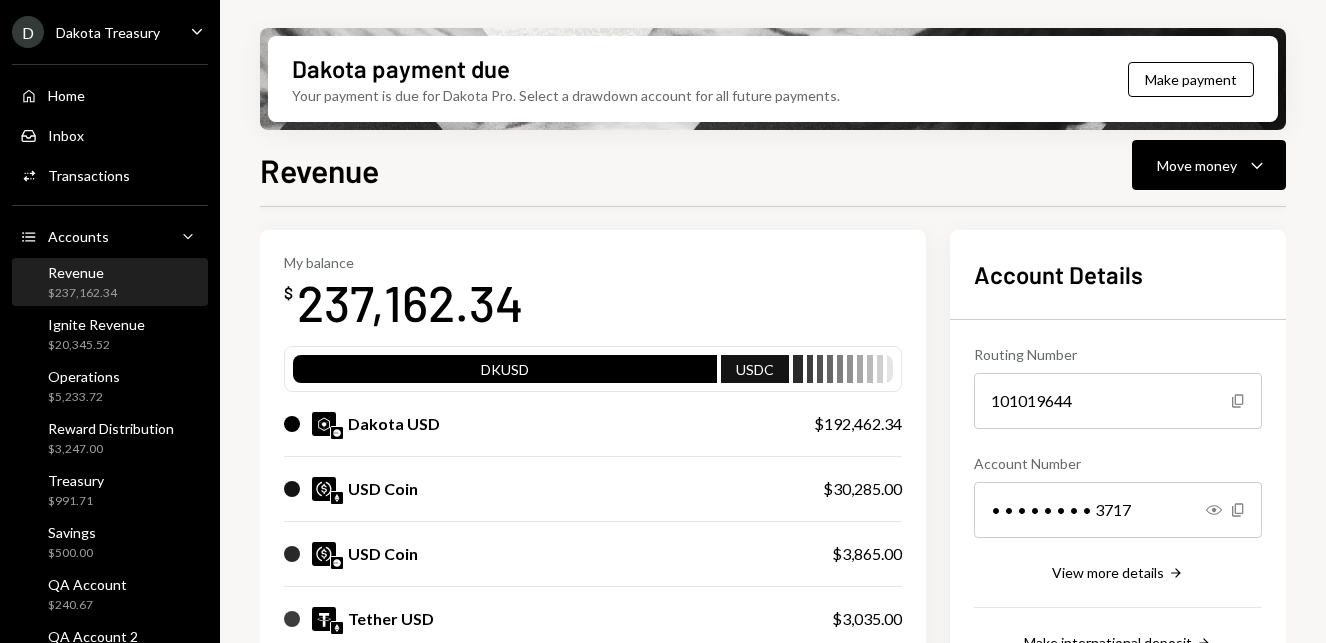 scroll, scrollTop: 0, scrollLeft: 0, axis: both 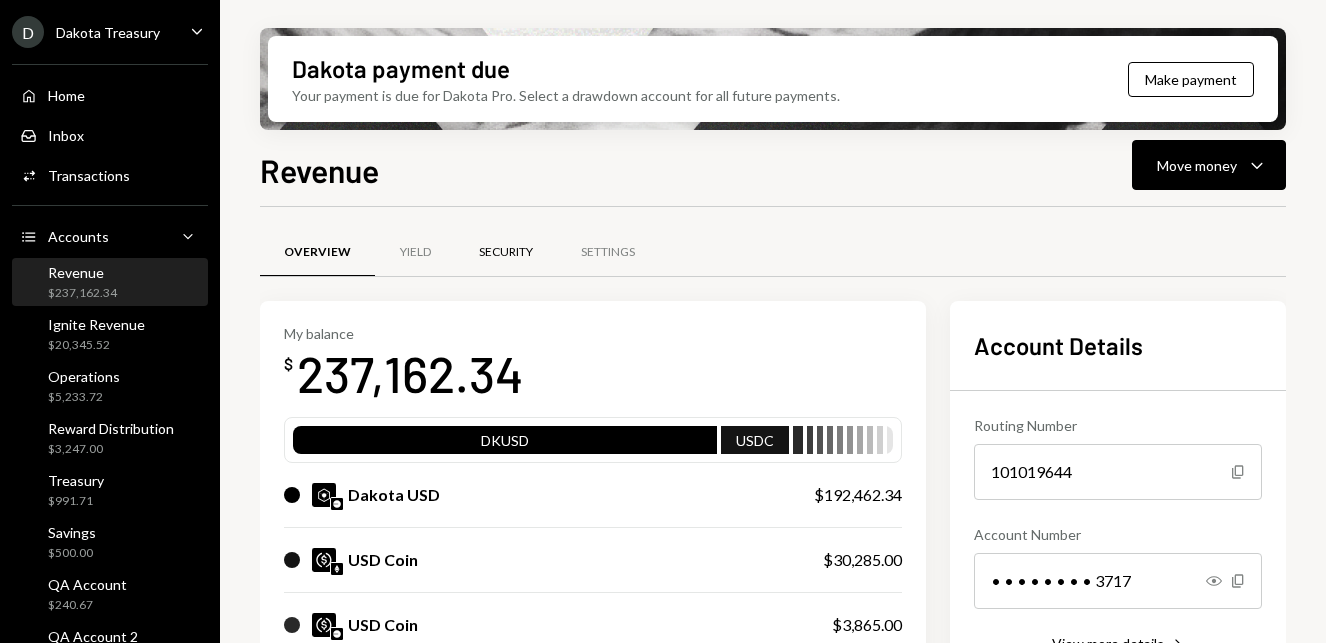 click on "Security" at bounding box center (506, 252) 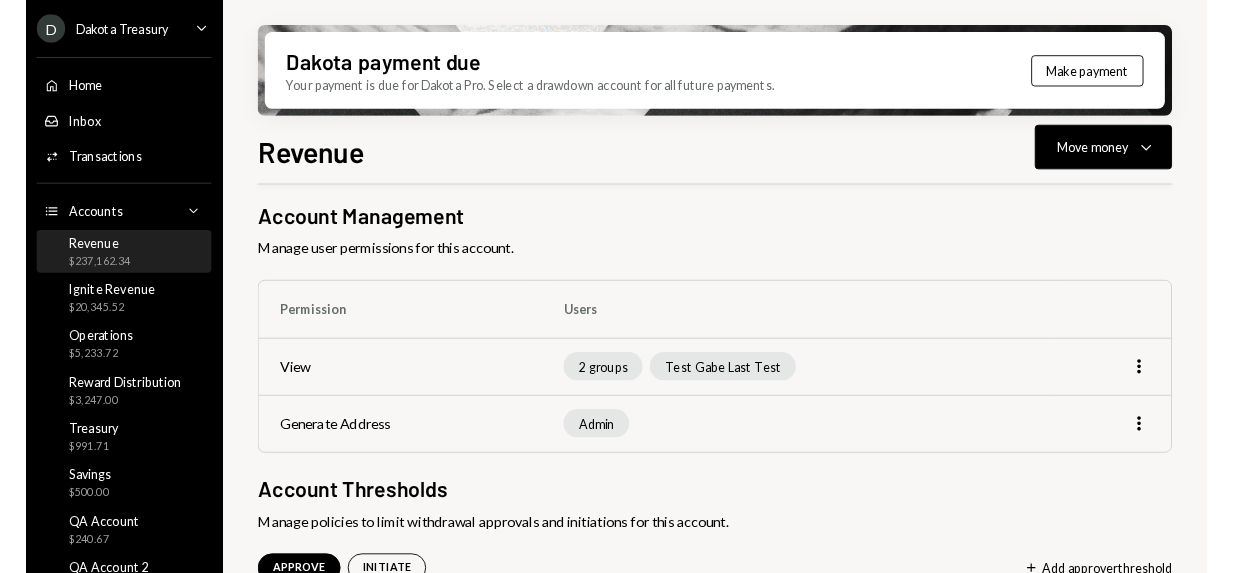 scroll, scrollTop: 245, scrollLeft: 0, axis: vertical 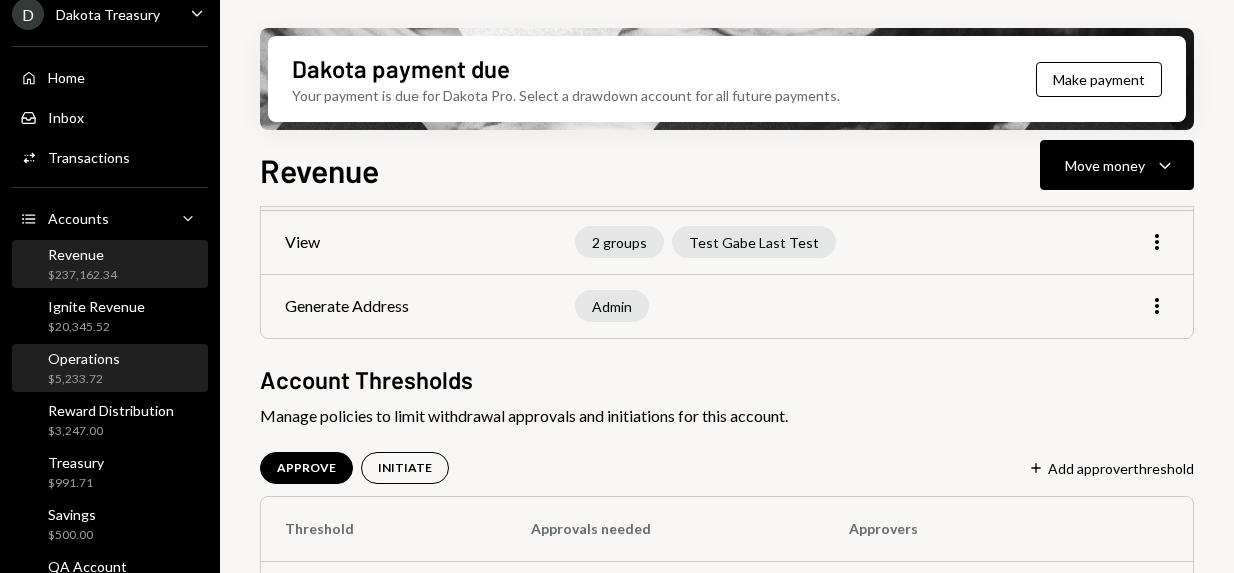 click on "$5,233.72" at bounding box center (84, 379) 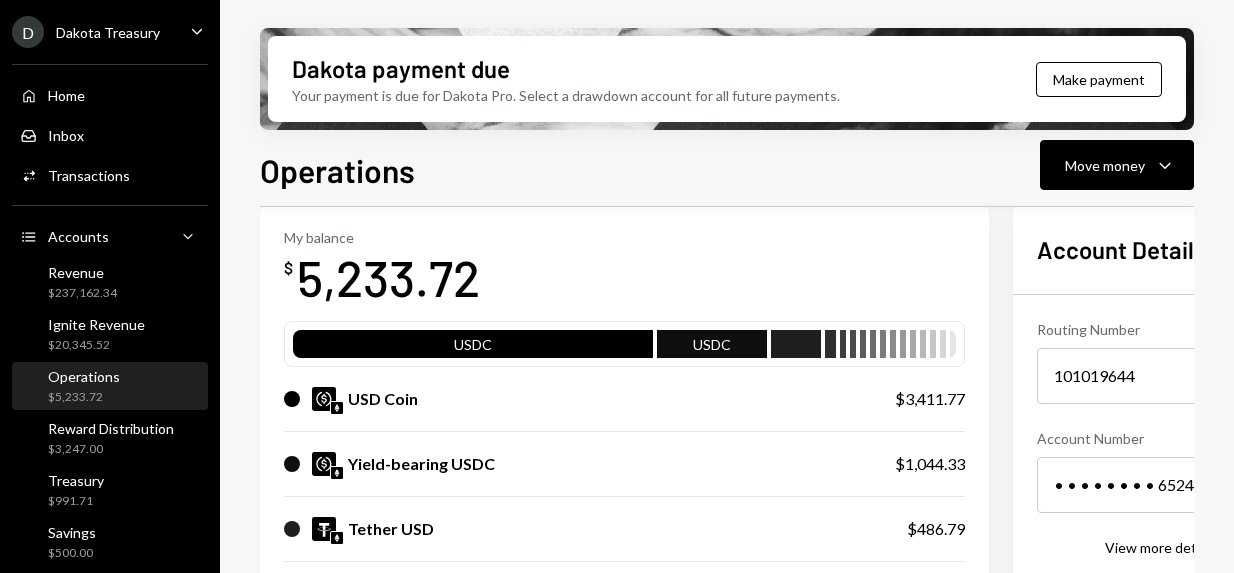 scroll, scrollTop: 117, scrollLeft: 0, axis: vertical 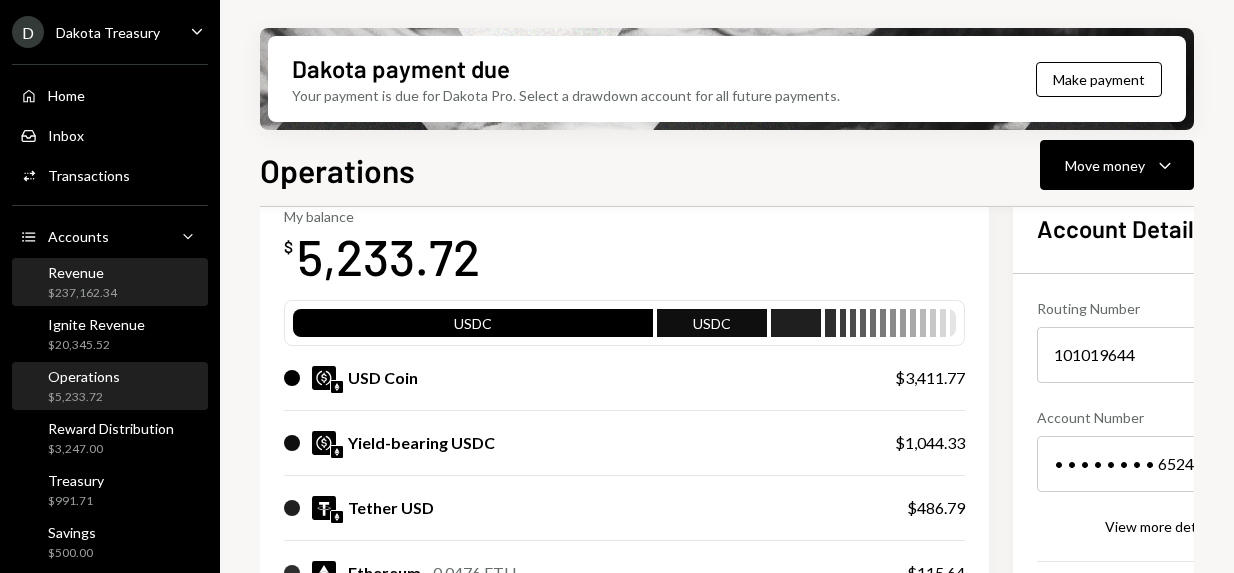 click on "Revenue" at bounding box center [82, 272] 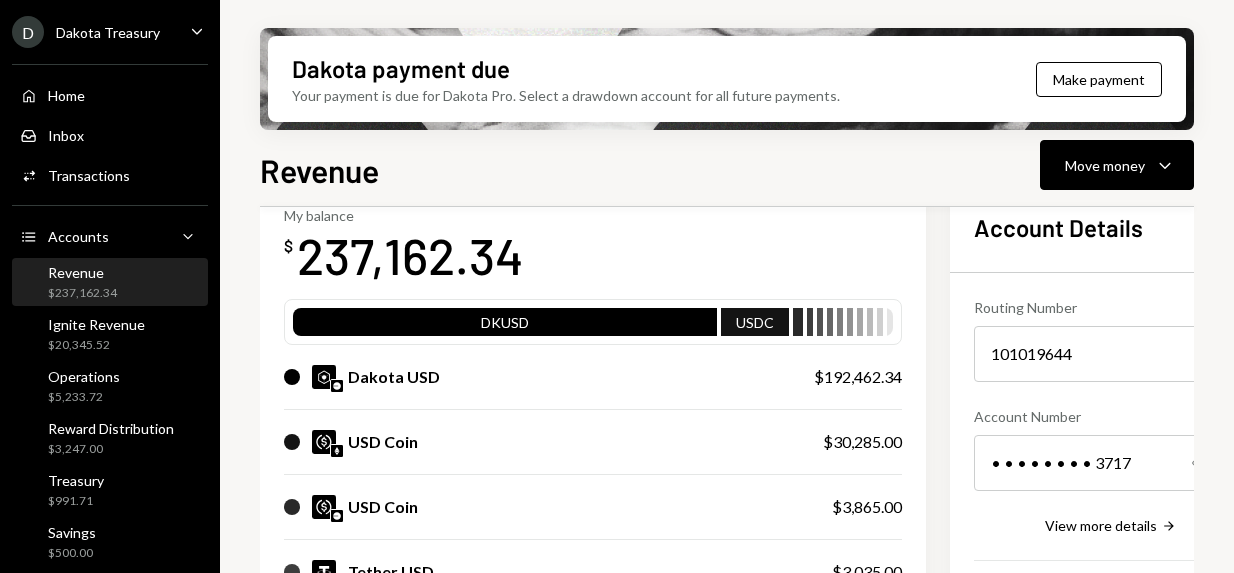 scroll, scrollTop: 125, scrollLeft: 0, axis: vertical 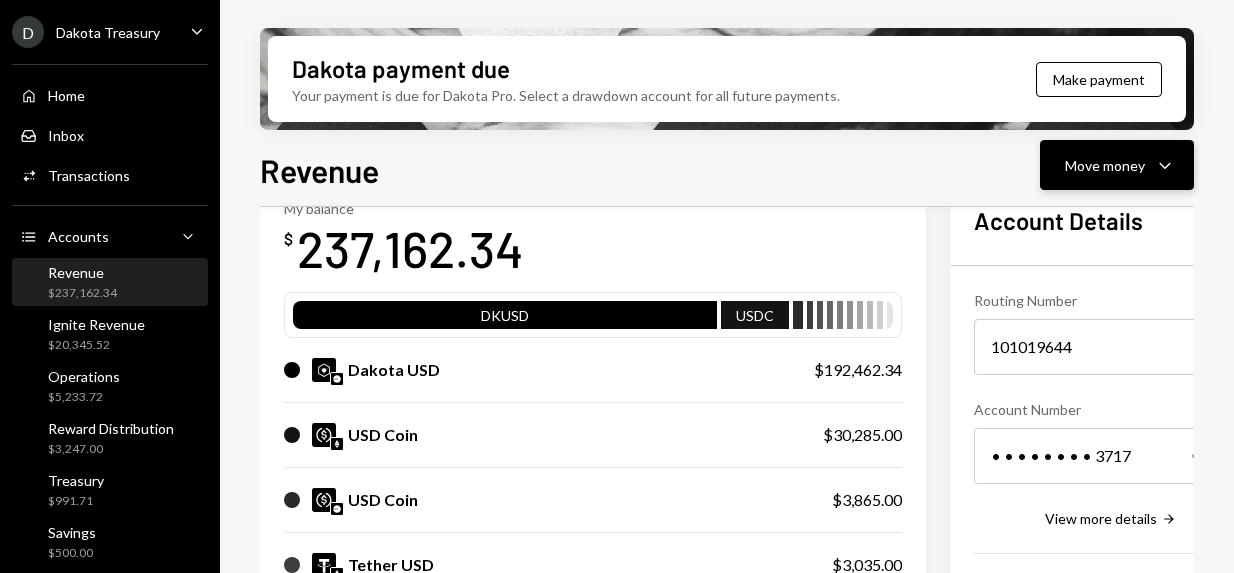 click on "Move money" at bounding box center [1105, 165] 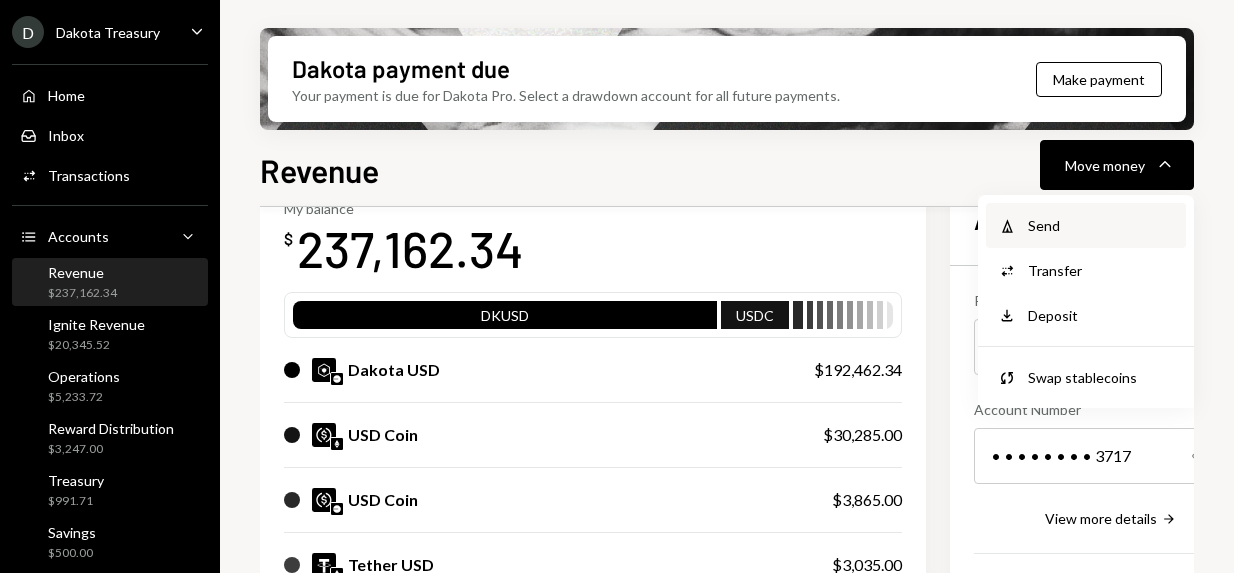 click on "Send" at bounding box center [1101, 225] 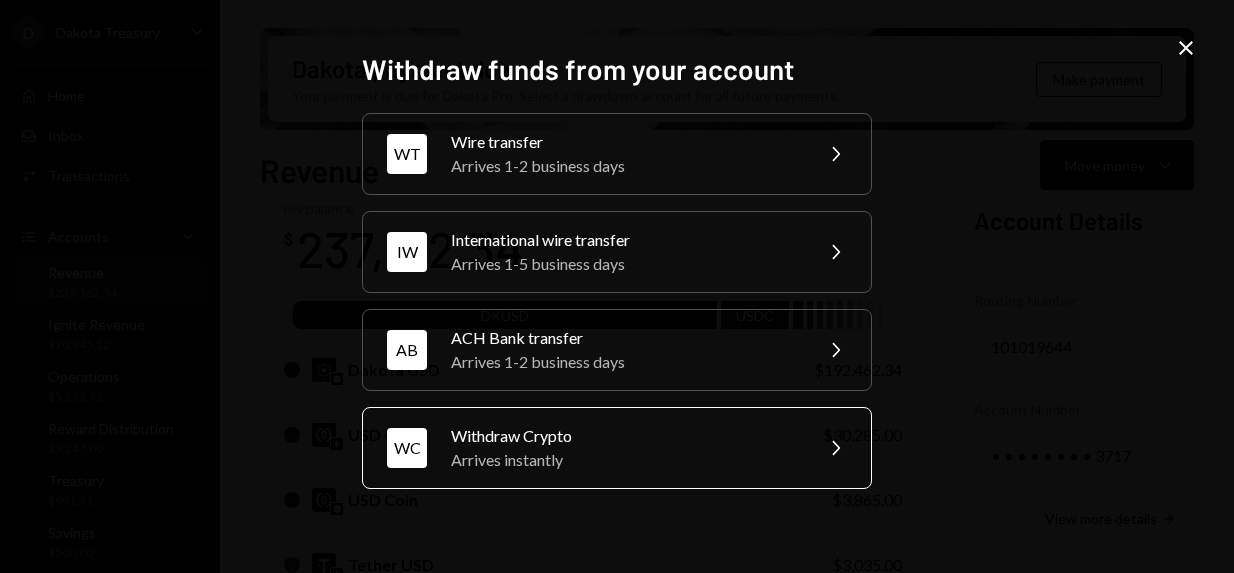 click on "Arrives instantly" at bounding box center [625, 460] 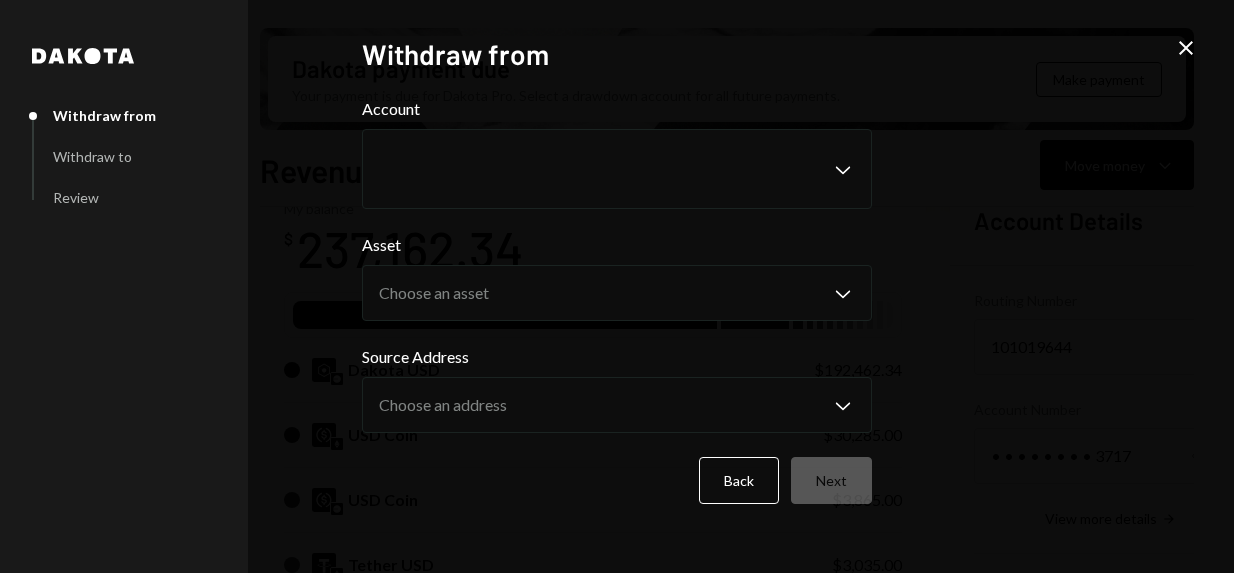 click on "Close" 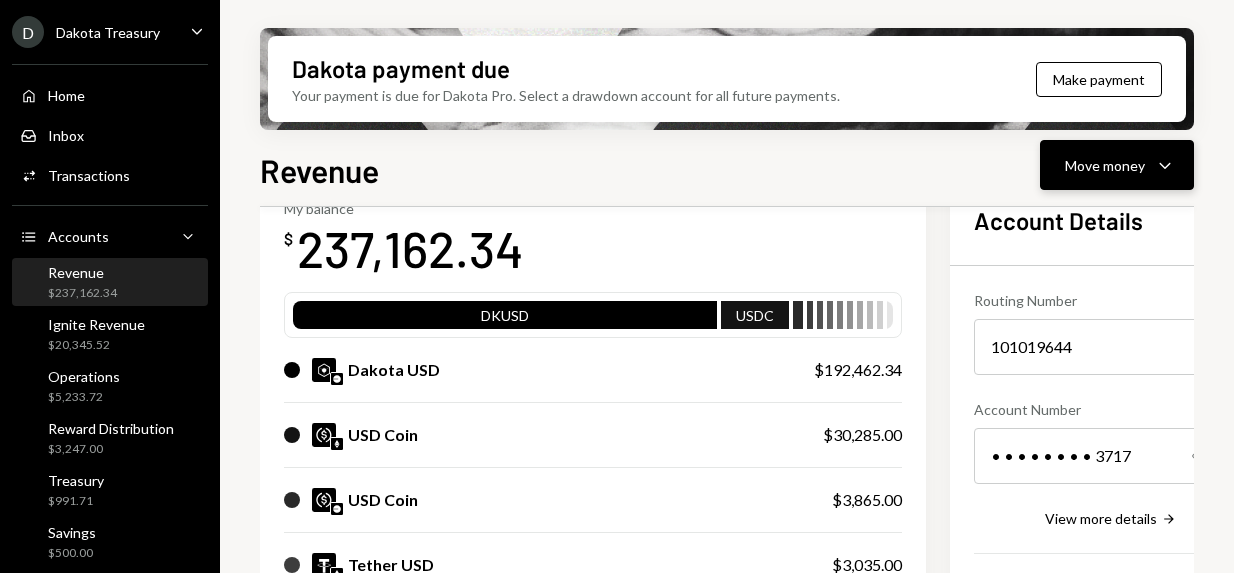 click on "Move money" at bounding box center [1105, 165] 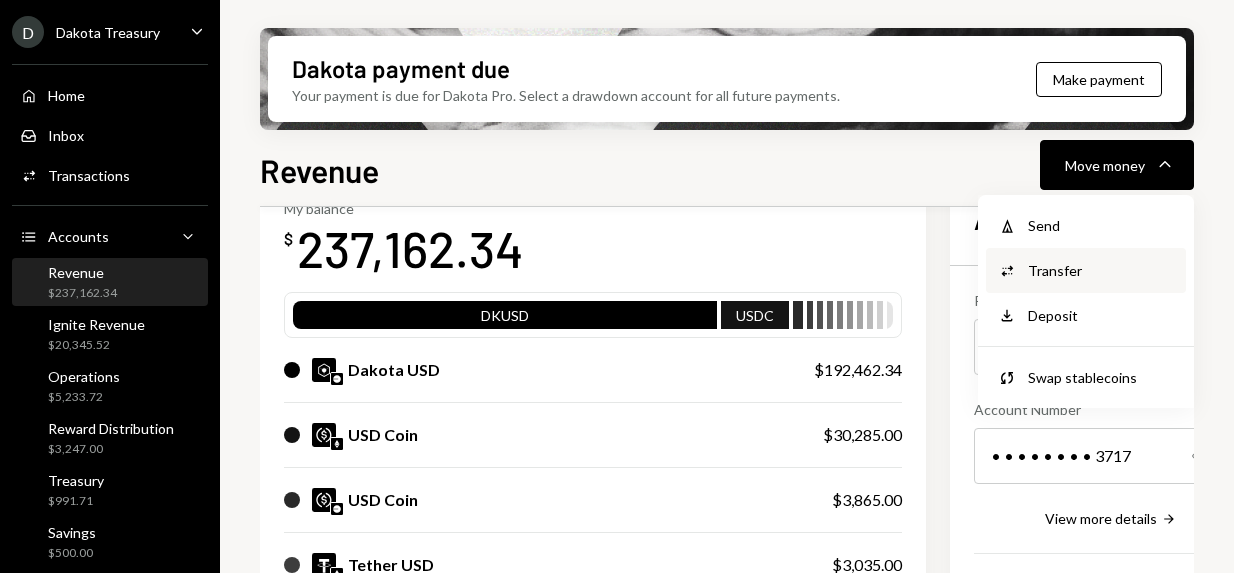 click on "Transfer" at bounding box center (1101, 270) 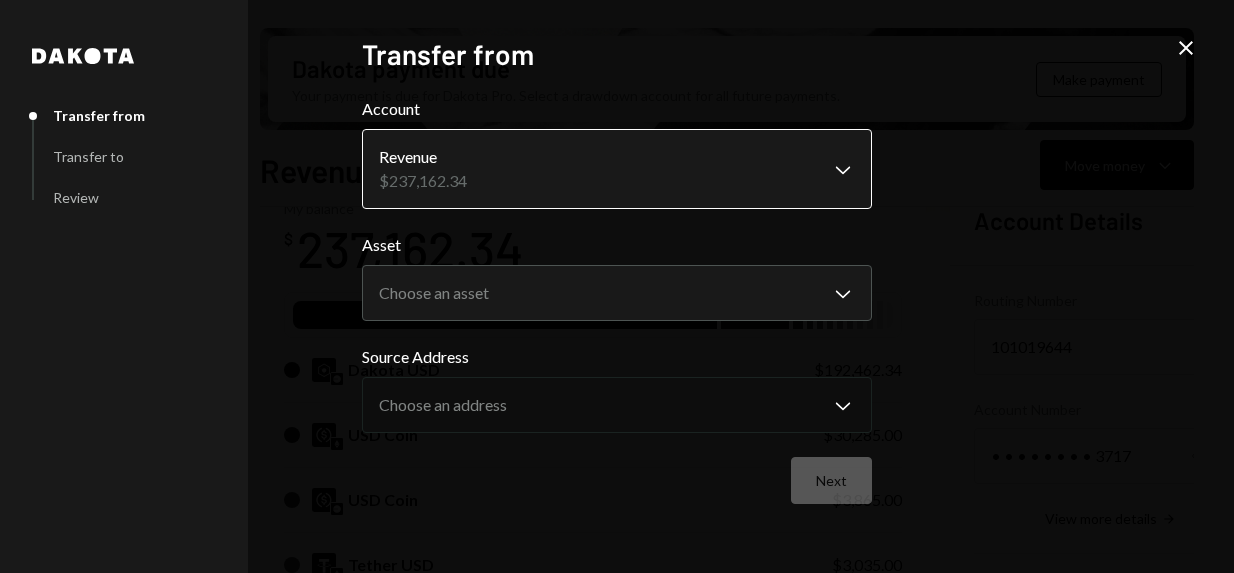 click on "D Dakota Treasury Caret Down Home Home Inbox Inbox Activities Transactions Accounts Accounts Caret Down Revenue $237,162.34 Ignite Revenue $20,345.52 Operations $5,233.72 Reward Distribution $3,247.00 Treasury $991.71 Savings $500.00 QA Account $240.67 QA Account 2 $25.97 Cards Admin $0.00 Cards $9,526.30 Dollar Rewards User Recipients Team Team Dakota payment due Your payment is due for Dakota Pro. Select a drawdown account for all future payments. Make payment Revenue Move money Caret Down Overview Yield Security Settings My balance $ 237,162.34 DKUSD USDC Dakota USD $192,462.34 USD Coin $30,285.00 USD Coin $3,865.00 Tether USD $3,035.00 USD Coin $1,995.00 USD Coin $1,585.00 Tether USD $930.00 USD Coin $925.00 USD Coin $770.00 USD Coin $630.00 Tether USD $545.00 Tether USD $135.00 Recent Transactions View all Type Initiated By Initiated At Status Deposit 45  USDC 0xBfEF...3aAD13 Copy 1:06 PM Completed Deposit 45  DKUSD 0xDeE1...227e33 Copy 12:06 PM Completed Deposit 45  DKUSD 0x0fA9...503464 Copy 11:49 AM" at bounding box center [617, 286] 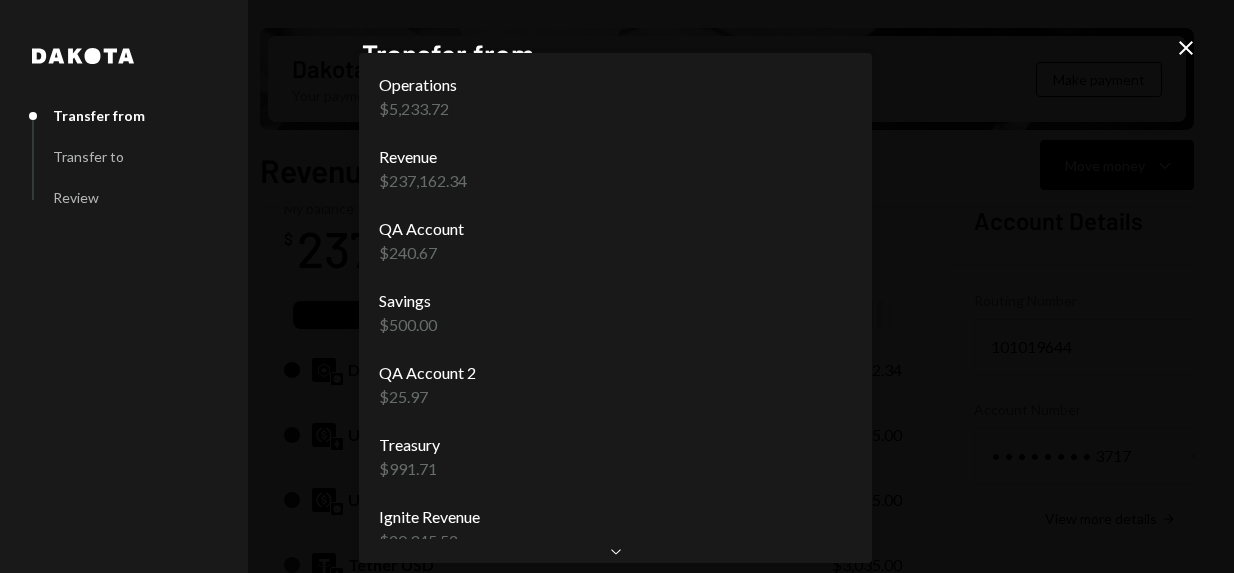 click on "D Dakota Treasury Caret Down Home Home Inbox Inbox Activities Transactions Accounts Accounts Caret Down Revenue $237,162.34 Ignite Revenue $20,345.52 Operations $5,233.72 Reward Distribution $3,247.00 Treasury $991.71 Savings $500.00 QA Account $240.67 QA Account 2 $25.97 Cards Admin $0.00 Cards $9,526.30 Dollar Rewards User Recipients Team Team Dakota payment due Your payment is due for Dakota Pro. Select a drawdown account for all future payments. Make payment Revenue Move money Caret Down Overview Yield Security Settings My balance $ 237,162.34 DKUSD USDC Dakota USD $192,462.34 USD Coin $30,285.00 USD Coin $3,865.00 Tether USD $3,035.00 USD Coin $1,995.00 USD Coin $1,585.00 Tether USD $930.00 USD Coin $925.00 USD Coin $770.00 USD Coin $630.00 Tether USD $545.00 Tether USD $135.00 Recent Transactions View all Type Initiated By Initiated At Status Deposit 45  USDC 0xBfEF...3aAD13 Copy 1:06 PM Completed Deposit 45  DKUSD 0xDeE1...227e33 Copy 12:06 PM Completed Deposit 45  DKUSD 0x0fA9...503464 Copy 11:49 AM" at bounding box center [617, 286] 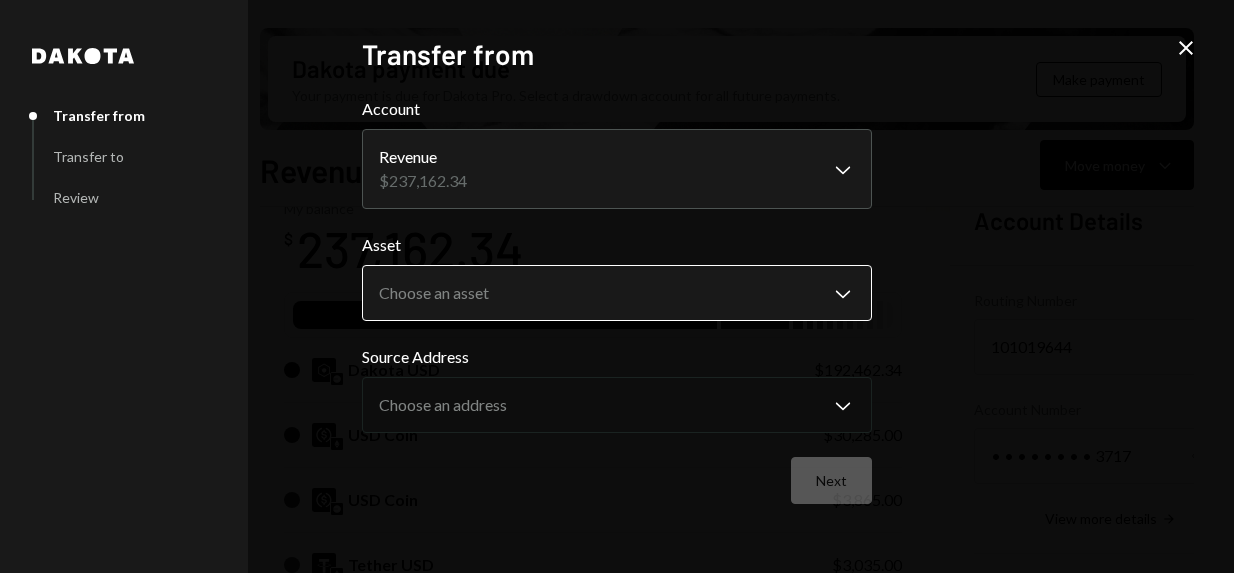 click on "D Dakota Treasury Caret Down Home Home Inbox Inbox Activities Transactions Accounts Accounts Caret Down Revenue $237,162.34 Ignite Revenue $20,345.52 Operations $5,233.72 Reward Distribution $3,247.00 Treasury $991.71 Savings $500.00 QA Account $240.67 QA Account 2 $25.97 Cards Admin $0.00 Cards $9,526.30 Dollar Rewards User Recipients Team Team Dakota payment due Your payment is due for Dakota Pro. Select a drawdown account for all future payments. Make payment Revenue Move money Caret Down Overview Yield Security Settings My balance $ 237,162.34 DKUSD USDC Dakota USD $192,462.34 USD Coin $30,285.00 USD Coin $3,865.00 Tether USD $3,035.00 USD Coin $1,995.00 USD Coin $1,585.00 Tether USD $930.00 USD Coin $925.00 USD Coin $770.00 USD Coin $630.00 Tether USD $545.00 Tether USD $135.00 Recent Transactions View all Type Initiated By Initiated At Status Deposit 45  USDC 0xBfEF...3aAD13 Copy 1:06 PM Completed Deposit 45  DKUSD 0xDeE1...227e33 Copy 12:06 PM Completed Deposit 45  DKUSD 0x0fA9...503464 Copy 11:49 AM" at bounding box center (617, 286) 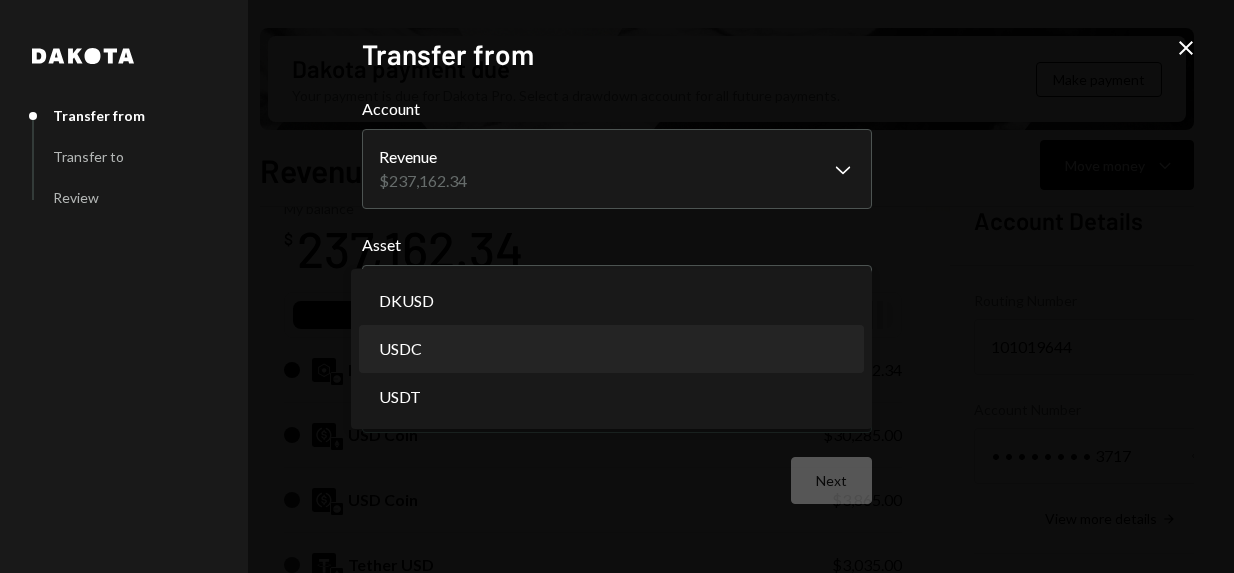 select on "****" 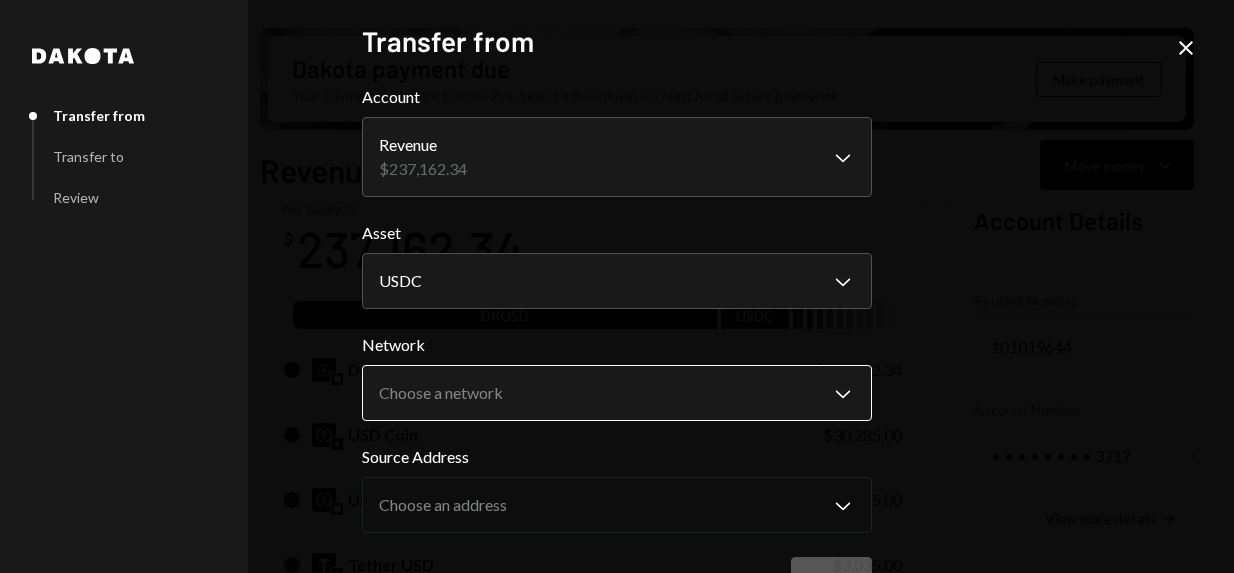 click on "D Dakota Treasury Caret Down Home Home Inbox Inbox Activities Transactions Accounts Accounts Caret Down Revenue $237,162.34 Ignite Revenue $20,345.52 Operations $5,233.72 Reward Distribution $3,247.00 Treasury $991.71 Savings $500.00 QA Account $240.67 QA Account 2 $25.97 Cards Admin $0.00 Cards $9,526.30 Dollar Rewards User Recipients Team Team Dakota payment due Your payment is due for Dakota Pro. Select a drawdown account for all future payments. Make payment Revenue Move money Caret Down Overview Yield Security Settings My balance $ 237,162.34 DKUSD USDC Dakota USD $192,462.34 USD Coin $30,285.00 USD Coin $3,865.00 Tether USD $3,035.00 USD Coin $1,995.00 USD Coin $1,585.00 Tether USD $930.00 USD Coin $925.00 USD Coin $770.00 USD Coin $630.00 Tether USD $545.00 Tether USD $135.00 Recent Transactions View all Type Initiated By Initiated At Status Deposit 45  USDC 0xBfEF...3aAD13 Copy 1:06 PM Completed Deposit 45  DKUSD 0xDeE1...227e33 Copy 12:06 PM Completed Deposit 45  DKUSD 0x0fA9...503464 Copy 11:49 AM" at bounding box center (617, 286) 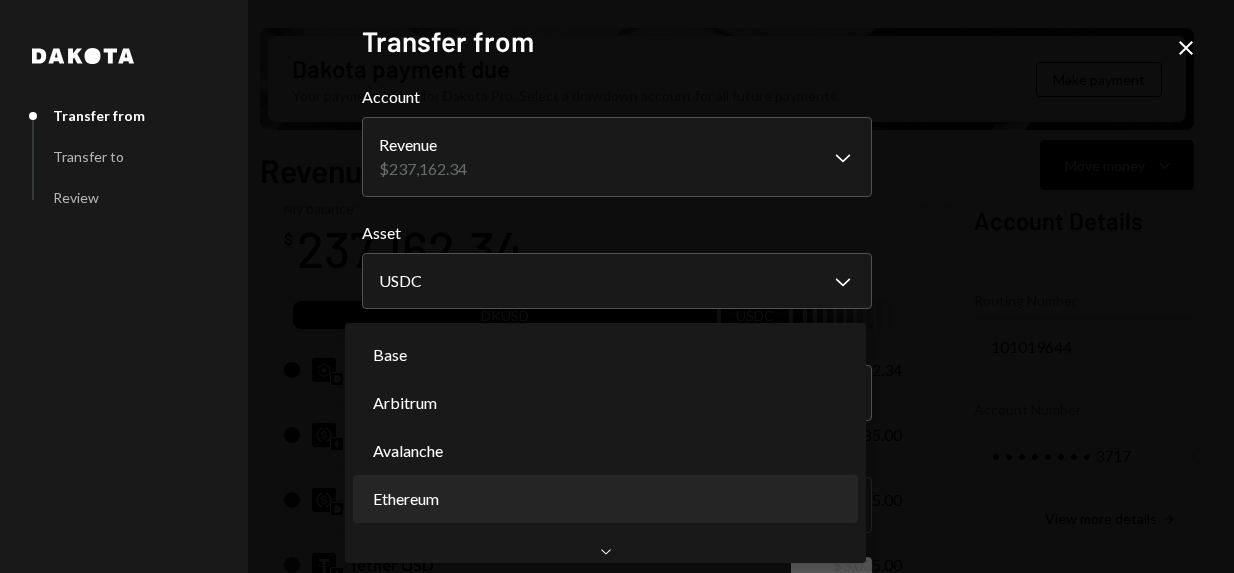 select on "**********" 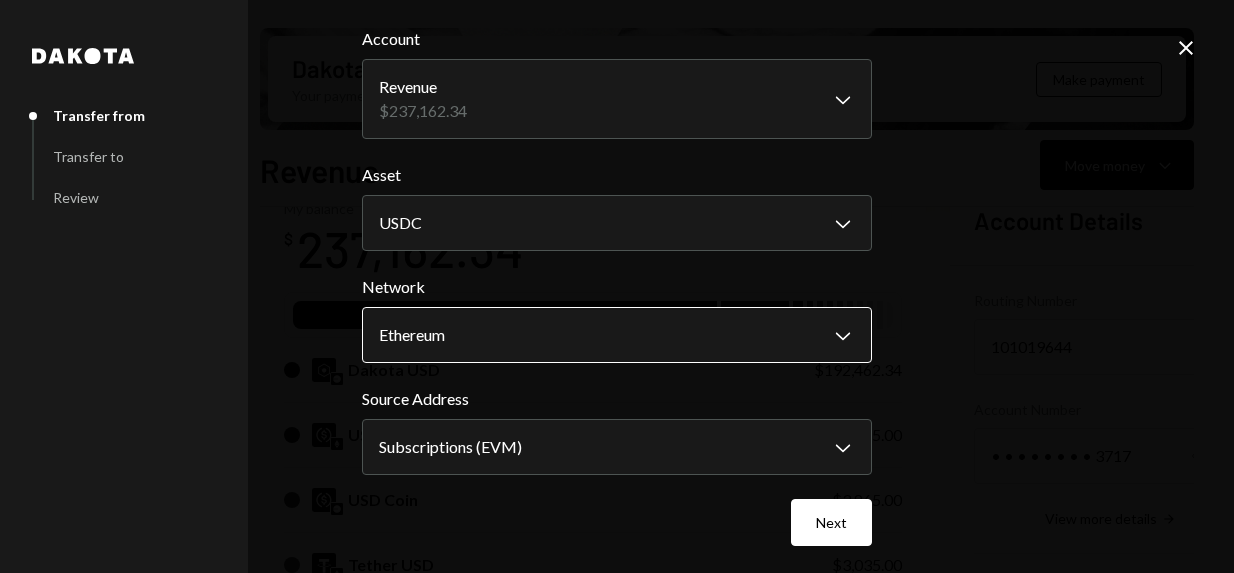 scroll, scrollTop: 62, scrollLeft: 0, axis: vertical 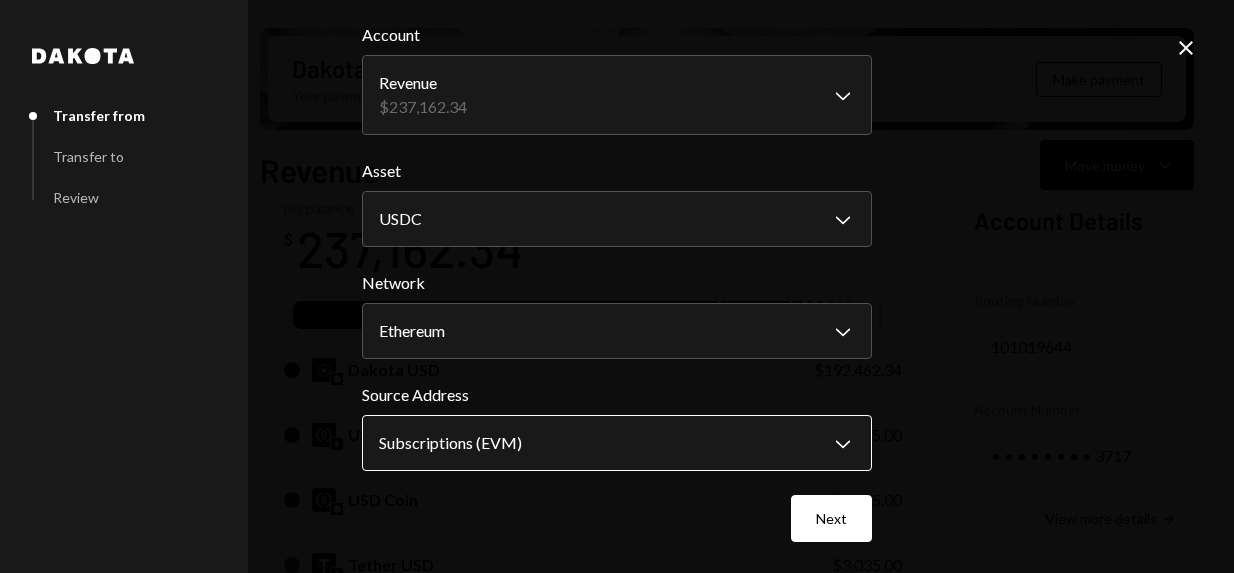 click on "D Dakota Treasury Caret Down Home Home Inbox Inbox Activities Transactions Accounts Accounts Caret Down Revenue $237,162.34 Ignite Revenue $20,345.52 Operations $5,233.72 Reward Distribution $3,247.00 Treasury $991.71 Savings $500.00 QA Account $240.67 QA Account 2 $25.97 Cards Admin $0.00 Cards $9,526.30 Dollar Rewards User Recipients Team Team Dakota payment due Your payment is due for Dakota Pro. Select a drawdown account for all future payments. Make payment Revenue Move money Caret Down Overview Yield Security Settings My balance $ 237,162.34 DKUSD USDC Dakota USD $192,462.34 USD Coin $30,285.00 USD Coin $3,865.00 Tether USD $3,035.00 USD Coin $1,995.00 USD Coin $1,585.00 Tether USD $930.00 USD Coin $925.00 USD Coin $770.00 USD Coin $630.00 Tether USD $545.00 Tether USD $135.00 Recent Transactions View all Type Initiated By Initiated At Status Deposit 45  USDC 0xBfEF...3aAD13 Copy 1:06 PM Completed Deposit 45  DKUSD 0xDeE1...227e33 Copy 12:06 PM Completed Deposit 45  DKUSD 0x0fA9...503464 Copy 11:49 AM" at bounding box center [617, 286] 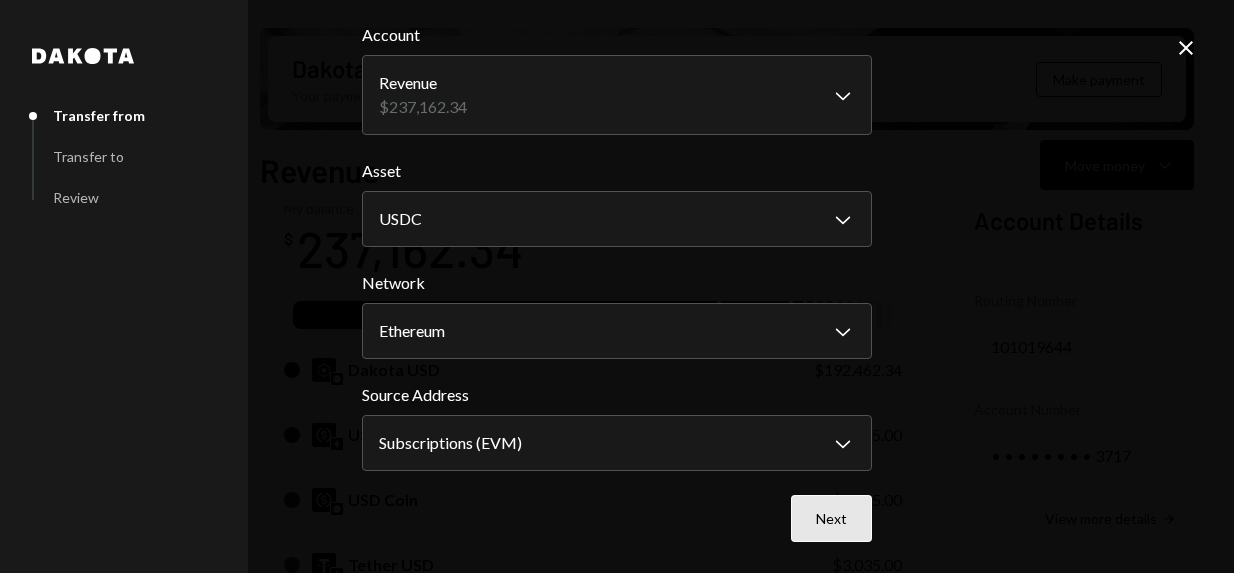 click on "Next" at bounding box center [831, 518] 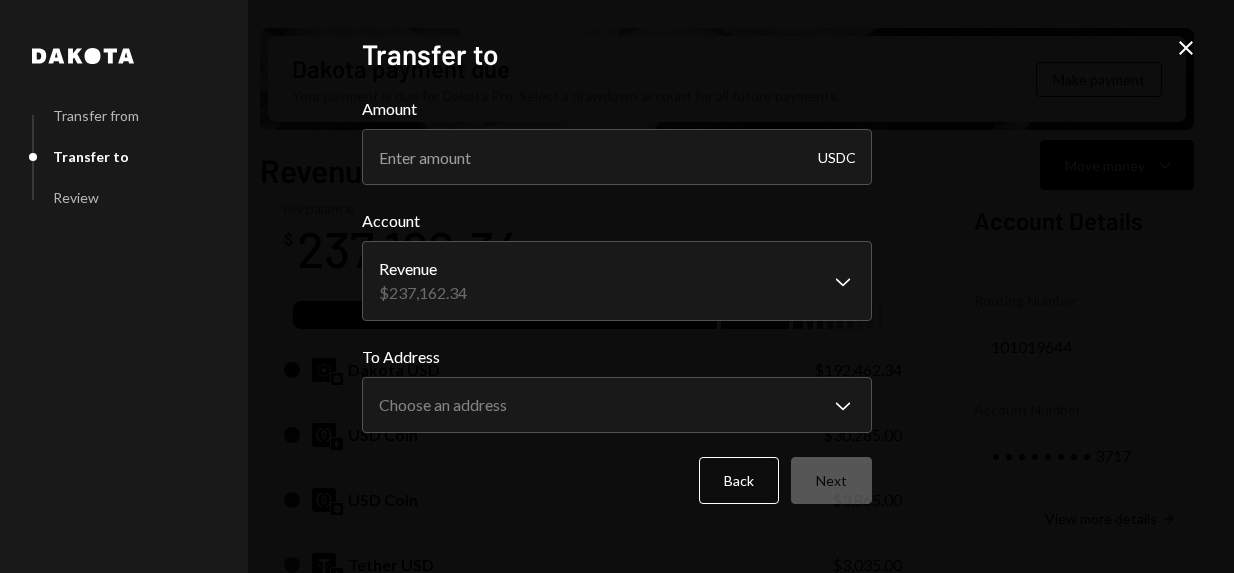 scroll, scrollTop: 0, scrollLeft: 0, axis: both 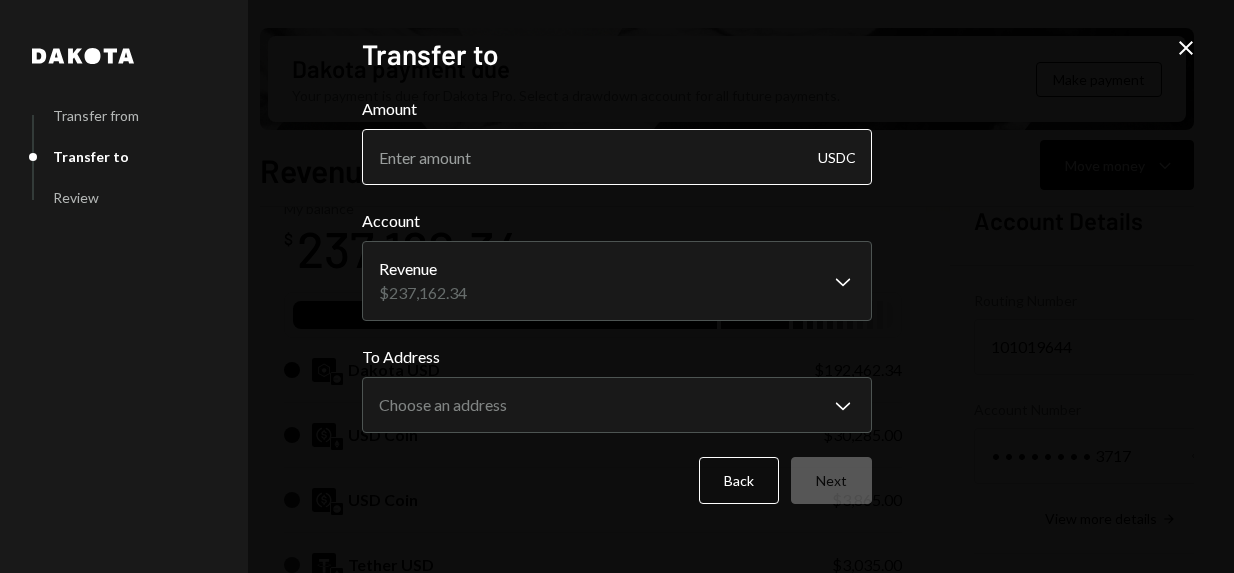 click on "Amount" at bounding box center [617, 157] 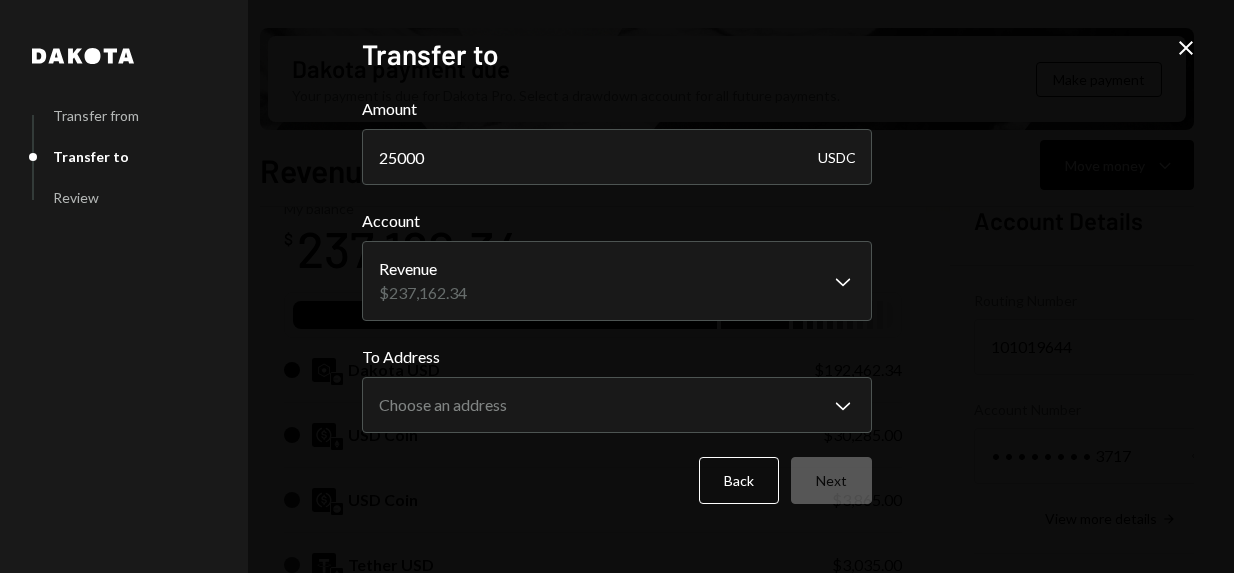 type on "25000" 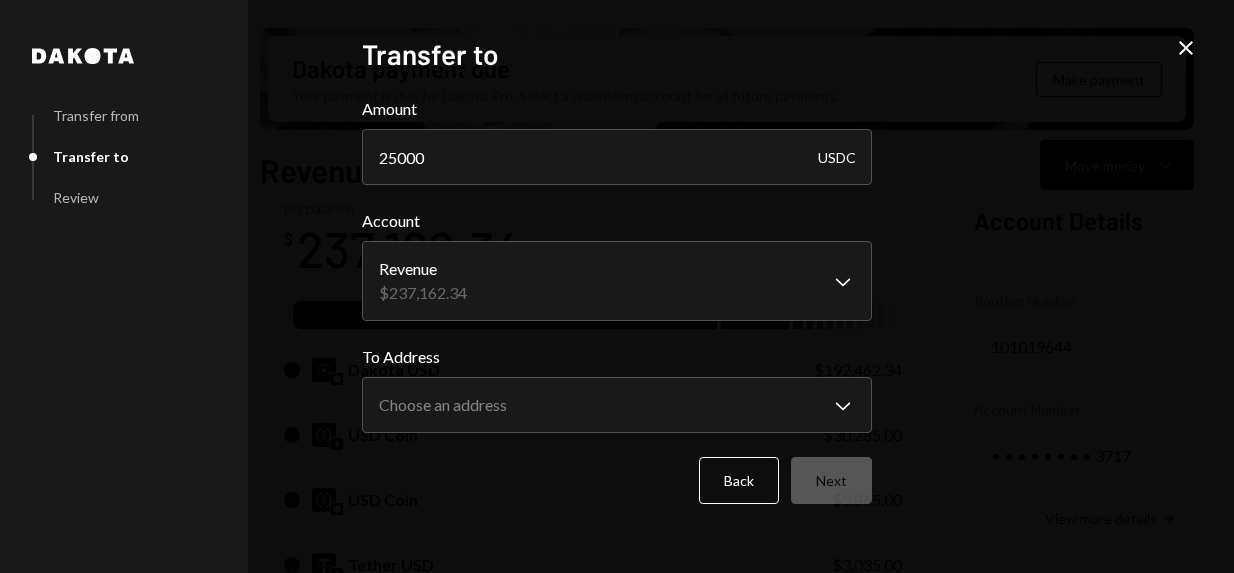 click on "**********" at bounding box center [617, 286] 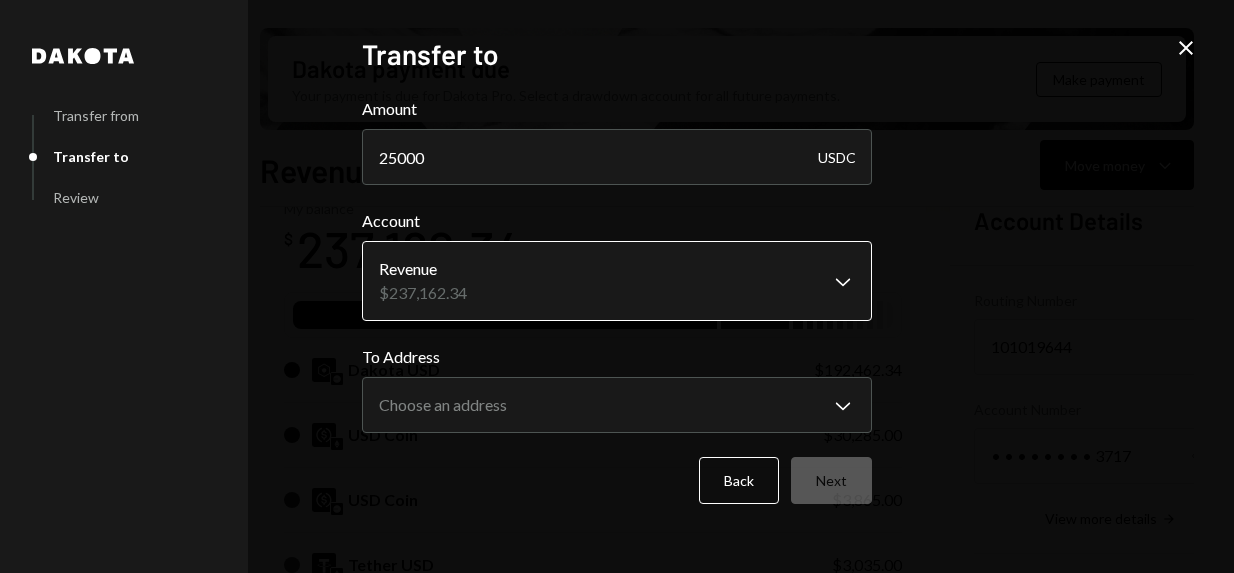 click on "D Dakota Treasury Caret Down Home Home Inbox Inbox Activities Transactions Accounts Accounts Caret Down Revenue $237,162.34 Ignite Revenue $20,345.52 Operations $5,233.72 Reward Distribution $3,247.00 Treasury $991.71 Savings $500.00 QA Account $240.67 QA Account 2 $25.97 Cards Admin $0.00 Cards $9,526.30 Dollar Rewards User Recipients Team Team Dakota payment due Your payment is due for Dakota Pro. Select a drawdown account for all future payments. Make payment Revenue Move money Caret Down Overview Yield Security Settings My balance $ 237,162.34 DKUSD USDC Dakota USD $192,462.34 USD Coin $30,285.00 USD Coin $3,865.00 Tether USD $3,035.00 USD Coin $1,995.00 USD Coin $1,585.00 Tether USD $930.00 USD Coin $925.00 USD Coin $770.00 USD Coin $630.00 Tether USD $545.00 Tether USD $135.00 Recent Transactions View all Type Initiated By Initiated At Status Deposit 45  USDC 0xBfEF...3aAD13 Copy 1:06 PM Completed Deposit 45  DKUSD 0xDeE1...227e33 Copy 12:06 PM Completed Deposit 45  DKUSD 0x0fA9...503464 Copy 11:49 AM" at bounding box center (617, 286) 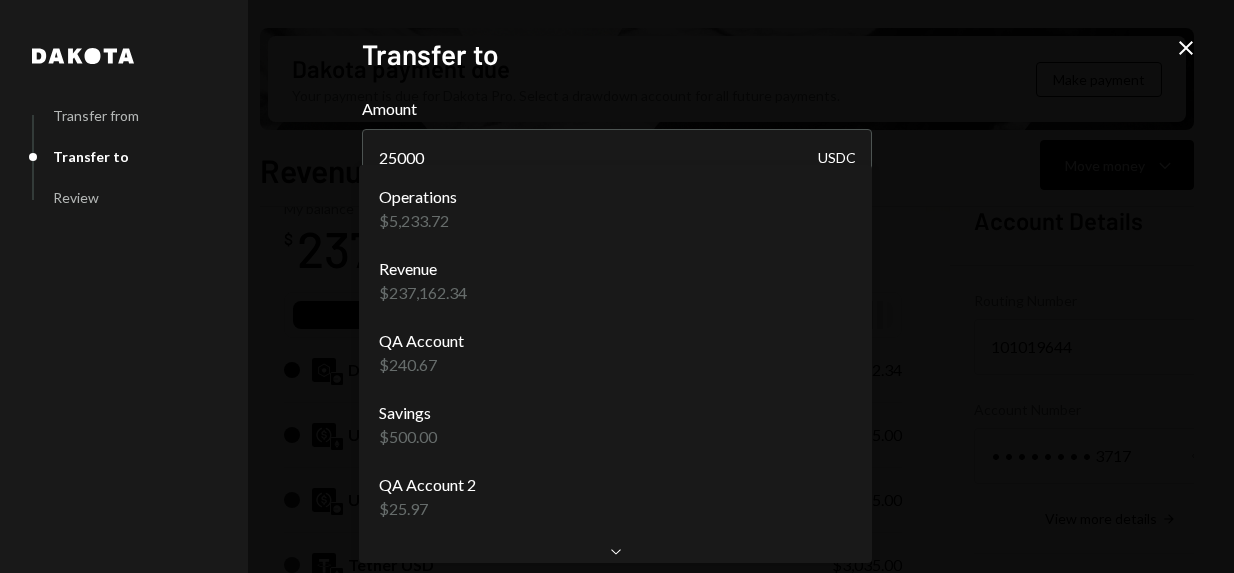 click on "D Dakota Treasury Caret Down Home Home Inbox Inbox Activities Transactions Accounts Accounts Caret Down Revenue $237,162.34 Ignite Revenue $20,345.52 Operations $5,233.72 Reward Distribution $3,247.00 Treasury $991.71 Savings $500.00 QA Account $240.67 QA Account 2 $25.97 Cards Admin $0.00 Cards $9,526.30 Dollar Rewards User Recipients Team Team Dakota payment due Your payment is due for Dakota Pro. Select a drawdown account for all future payments. Make payment Revenue Move money Caret Down Overview Yield Security Settings My balance $ 237,162.34 DKUSD USDC Dakota USD $192,462.34 USD Coin $30,285.00 USD Coin $3,865.00 Tether USD $3,035.00 USD Coin $1,995.00 USD Coin $1,585.00 Tether USD $930.00 USD Coin $925.00 USD Coin $770.00 USD Coin $630.00 Tether USD $545.00 Tether USD $135.00 Recent Transactions View all Type Initiated By Initiated At Status Deposit 45  USDC 0xBfEF...3aAD13 Copy 1:06 PM Completed Deposit 45  DKUSD 0xDeE1...227e33 Copy 12:06 PM Completed Deposit 45  DKUSD 0x0fA9...503464 Copy 11:49 AM" at bounding box center (617, 286) 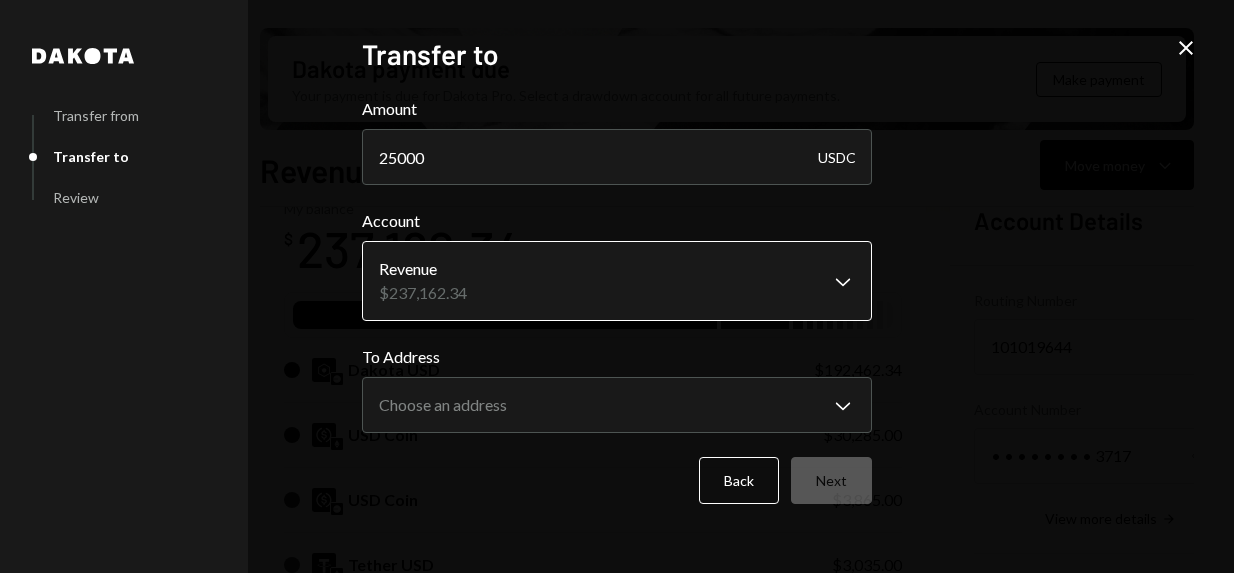 click on "D Dakota Treasury Caret Down Home Home Inbox Inbox Activities Transactions Accounts Accounts Caret Down Revenue $237,162.34 Ignite Revenue $20,345.52 Operations $5,233.72 Reward Distribution $3,247.00 Treasury $991.71 Savings $500.00 QA Account $240.67 QA Account 2 $25.97 Cards Admin $0.00 Cards $9,526.30 Dollar Rewards User Recipients Team Team Dakota payment due Your payment is due for Dakota Pro. Select a drawdown account for all future payments. Make payment Revenue Move money Caret Down Overview Yield Security Settings My balance $ 237,162.34 DKUSD USDC Dakota USD $192,462.34 USD Coin $30,285.00 USD Coin $3,865.00 Tether USD $3,035.00 USD Coin $1,995.00 USD Coin $1,585.00 Tether USD $930.00 USD Coin $925.00 USD Coin $770.00 USD Coin $630.00 Tether USD $545.00 Tether USD $135.00 Recent Transactions View all Type Initiated By Initiated At Status Deposit 45  USDC 0xBfEF...3aAD13 Copy 1:06 PM Completed Deposit 45  DKUSD 0xDeE1...227e33 Copy 12:06 PM Completed Deposit 45  DKUSD 0x0fA9...503464 Copy 11:49 AM" at bounding box center [617, 286] 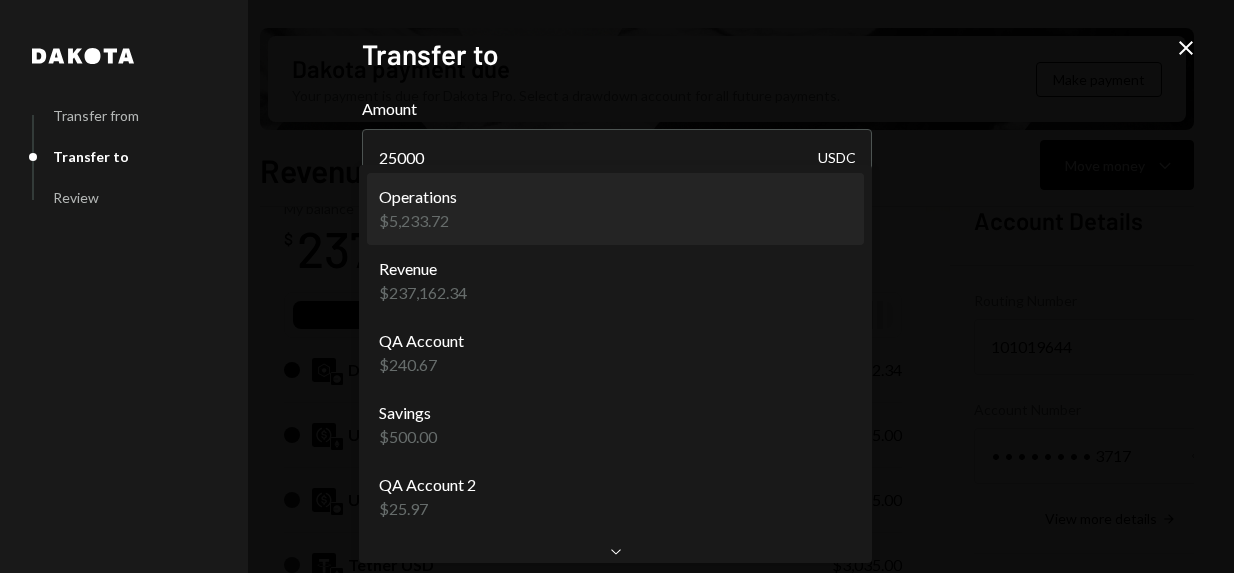 select on "**********" 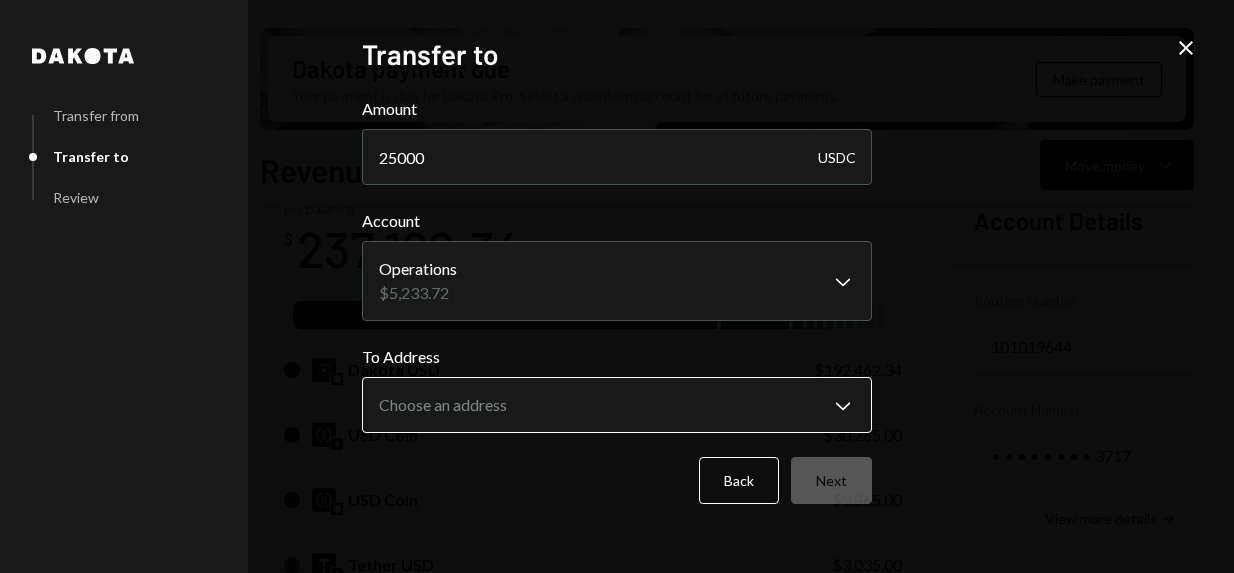 click on "D Dakota Treasury Caret Down Home Home Inbox Inbox Activities Transactions Accounts Accounts Caret Down Revenue $237,162.34 Ignite Revenue $20,345.52 Operations $5,233.72 Reward Distribution $3,247.00 Treasury $991.71 Savings $500.00 QA Account $240.67 QA Account 2 $25.97 Cards Admin $0.00 Cards $9,526.30 Dollar Rewards User Recipients Team Team Dakota payment due Your payment is due for Dakota Pro. Select a drawdown account for all future payments. Make payment Revenue Move money Caret Down Overview Yield Security Settings My balance $ 237,162.34 DKUSD USDC Dakota USD $192,462.34 USD Coin $30,285.00 USD Coin $3,865.00 Tether USD $3,035.00 USD Coin $1,995.00 USD Coin $1,585.00 Tether USD $930.00 USD Coin $925.00 USD Coin $770.00 USD Coin $630.00 Tether USD $545.00 Tether USD $135.00 Recent Transactions View all Type Initiated By Initiated At Status Deposit 45  USDC 0xBfEF...3aAD13 Copy 1:06 PM Completed Deposit 45  DKUSD 0xDeE1...227e33 Copy 12:06 PM Completed Deposit 45  DKUSD 0x0fA9...503464 Copy 11:49 AM" at bounding box center (617, 286) 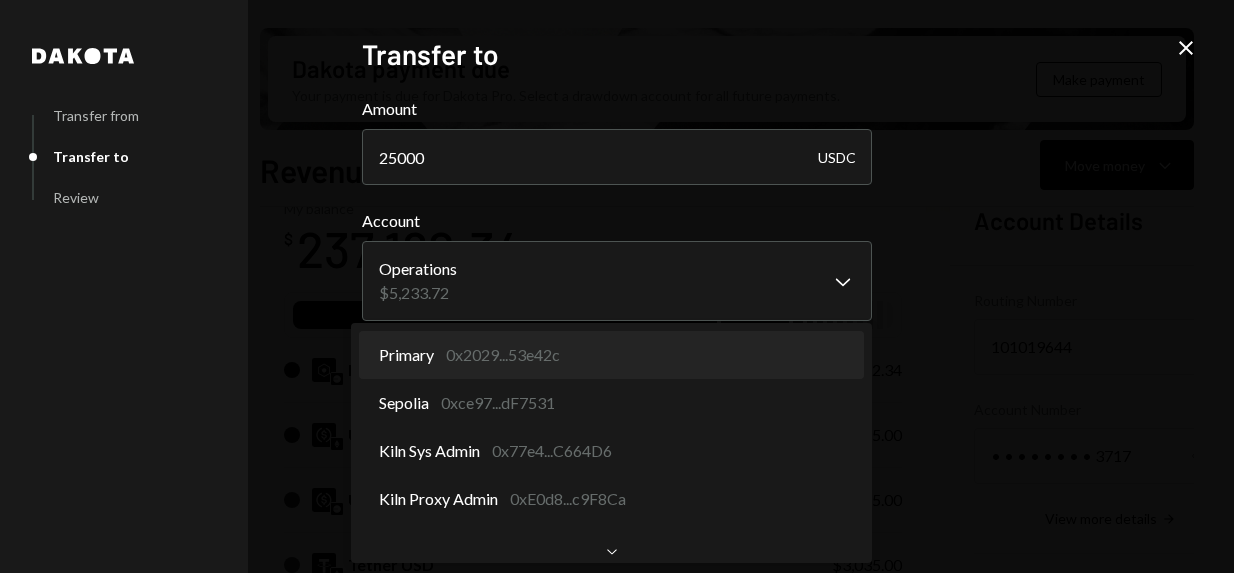 select on "**********" 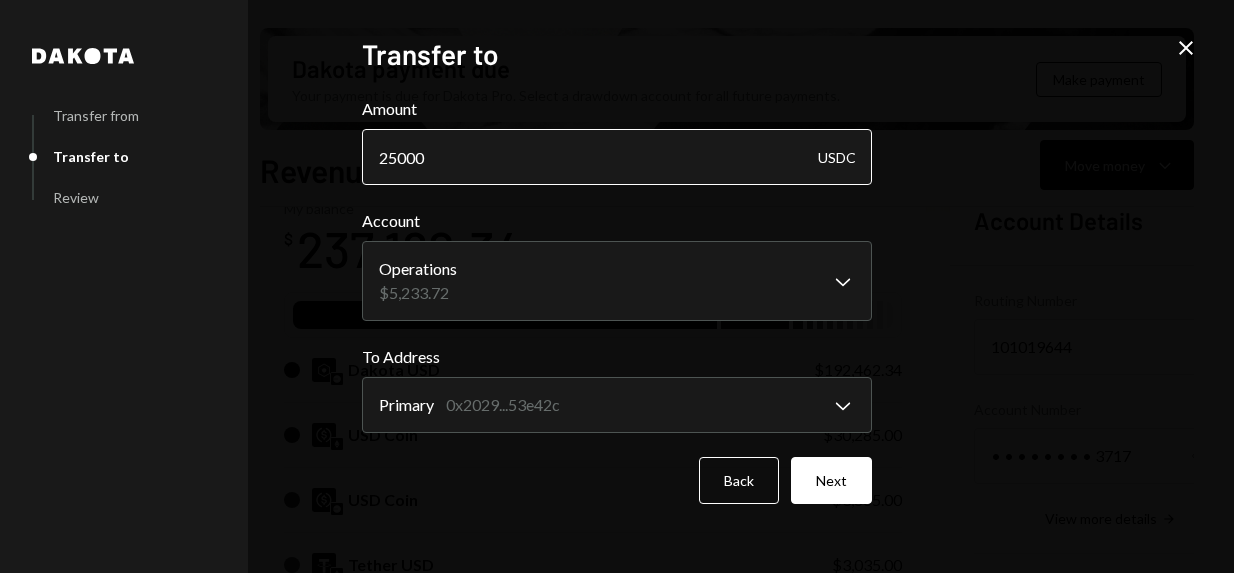 drag, startPoint x: 421, startPoint y: 161, endPoint x: 378, endPoint y: 160, distance: 43.011627 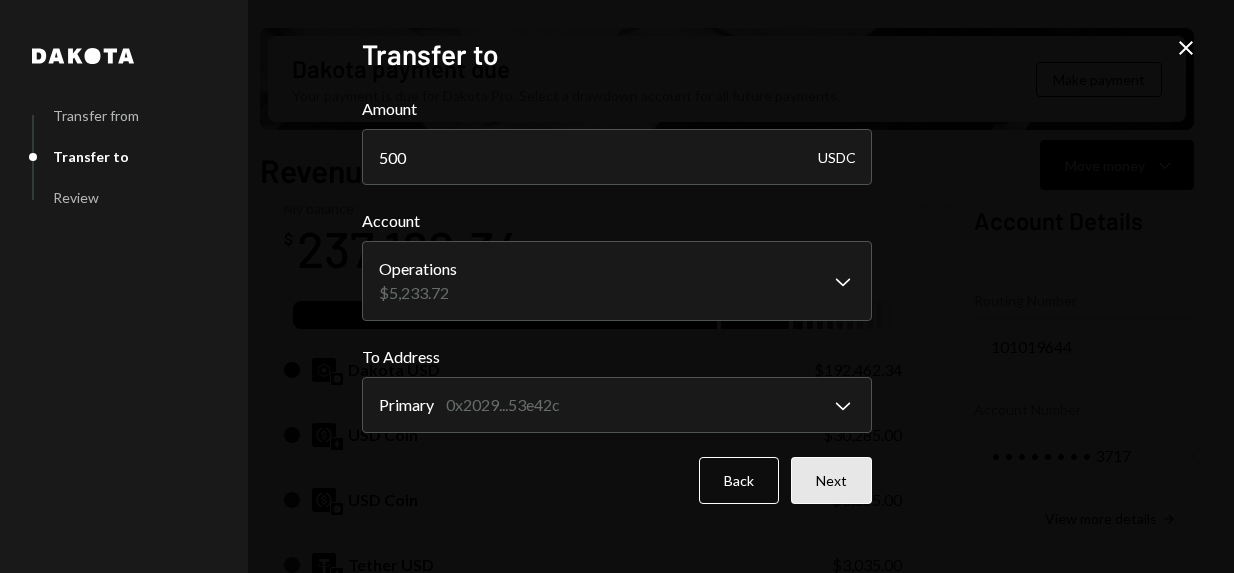 type on "500" 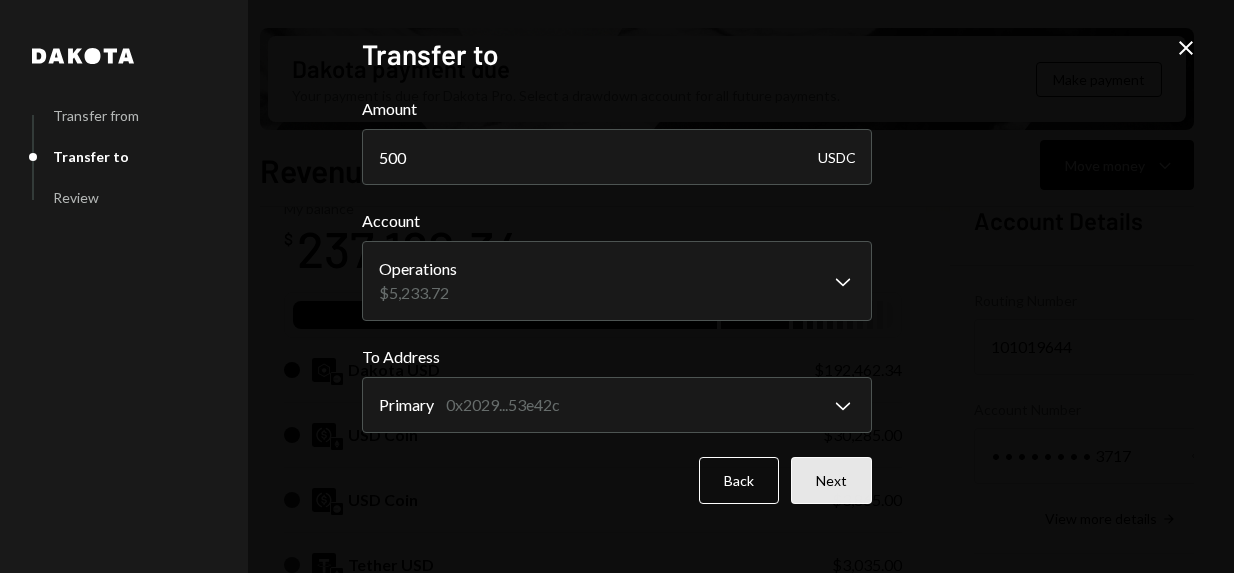 click on "Next" at bounding box center (831, 480) 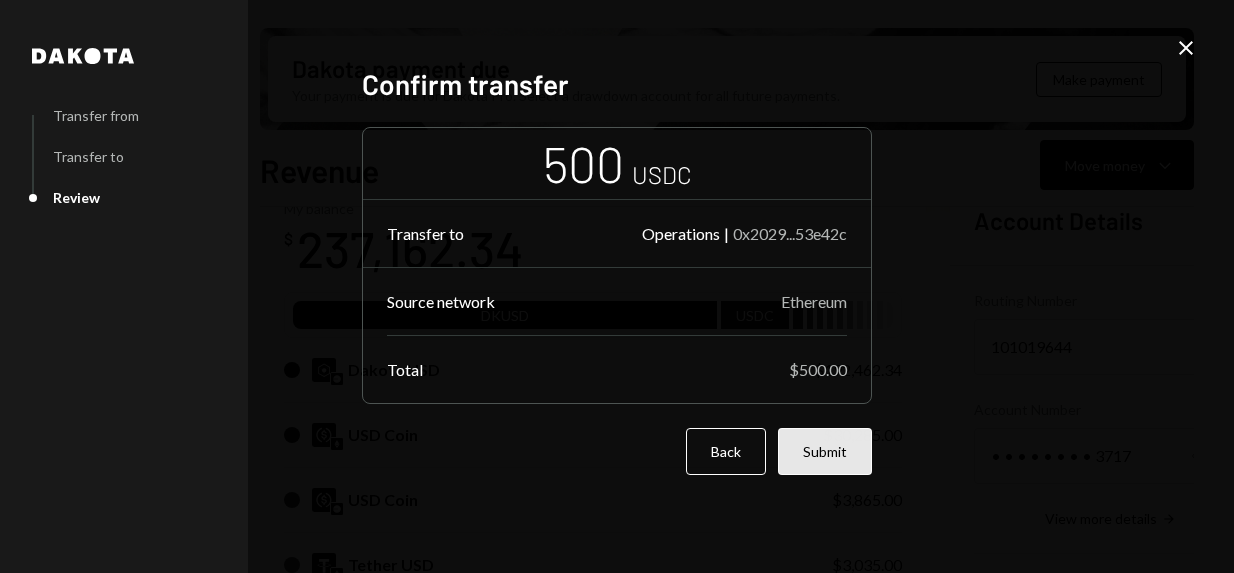 click on "Submit" at bounding box center (825, 451) 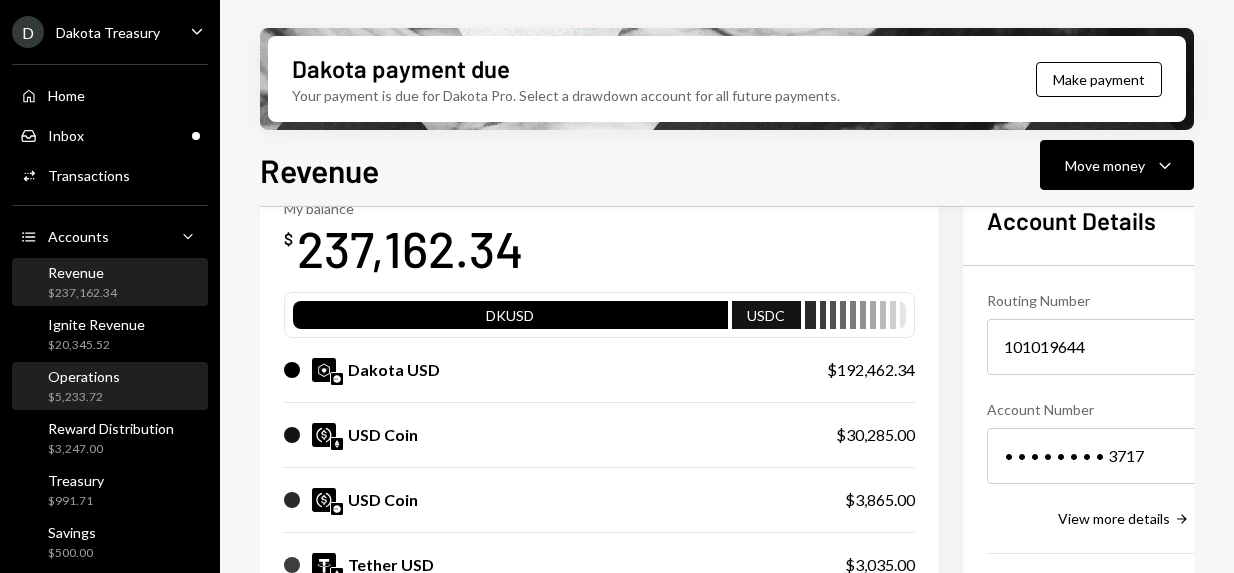 click on "Operations $5,233.72" at bounding box center (110, 387) 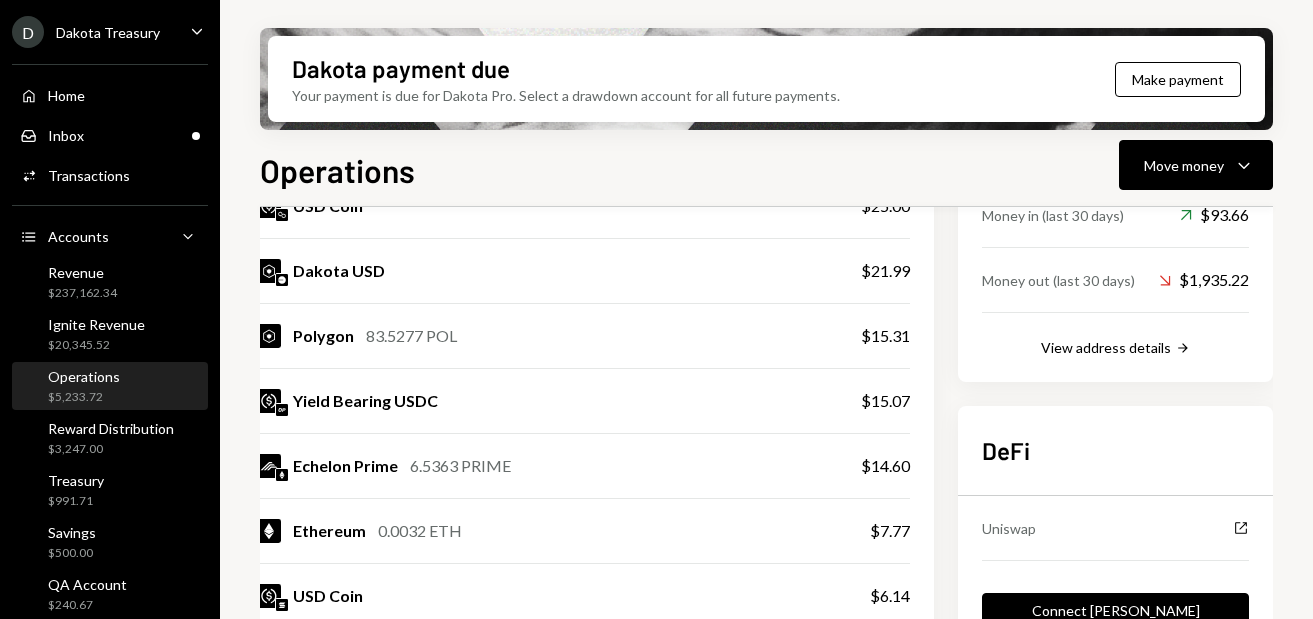 scroll, scrollTop: 654, scrollLeft: 67, axis: both 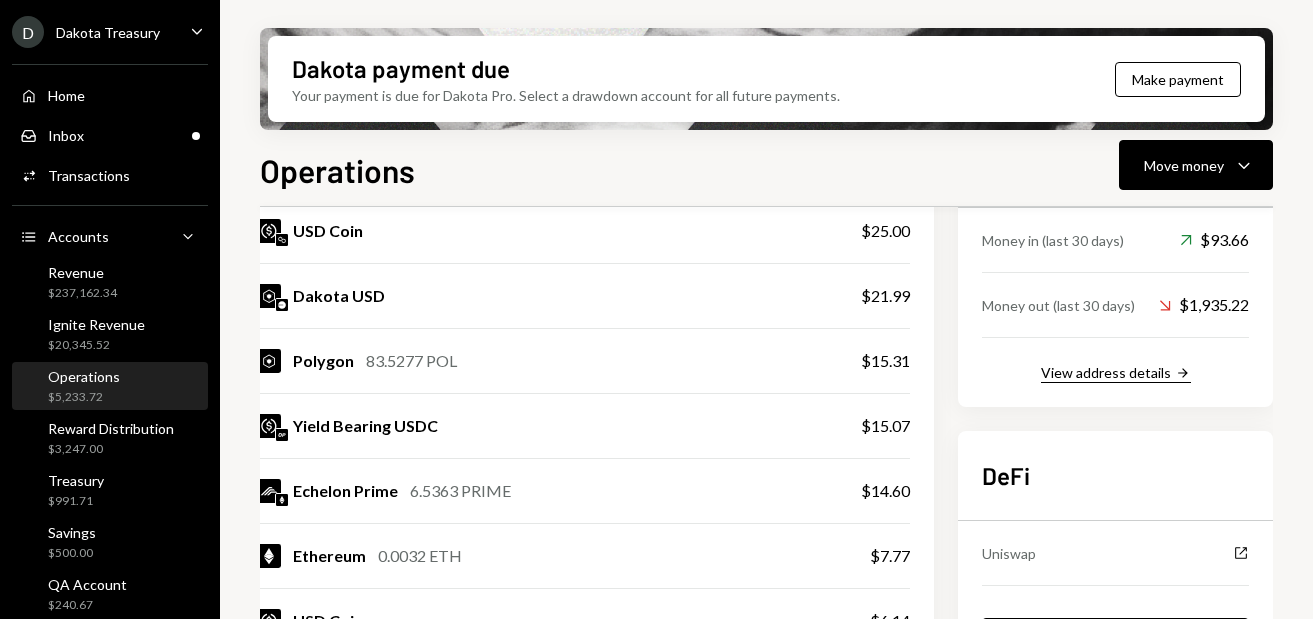 click on "View address details" at bounding box center (1106, 372) 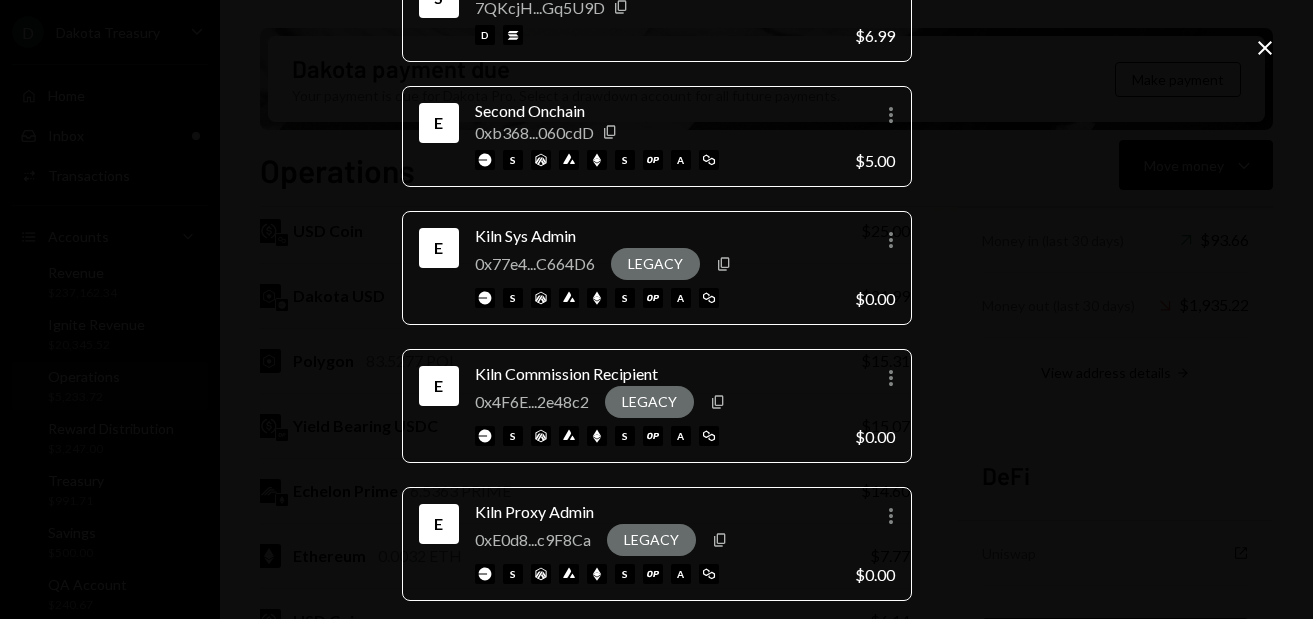 scroll, scrollTop: 0, scrollLeft: 0, axis: both 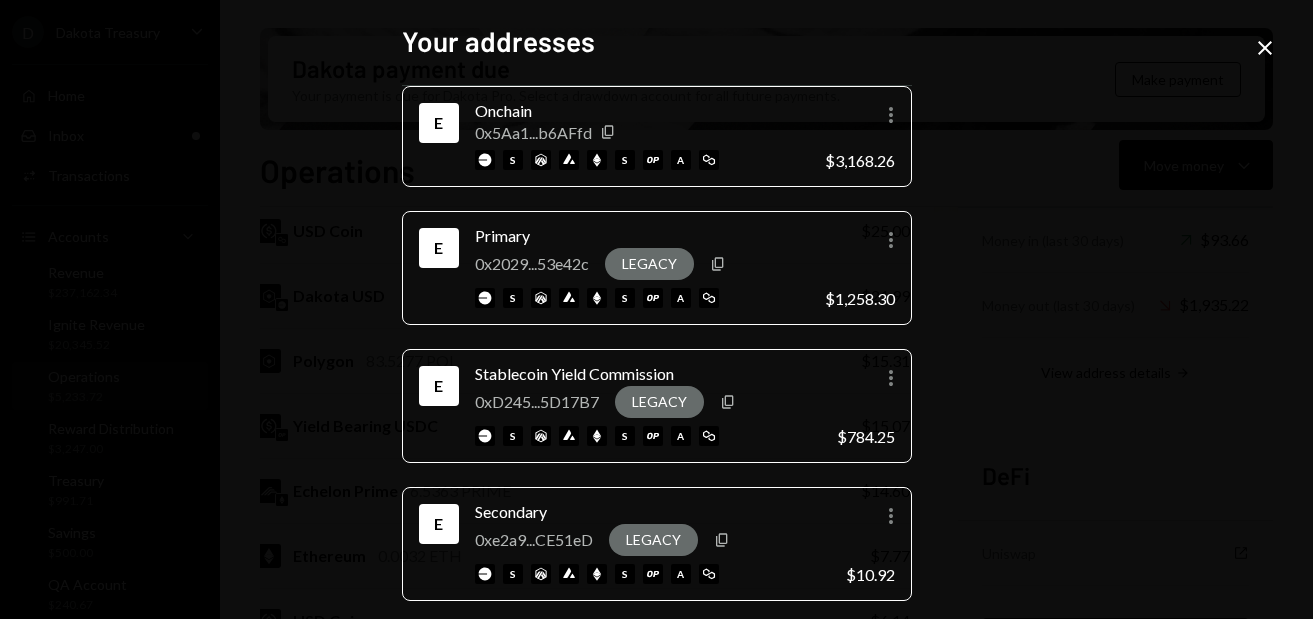 click 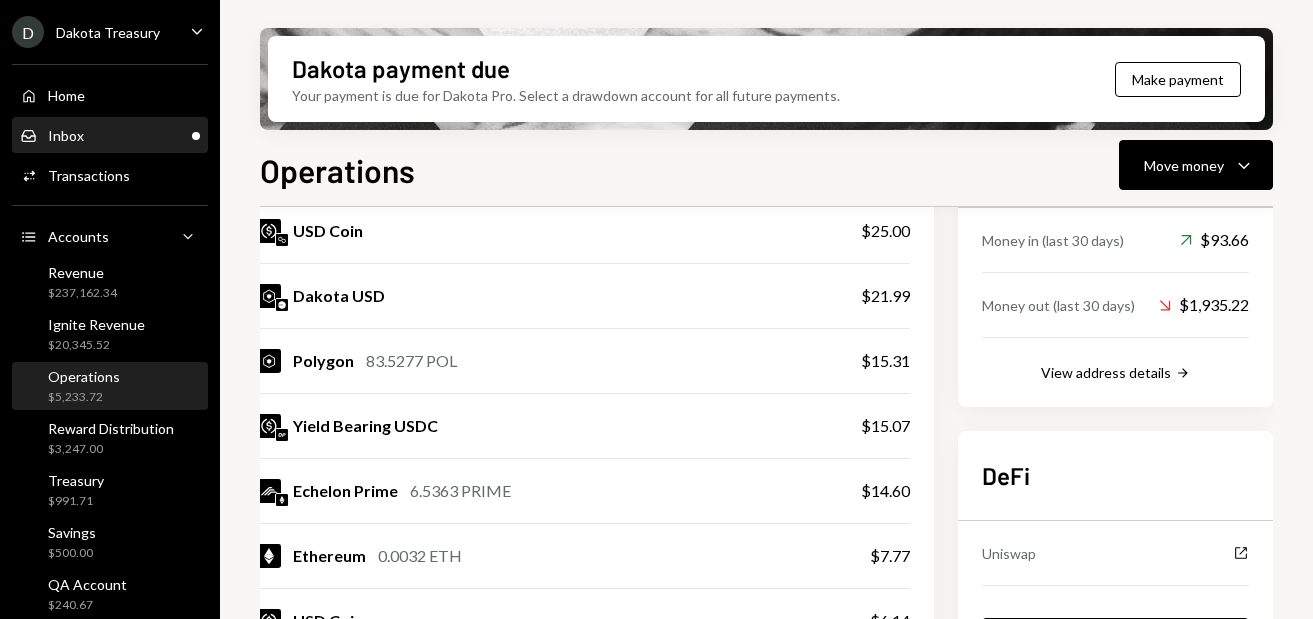 click on "Inbox Inbox" at bounding box center (110, 136) 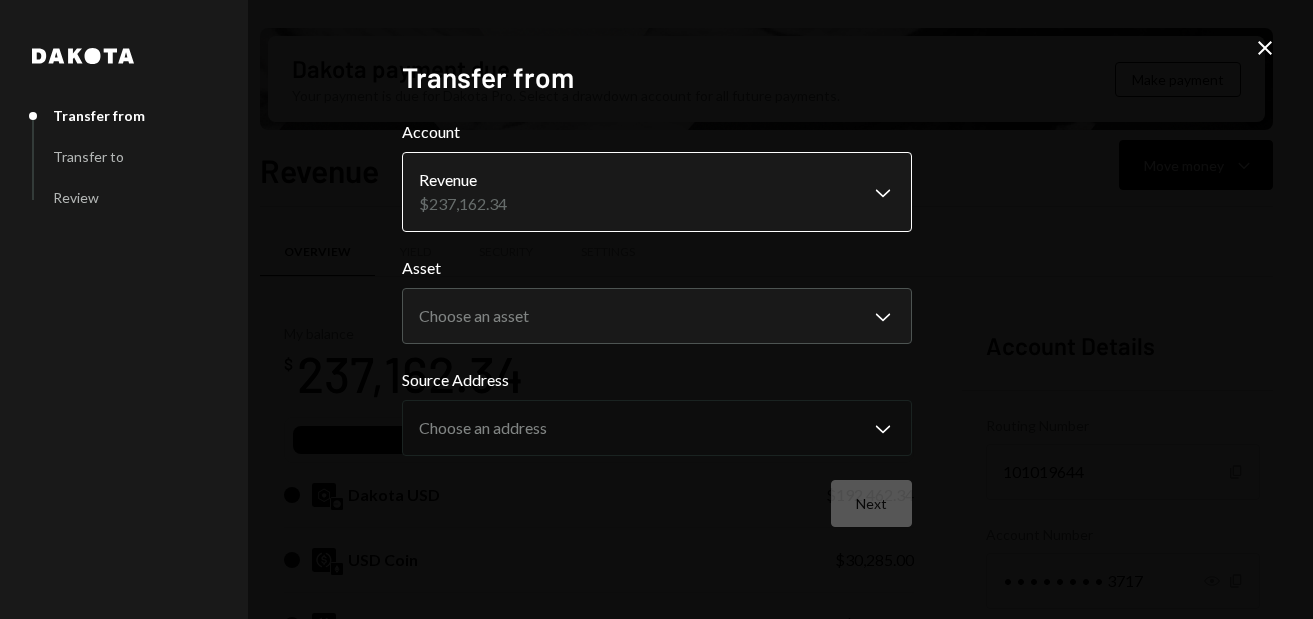 scroll, scrollTop: 0, scrollLeft: 0, axis: both 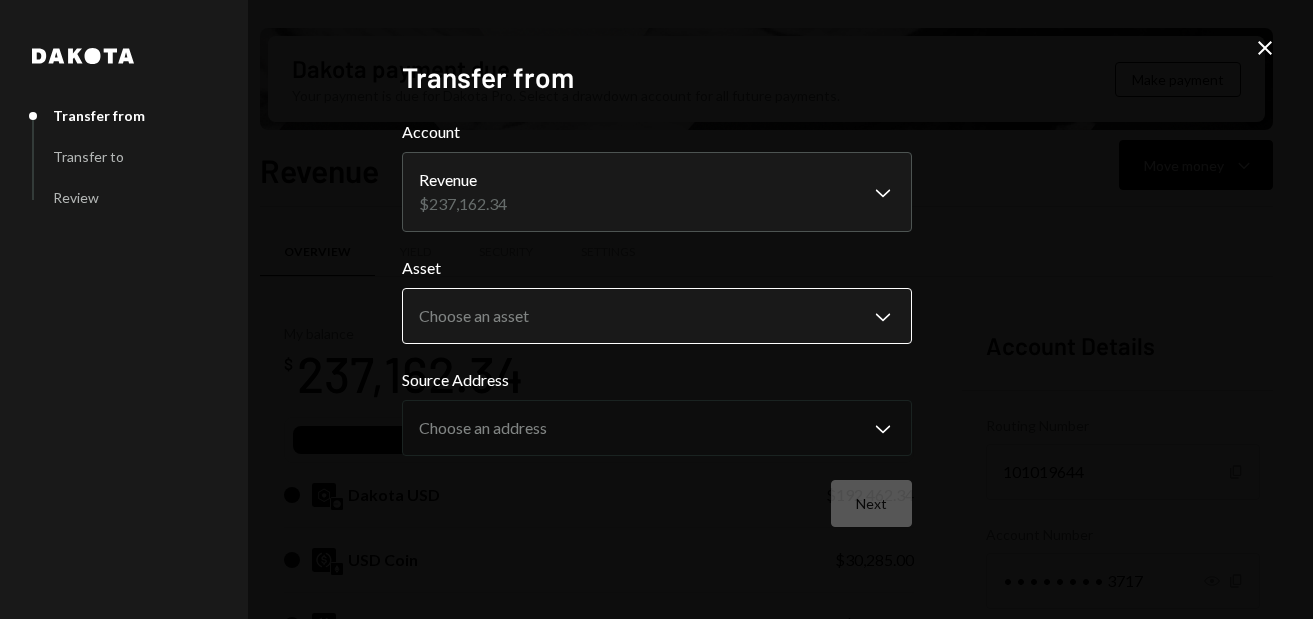 click on "D Dakota Treasury Caret Down Home Home Inbox Inbox Activities Transactions Accounts Accounts Caret Down Revenue $237,162.34 Ignite Revenue $20,345.52 Operations $5,233.72 Reward Distribution $3,247.00 Treasury $991.71 Savings $500.00 QA Account $240.67 QA Account 2 $25.97 Cards Admin $0.00 Cards $9,526.30 Dollar Rewards User Recipients Team Team Dakota payment due Your payment is due for Dakota Pro. Select a drawdown account for all future payments. Make payment Revenue Move money Caret Down Overview Yield Security Settings My balance $ 237,162.34 DKUSD USDC Dakota USD $192,462.34 USD Coin $30,285.00 USD Coin $3,865.00 Tether USD $3,035.00 USD Coin $1,995.00 USD Coin $1,585.00 Tether USD $930.00 USD Coin $925.00 USD Coin $770.00 USD Coin $630.00 Tether USD $545.00 Tether USD $135.00 Recent Transactions View all Type Initiated By Initiated At Status Withdrawal 500  USDC Ryan Bozarth 2:31 PM Completed Deposit 45  USDC 0xBfEF...3aAD13 Copy 1:06 PM Completed Deposit 45  DKUSD 0xDeE1...227e33 Copy 12:06 PM Deposit" at bounding box center (656, 309) 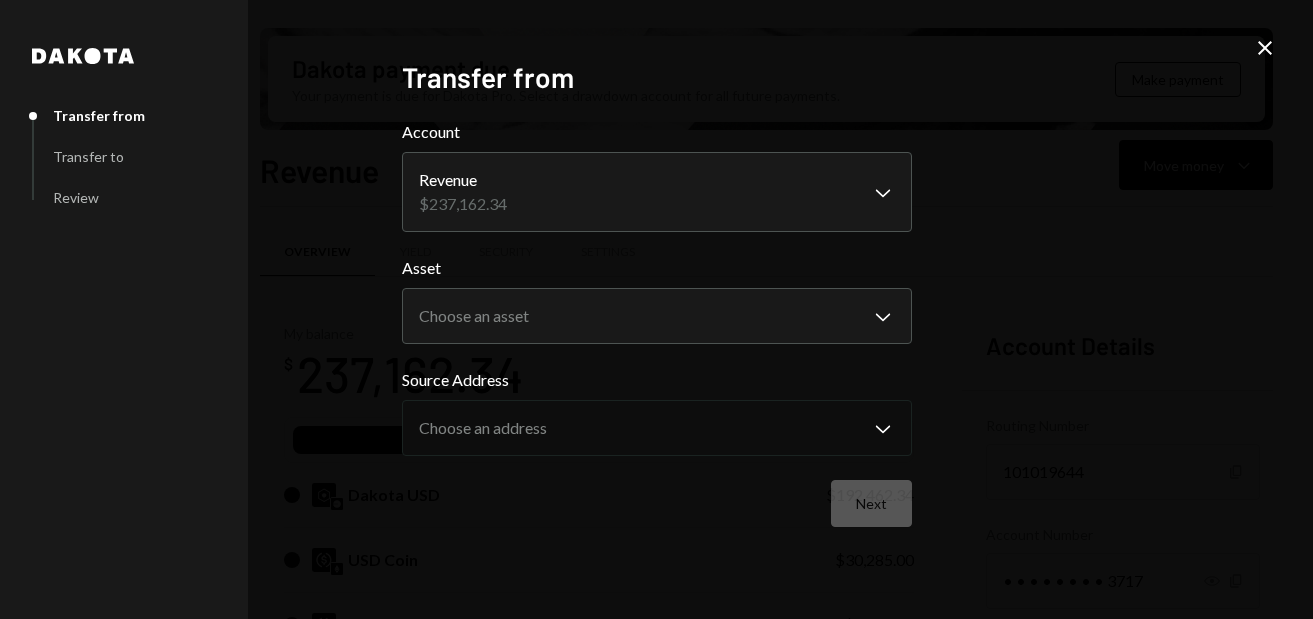 click on "Source Address" at bounding box center (657, 380) 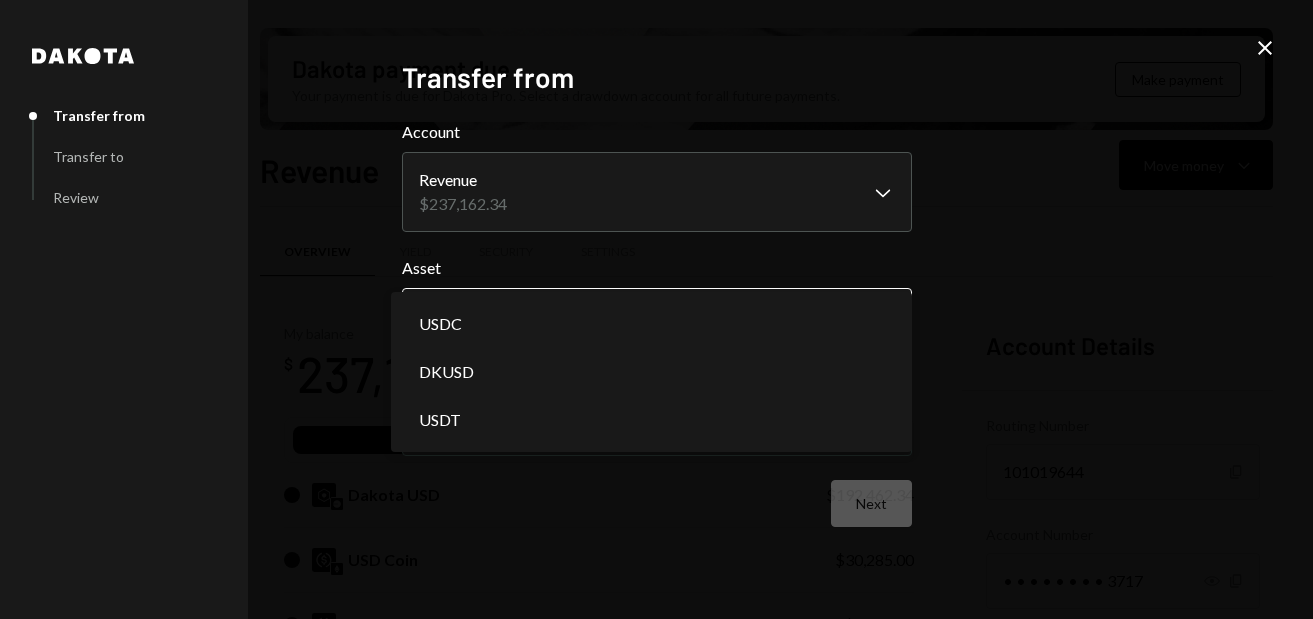 click on "D Dakota Treasury Caret Down Home Home Inbox Inbox Activities Transactions Accounts Accounts Caret Down Revenue $237,162.34 Ignite Revenue $20,345.52 Operations $5,233.72 Reward Distribution $3,247.00 Treasury $991.71 Savings $500.00 QA Account $240.67 QA Account 2 $25.97 Cards Admin $0.00 Cards $9,526.30 Dollar Rewards User Recipients Team Team Dakota payment due Your payment is due for Dakota Pro. Select a drawdown account for all future payments. Make payment Revenue Move money Caret Down Overview Yield Security Settings My balance $ 237,162.34 DKUSD USDC Dakota USD $192,462.34 USD Coin $30,285.00 USD Coin $3,865.00 Tether USD $3,035.00 USD Coin $1,995.00 USD Coin $1,585.00 Tether USD $930.00 USD Coin $925.00 USD Coin $770.00 USD Coin $630.00 Tether USD $545.00 Tether USD $135.00 Recent Transactions View all Type Initiated By Initiated At Status Withdrawal 500  USDC Ryan Bozarth 2:31 PM Completed Deposit 45  USDC 0xBfEF...3aAD13 Copy 1:06 PM Completed Deposit 45  DKUSD 0xDeE1...227e33 Copy 12:06 PM Deposit" at bounding box center [656, 309] 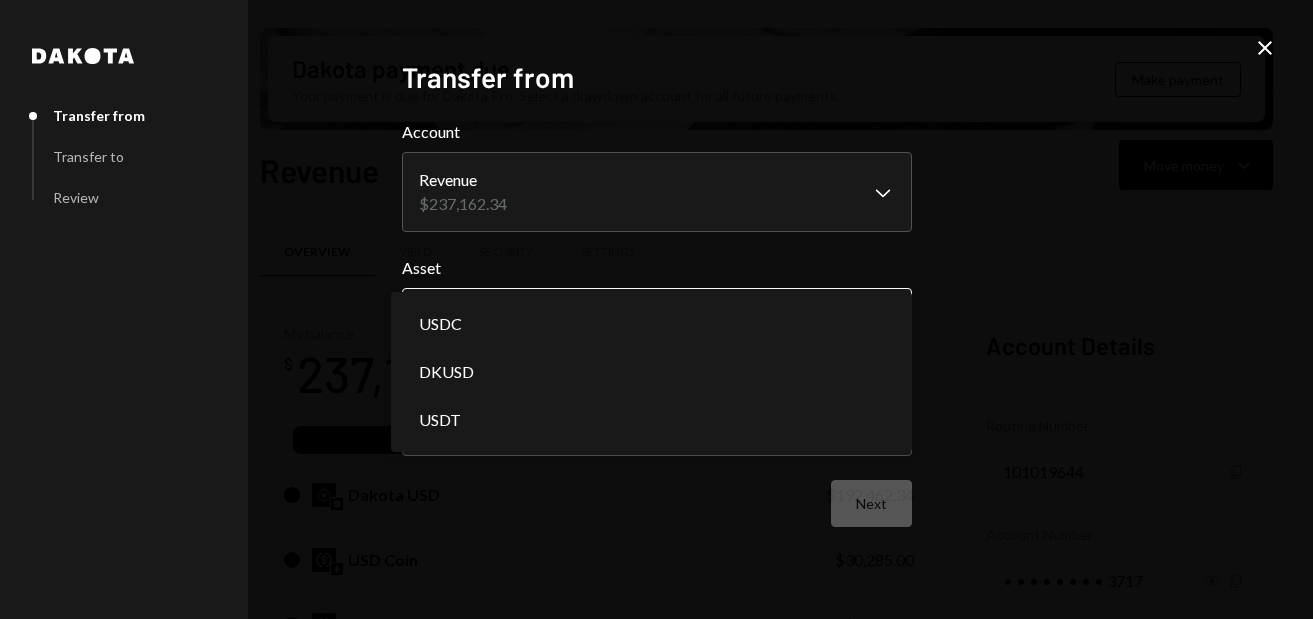 click on "D Dakota Treasury Caret Down Home Home Inbox Inbox Activities Transactions Accounts Accounts Caret Down Revenue $237,162.34 Ignite Revenue $20,345.52 Operations $5,233.72 Reward Distribution $3,247.00 Treasury $991.71 Savings $500.00 QA Account $240.67 QA Account 2 $25.97 Cards Admin $0.00 Cards $9,526.30 Dollar Rewards User Recipients Team Team Dakota payment due Your payment is due for Dakota Pro. Select a drawdown account for all future payments. Make payment Revenue Move money Caret Down Overview Yield Security Settings My balance $ 237,162.34 DKUSD USDC Dakota USD $192,462.34 USD Coin $30,285.00 USD Coin $3,865.00 Tether USD $3,035.00 USD Coin $1,995.00 USD Coin $1,585.00 Tether USD $930.00 USD Coin $925.00 USD Coin $770.00 USD Coin $630.00 Tether USD $545.00 Tether USD $135.00 Recent Transactions View all Type Initiated By Initiated At Status Withdrawal 500  USDC Ryan Bozarth 2:31 PM Completed Deposit 45  USDC 0xBfEF...3aAD13 Copy 1:06 PM Completed Deposit 45  DKUSD 0xDeE1...227e33 Copy 12:06 PM Deposit" at bounding box center (656, 309) 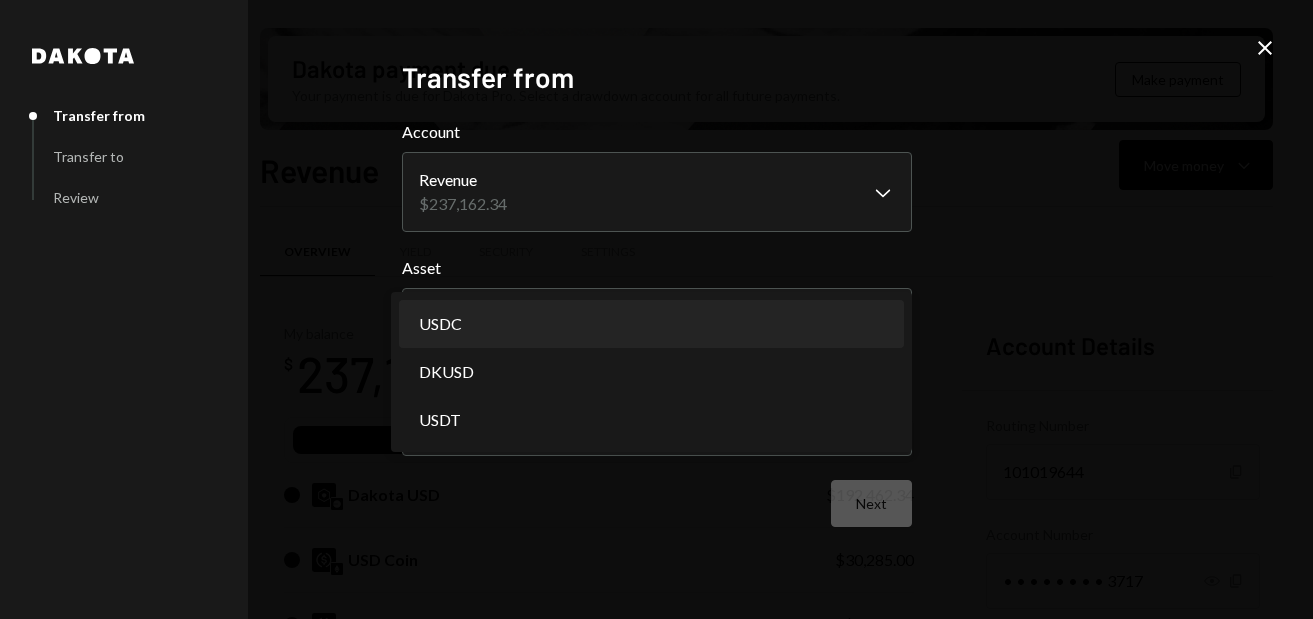 select on "****" 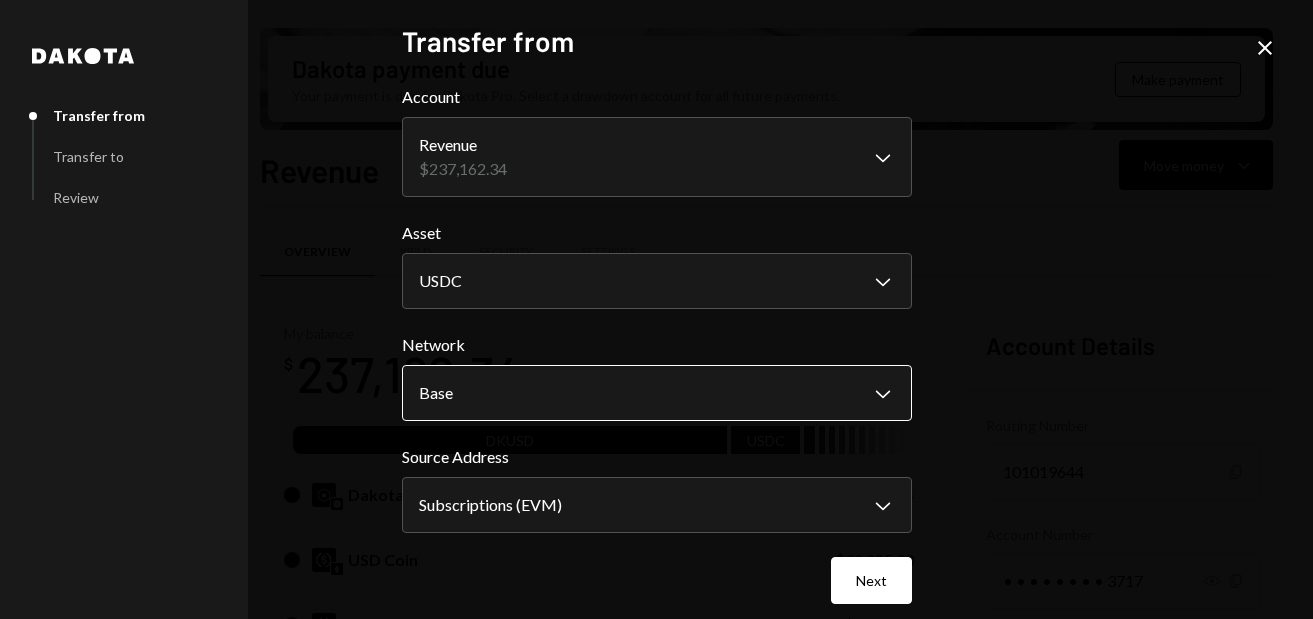 scroll, scrollTop: 16, scrollLeft: 0, axis: vertical 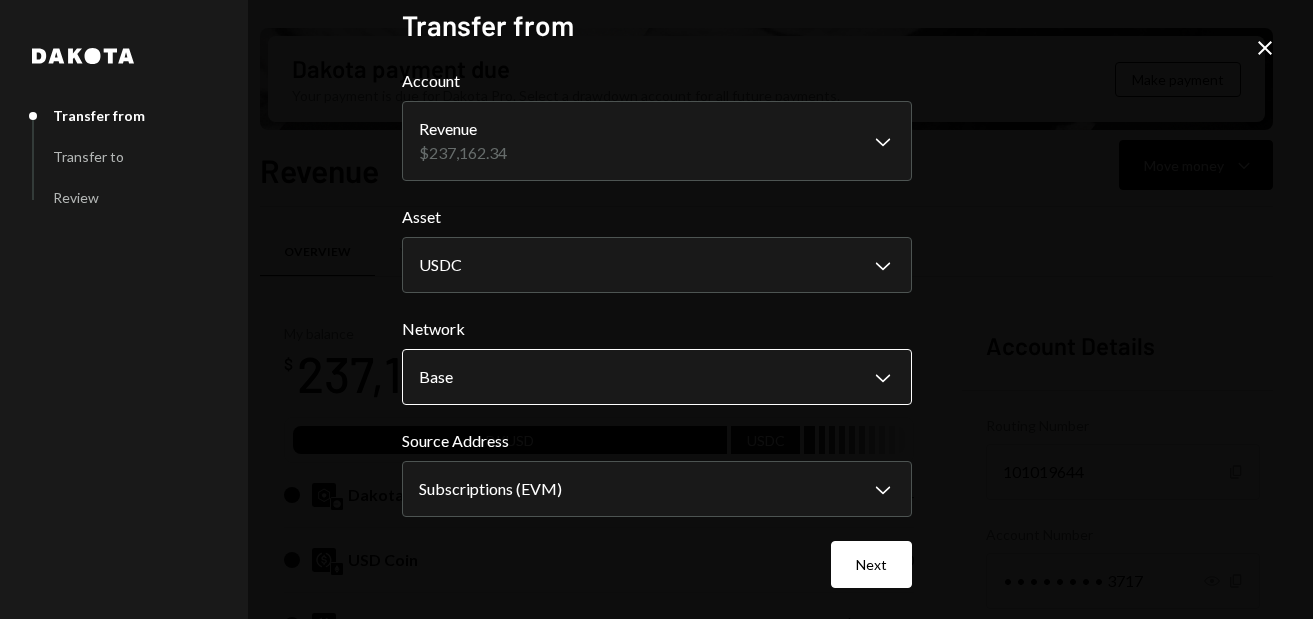 click on "D Dakota Treasury Caret Down Home Home Inbox Inbox Activities Transactions Accounts Accounts Caret Down Revenue $237,162.34 Ignite Revenue $20,345.52 Operations $5,233.72 Reward Distribution $3,247.00 Treasury $991.71 Savings $500.00 QA Account $240.67 QA Account 2 $25.97 Cards Admin $0.00 Cards $9,526.30 Dollar Rewards User Recipients Team Team Dakota payment due Your payment is due for Dakota Pro. Select a drawdown account for all future payments. Make payment Revenue Move money Caret Down Overview Yield Security Settings My balance $ 237,162.34 DKUSD USDC Dakota USD $192,462.34 USD Coin $30,285.00 USD Coin $3,865.00 Tether USD $3,035.00 USD Coin $1,995.00 USD Coin $1,585.00 Tether USD $930.00 USD Coin $925.00 USD Coin $770.00 USD Coin $630.00 Tether USD $545.00 Tether USD $135.00 Recent Transactions View all Type Initiated By Initiated At Status Withdrawal 500  USDC Ryan Bozarth 2:31 PM Completed Deposit 45  USDC 0xBfEF...3aAD13 Copy 1:06 PM Completed Deposit 45  DKUSD 0xDeE1...227e33 Copy 12:06 PM Deposit" at bounding box center [656, 309] 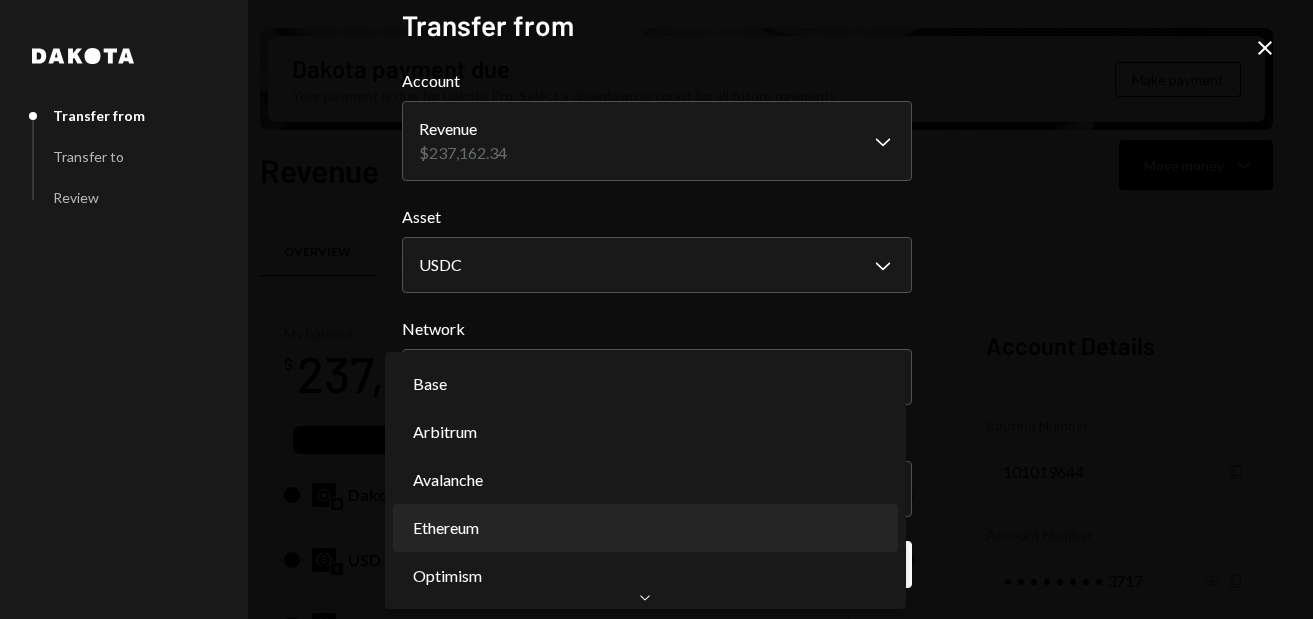 select on "**********" 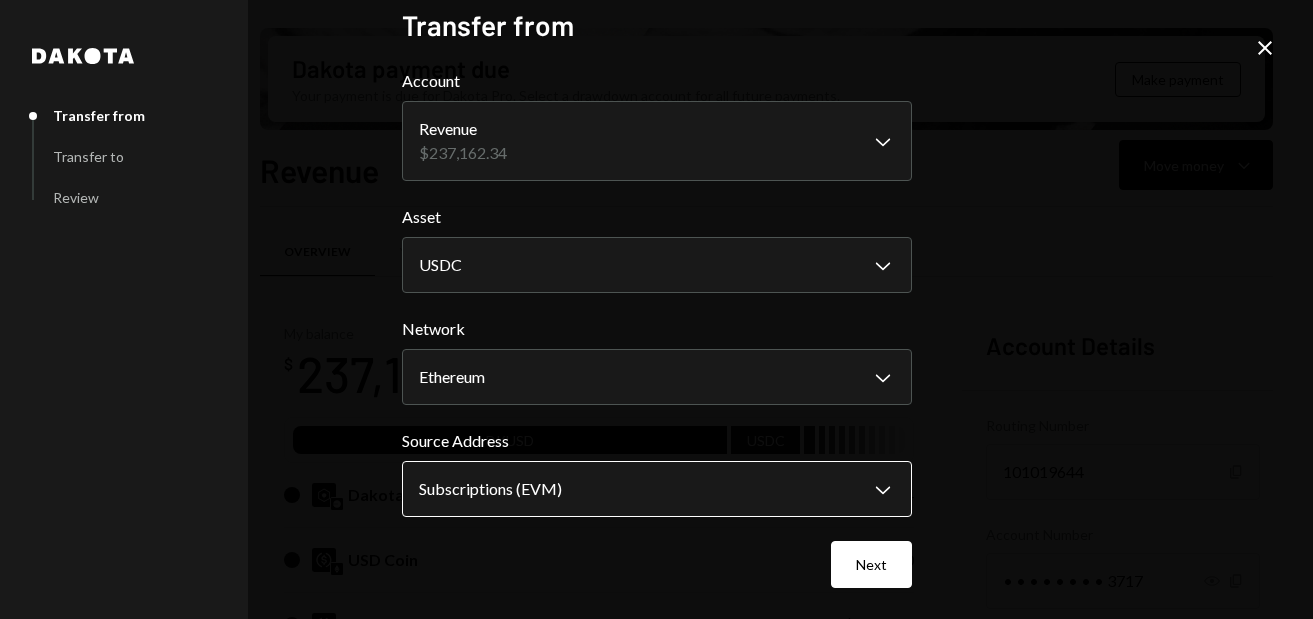 click on "D Dakota Treasury Caret Down Home Home Inbox Inbox Activities Transactions Accounts Accounts Caret Down Revenue $237,162.34 Ignite Revenue $20,345.52 Operations $5,233.72 Reward Distribution $3,247.00 Treasury $991.71 Savings $500.00 QA Account $240.67 QA Account 2 $25.97 Cards Admin $0.00 Cards $9,526.30 Dollar Rewards User Recipients Team Team Dakota payment due Your payment is due for Dakota Pro. Select a drawdown account for all future payments. Make payment Revenue Move money Caret Down Overview Yield Security Settings My balance $ 237,162.34 DKUSD USDC Dakota USD $192,462.34 USD Coin $30,285.00 USD Coin $3,865.00 Tether USD $3,035.00 USD Coin $1,995.00 USD Coin $1,585.00 Tether USD $930.00 USD Coin $925.00 USD Coin $770.00 USD Coin $630.00 Tether USD $545.00 Tether USD $135.00 Recent Transactions View all Type Initiated By Initiated At Status Withdrawal 500  USDC Ryan Bozarth 2:31 PM Completed Deposit 45  USDC 0xBfEF...3aAD13 Copy 1:06 PM Completed Deposit 45  DKUSD 0xDeE1...227e33 Copy 12:06 PM Deposit" at bounding box center [656, 309] 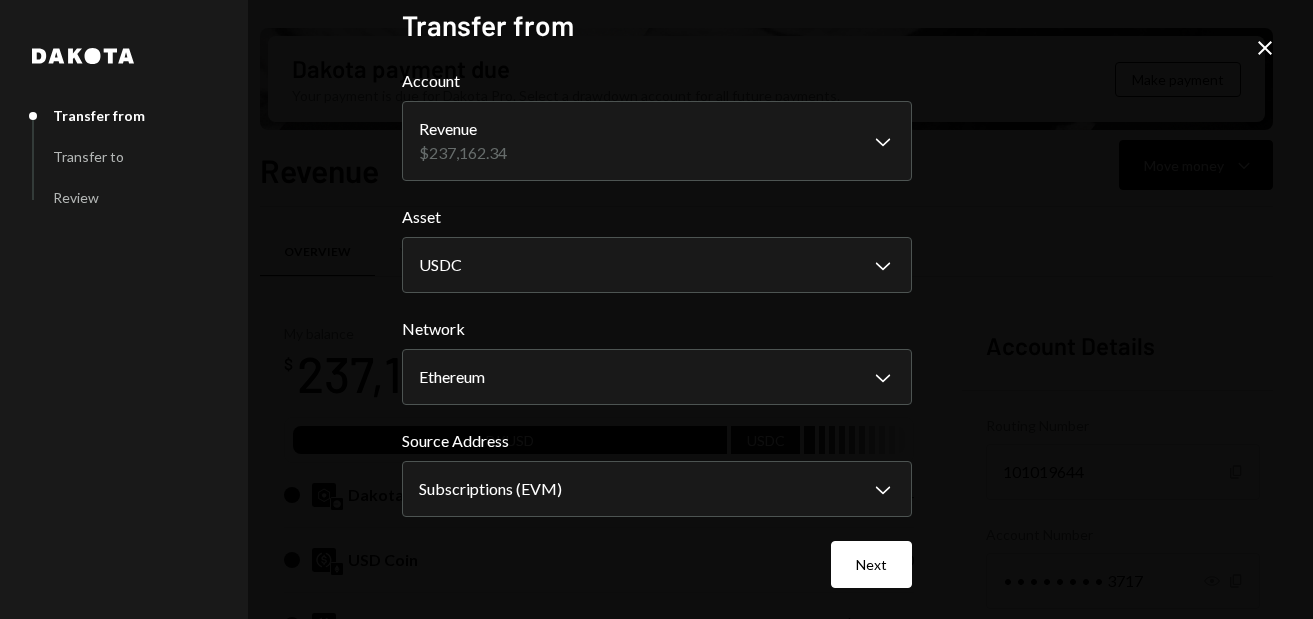 click on "D Dakota Treasury Caret Down Home Home Inbox Inbox Activities Transactions Accounts Accounts Caret Down Revenue $237,162.34 Ignite Revenue $20,345.52 Operations $5,233.72 Reward Distribution $3,247.00 Treasury $991.71 Savings $500.00 QA Account $240.67 QA Account 2 $25.97 Cards Admin $0.00 Cards $9,526.30 Dollar Rewards User Recipients Team Team Dakota payment due Your payment is due for Dakota Pro. Select a drawdown account for all future payments. Make payment Revenue Move money Caret Down Overview Yield Security Settings My balance $ 237,162.34 DKUSD USDC Dakota USD $192,462.34 USD Coin $30,285.00 USD Coin $3,865.00 Tether USD $3,035.00 USD Coin $1,995.00 USD Coin $1,585.00 Tether USD $930.00 USD Coin $925.00 USD Coin $770.00 USD Coin $630.00 Tether USD $545.00 Tether USD $135.00 Recent Transactions View all Type Initiated By Initiated At Status Withdrawal 500  USDC Ryan Bozarth 2:31 PM Completed Deposit 45  USDC 0xBfEF...3aAD13 Copy 1:06 PM Completed Deposit 45  DKUSD 0xDeE1...227e33 Copy 12:06 PM Deposit" at bounding box center (656, 309) 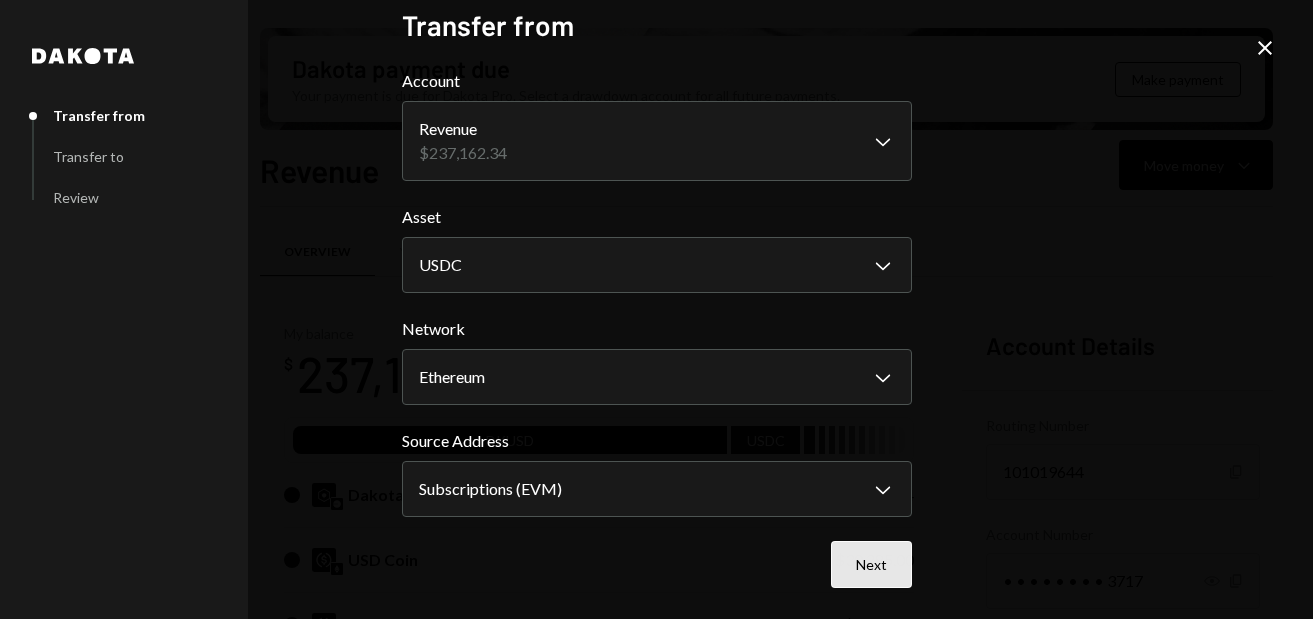click on "Next" at bounding box center [871, 564] 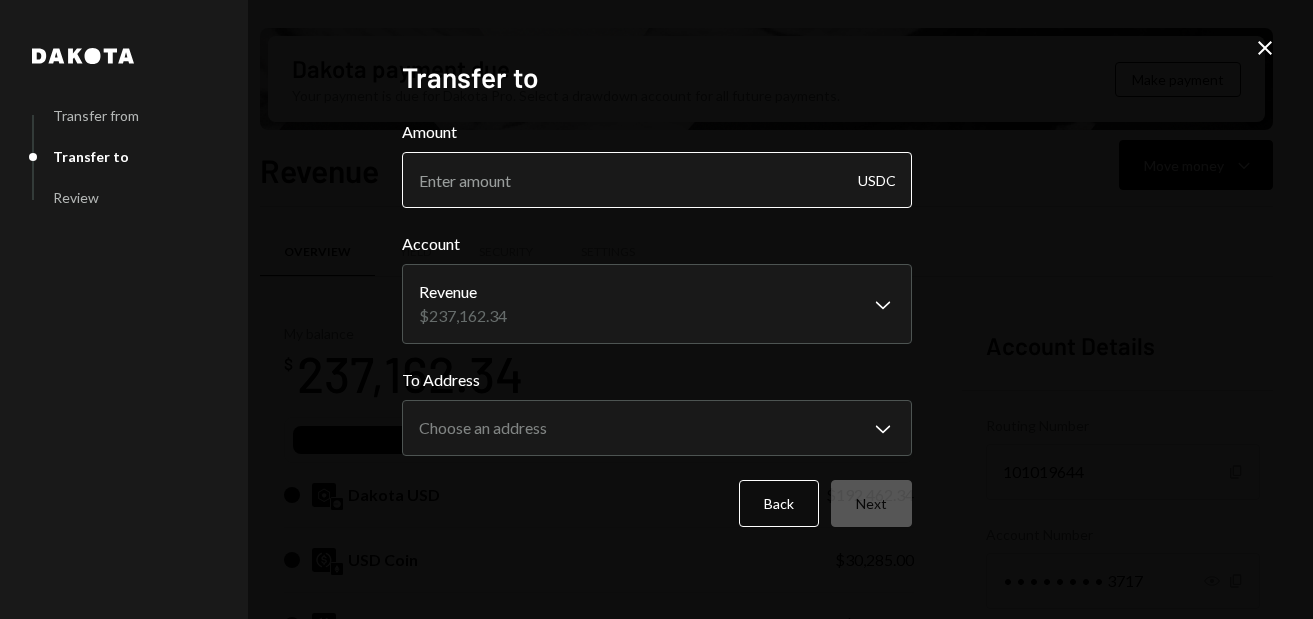 click on "Amount" at bounding box center [657, 180] 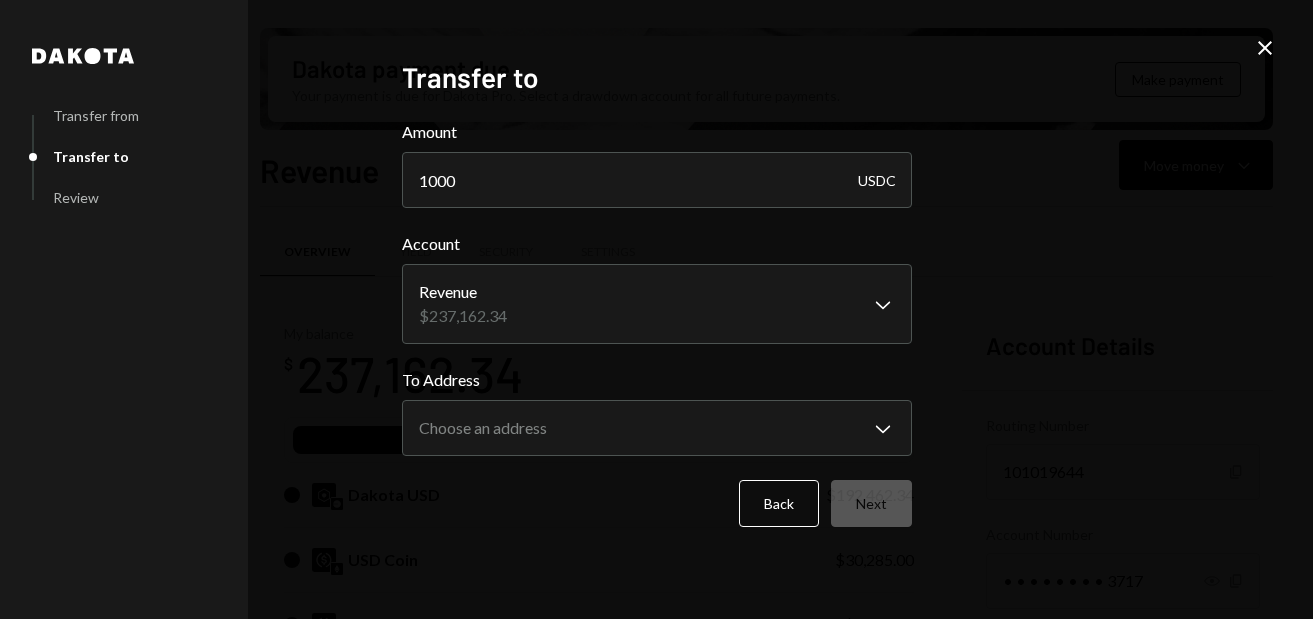 type on "1000" 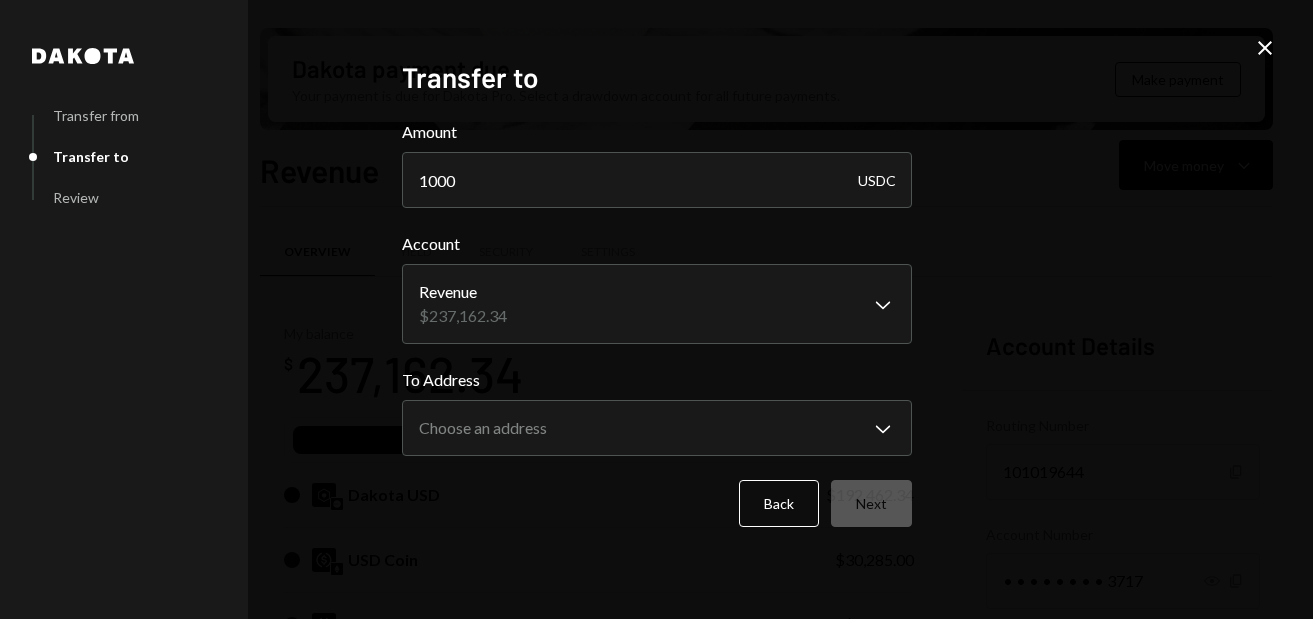 click on "**********" at bounding box center [656, 309] 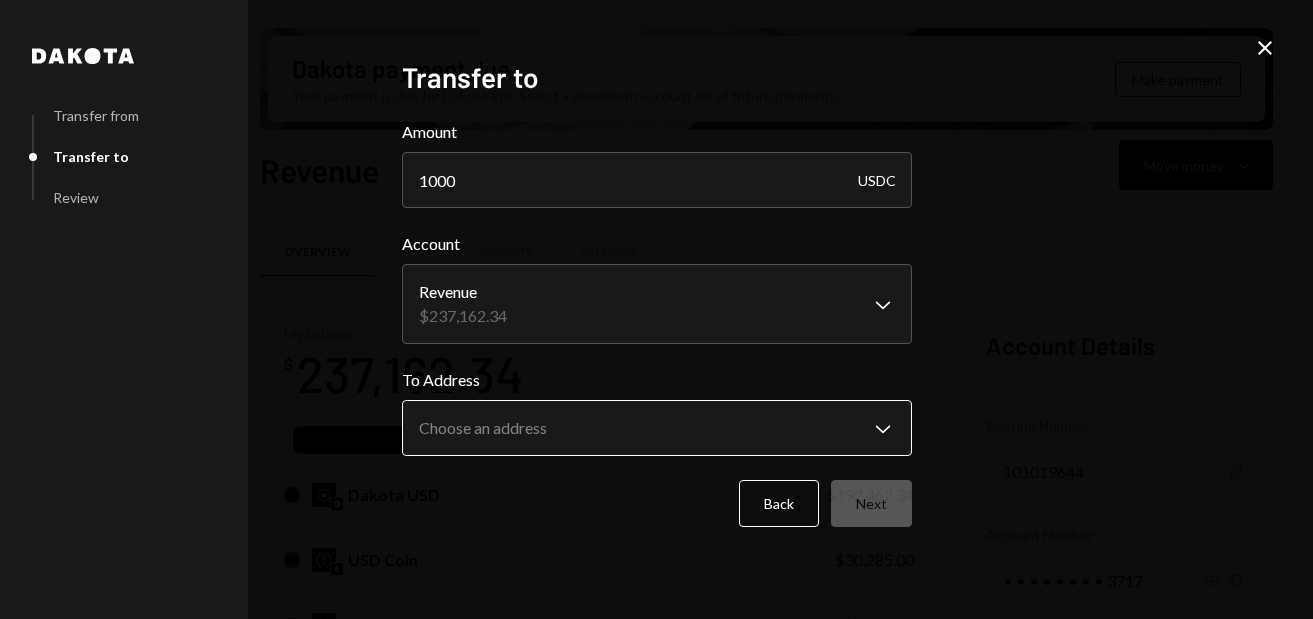 click on "D Dakota Treasury Caret Down Home Home Inbox Inbox Activities Transactions Accounts Accounts Caret Down Revenue $237,162.34 Ignite Revenue $20,345.52 Operations $5,233.72 Reward Distribution $3,247.00 Treasury $991.71 Savings $500.00 QA Account $240.67 QA Account 2 $25.97 Cards Admin $0.00 Cards $9,526.30 Dollar Rewards User Recipients Team Team Dakota payment due Your payment is due for Dakota Pro. Select a drawdown account for all future payments. Make payment Revenue Move money Caret Down Overview Yield Security Settings My balance $ 237,162.34 DKUSD USDC Dakota USD $192,462.34 USD Coin $30,285.00 USD Coin $3,865.00 Tether USD $3,035.00 USD Coin $1,995.00 USD Coin $1,585.00 Tether USD $930.00 USD Coin $925.00 USD Coin $770.00 USD Coin $630.00 Tether USD $545.00 Tether USD $135.00 Recent Transactions View all Type Initiated By Initiated At Status Withdrawal 500  USDC Ryan Bozarth 2:31 PM Completed Deposit 45  USDC 0xBfEF...3aAD13 Copy 1:06 PM Completed Deposit 45  DKUSD 0xDeE1...227e33 Copy 12:06 PM Deposit" at bounding box center [656, 309] 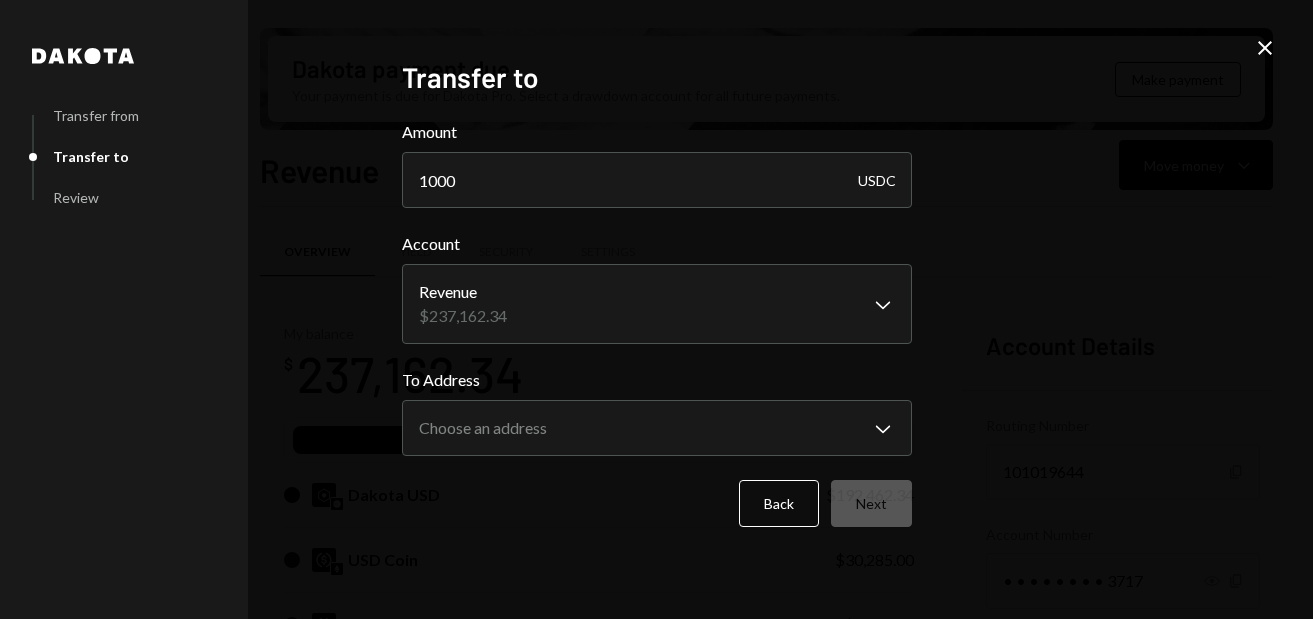 click on "D Dakota Treasury Caret Down Home Home Inbox Inbox Activities Transactions Accounts Accounts Caret Down Revenue $237,162.34 Ignite Revenue $20,345.52 Operations $5,233.72 Reward Distribution $3,247.00 Treasury $991.71 Savings $500.00 QA Account $240.67 QA Account 2 $25.97 Cards Admin $0.00 Cards $9,526.30 Dollar Rewards User Recipients Team Team Dakota payment due Your payment is due for Dakota Pro. Select a drawdown account for all future payments. Make payment Revenue Move money Caret Down Overview Yield Security Settings My balance $ 237,162.34 DKUSD USDC Dakota USD $192,462.34 USD Coin $30,285.00 USD Coin $3,865.00 Tether USD $3,035.00 USD Coin $1,995.00 USD Coin $1,585.00 Tether USD $930.00 USD Coin $925.00 USD Coin $770.00 USD Coin $630.00 Tether USD $545.00 Tether USD $135.00 Recent Transactions View all Type Initiated By Initiated At Status Withdrawal 500  USDC Ryan Bozarth 2:31 PM Completed Deposit 45  USDC 0xBfEF...3aAD13 Copy 1:06 PM Completed Deposit 45  DKUSD 0xDeE1...227e33 Copy 12:06 PM Deposit" at bounding box center (656, 309) 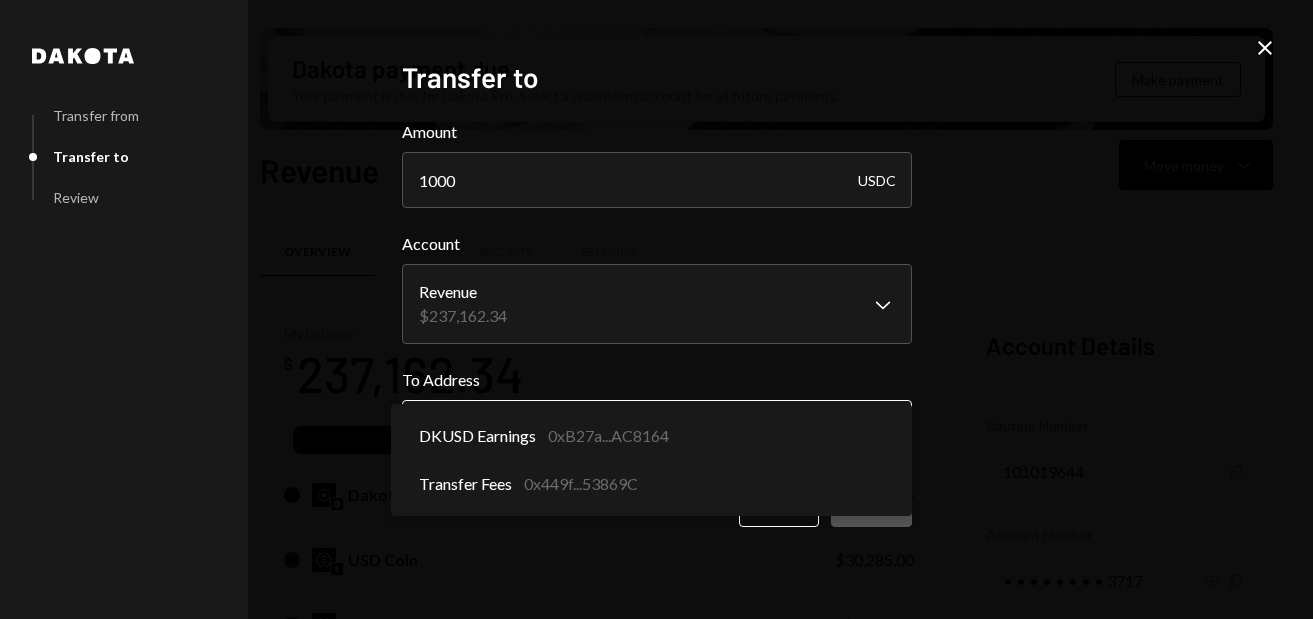 click on "D Dakota Treasury Caret Down Home Home Inbox Inbox Activities Transactions Accounts Accounts Caret Down Revenue $237,162.34 Ignite Revenue $20,345.52 Operations $5,233.72 Reward Distribution $3,247.00 Treasury $991.71 Savings $500.00 QA Account $240.67 QA Account 2 $25.97 Cards Admin $0.00 Cards $9,526.30 Dollar Rewards User Recipients Team Team Dakota payment due Your payment is due for Dakota Pro. Select a drawdown account for all future payments. Make payment Revenue Move money Caret Down Overview Yield Security Settings My balance $ 237,162.34 DKUSD USDC Dakota USD $192,462.34 USD Coin $30,285.00 USD Coin $3,865.00 Tether USD $3,035.00 USD Coin $1,995.00 USD Coin $1,585.00 Tether USD $930.00 USD Coin $925.00 USD Coin $770.00 USD Coin $630.00 Tether USD $545.00 Tether USD $135.00 Recent Transactions View all Type Initiated By Initiated At Status Withdrawal 500  USDC Ryan Bozarth 2:31 PM Completed Deposit 45  USDC 0xBfEF...3aAD13 Copy 1:06 PM Completed Deposit 45  DKUSD 0xDeE1...227e33 Copy 12:06 PM Deposit" at bounding box center (656, 309) 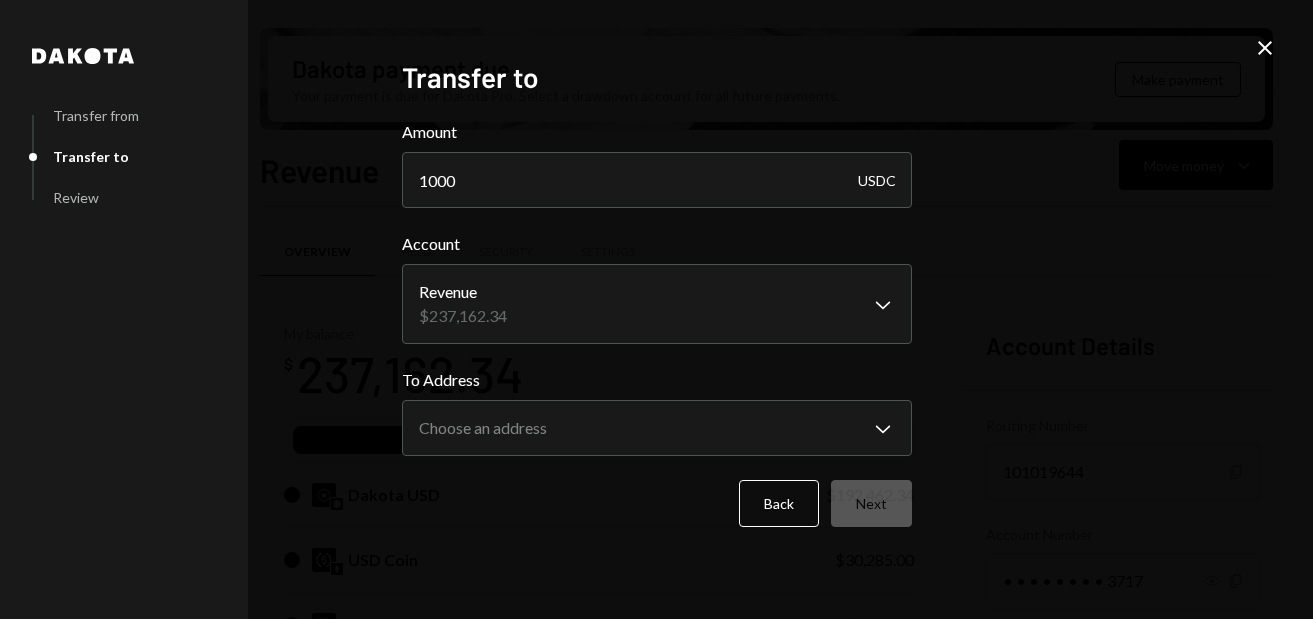 click on "D Dakota Treasury Caret Down Home Home Inbox Inbox Activities Transactions Accounts Accounts Caret Down Revenue $237,162.34 Ignite Revenue $20,345.52 Operations $5,233.72 Reward Distribution $3,247.00 Treasury $991.71 Savings $500.00 QA Account $240.67 QA Account 2 $25.97 Cards Admin $0.00 Cards $9,526.30 Dollar Rewards User Recipients Team Team Dakota payment due Your payment is due for Dakota Pro. Select a drawdown account for all future payments. Make payment Revenue Move money Caret Down Overview Yield Security Settings My balance $ 237,162.34 DKUSD USDC Dakota USD $192,462.34 USD Coin $30,285.00 USD Coin $3,865.00 Tether USD $3,035.00 USD Coin $1,995.00 USD Coin $1,585.00 Tether USD $930.00 USD Coin $925.00 USD Coin $770.00 USD Coin $630.00 Tether USD $545.00 Tether USD $135.00 Recent Transactions View all Type Initiated By Initiated At Status Withdrawal 500  USDC Ryan Bozarth 2:31 PM Completed Deposit 45  USDC 0xBfEF...3aAD13 Copy 1:06 PM Completed Deposit 45  DKUSD 0xDeE1...227e33 Copy 12:06 PM Deposit" at bounding box center (656, 309) 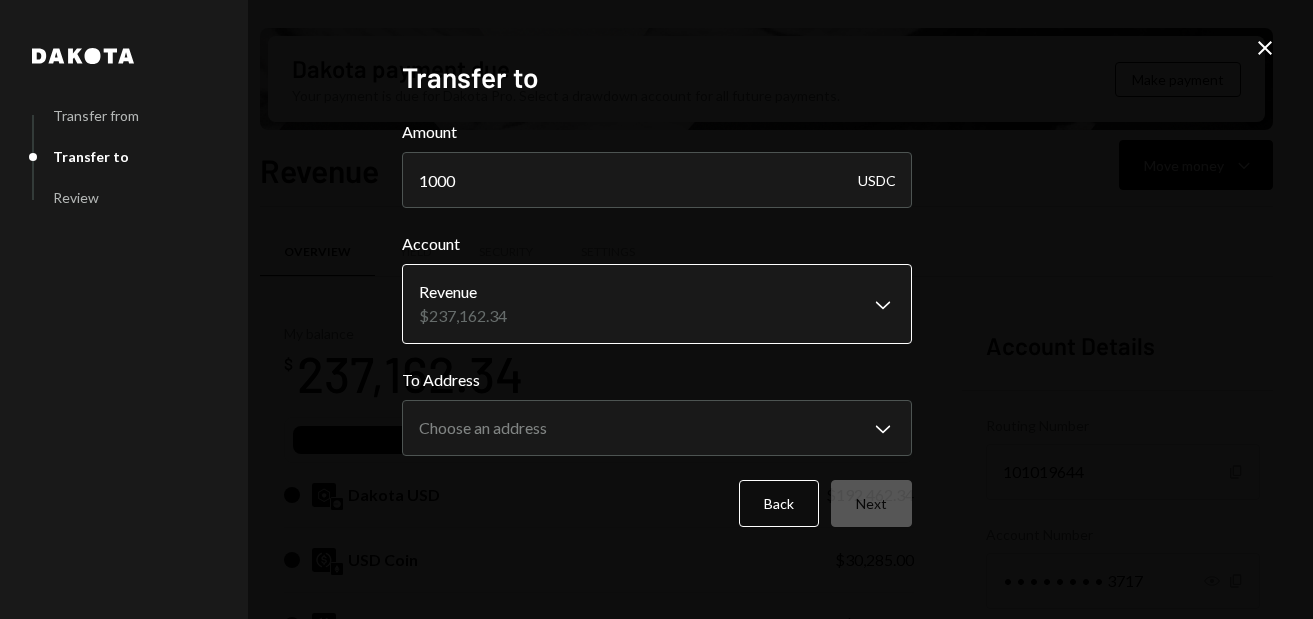 click on "D Dakota Treasury Caret Down Home Home Inbox Inbox Activities Transactions Accounts Accounts Caret Down Revenue $237,162.34 Ignite Revenue $20,345.52 Operations $5,233.72 Reward Distribution $3,247.00 Treasury $991.71 Savings $500.00 QA Account $240.67 QA Account 2 $25.97 Cards Admin $0.00 Cards $9,526.30 Dollar Rewards User Recipients Team Team Dakota payment due Your payment is due for Dakota Pro. Select a drawdown account for all future payments. Make payment Revenue Move money Caret Down Overview Yield Security Settings My balance $ 237,162.34 DKUSD USDC Dakota USD $192,462.34 USD Coin $30,285.00 USD Coin $3,865.00 Tether USD $3,035.00 USD Coin $1,995.00 USD Coin $1,585.00 Tether USD $930.00 USD Coin $925.00 USD Coin $770.00 USD Coin $630.00 Tether USD $545.00 Tether USD $135.00 Recent Transactions View all Type Initiated By Initiated At Status Withdrawal 500  USDC Ryan Bozarth 2:31 PM Completed Deposit 45  USDC 0xBfEF...3aAD13 Copy 1:06 PM Completed Deposit 45  DKUSD 0xDeE1...227e33 Copy 12:06 PM Deposit" at bounding box center (656, 309) 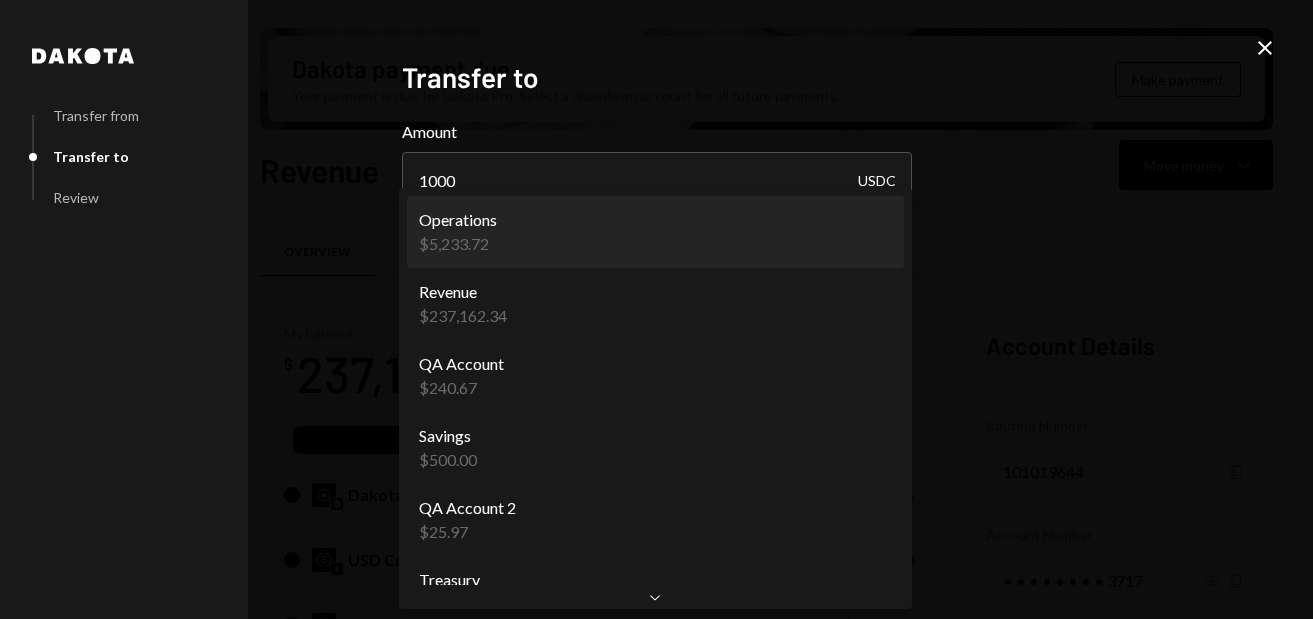 select on "**********" 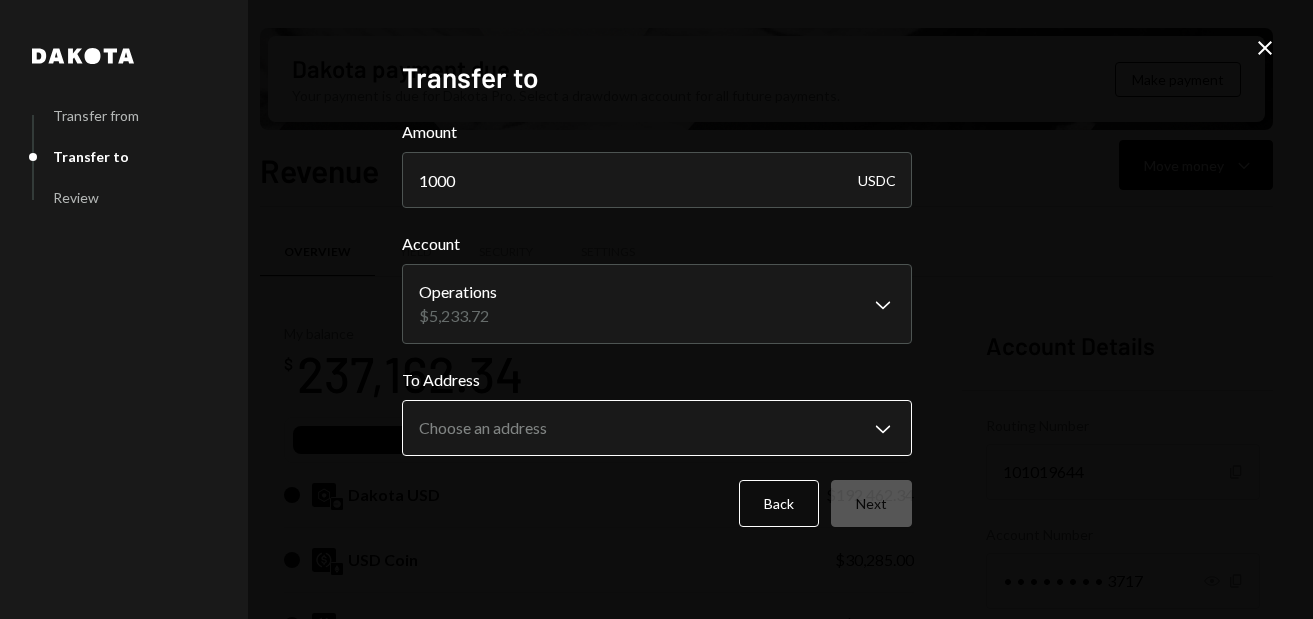 click on "D Dakota Treasury Caret Down Home Home Inbox Inbox Activities Transactions Accounts Accounts Caret Down Revenue $237,162.34 Ignite Revenue $20,345.52 Operations $5,233.72 Reward Distribution $3,247.00 Treasury $991.71 Savings $500.00 QA Account $240.67 QA Account 2 $25.97 Cards Admin $0.00 Cards $9,526.30 Dollar Rewards User Recipients Team Team Dakota payment due Your payment is due for Dakota Pro. Select a drawdown account for all future payments. Make payment Revenue Move money Caret Down Overview Yield Security Settings My balance $ 237,162.34 DKUSD USDC Dakota USD $192,462.34 USD Coin $30,285.00 USD Coin $3,865.00 Tether USD $3,035.00 USD Coin $1,995.00 USD Coin $1,585.00 Tether USD $930.00 USD Coin $925.00 USD Coin $770.00 USD Coin $630.00 Tether USD $545.00 Tether USD $135.00 Recent Transactions View all Type Initiated By Initiated At Status Withdrawal 500  USDC Ryan Bozarth 2:31 PM Completed Deposit 45  USDC 0xBfEF...3aAD13 Copy 1:06 PM Completed Deposit 45  DKUSD 0xDeE1...227e33 Copy 12:06 PM Deposit" at bounding box center [656, 309] 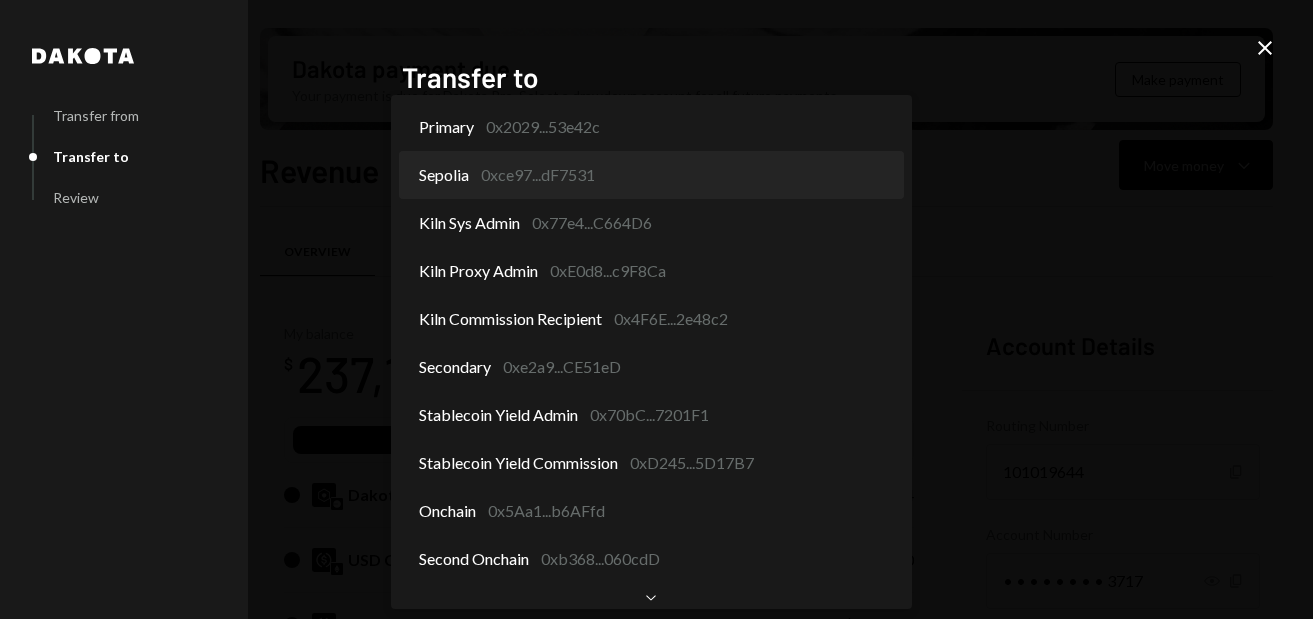 scroll, scrollTop: 0, scrollLeft: 0, axis: both 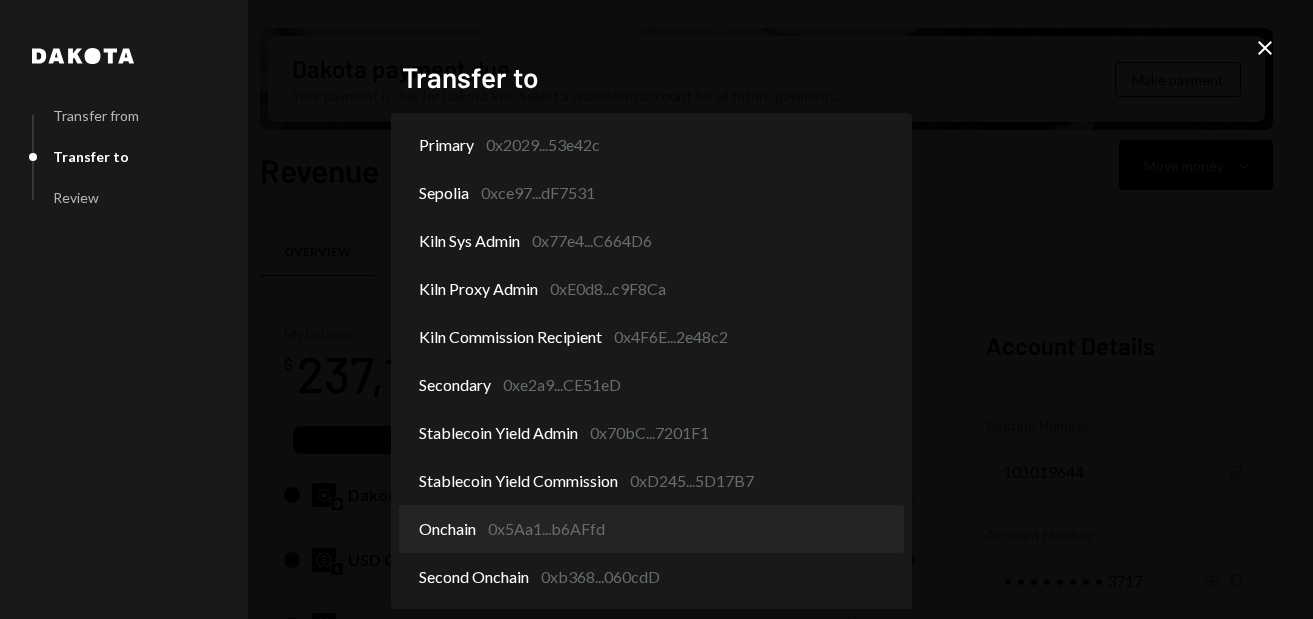 select on "**********" 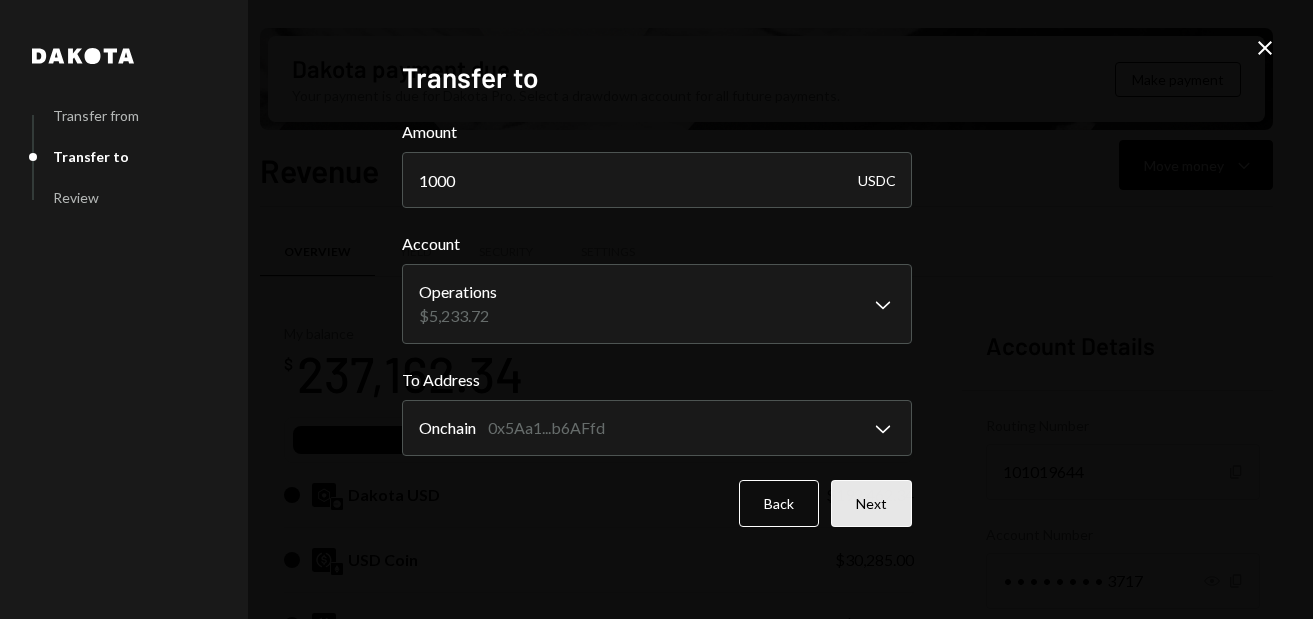 click on "Next" at bounding box center [871, 503] 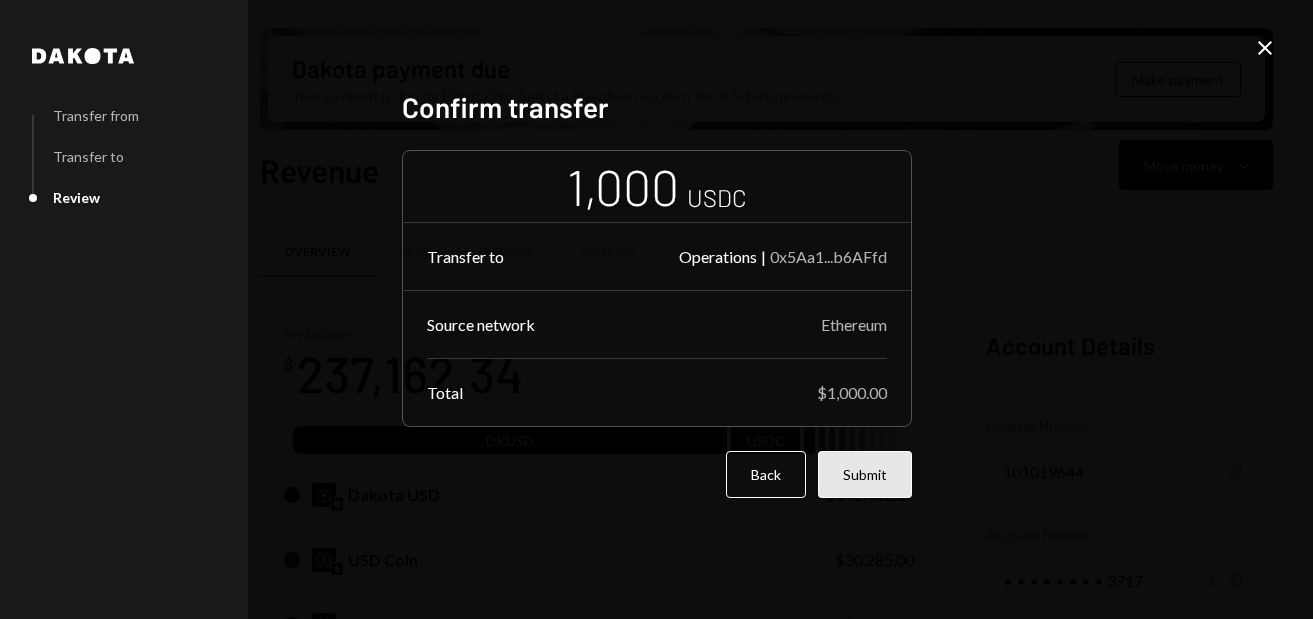 click on "Submit" at bounding box center [865, 474] 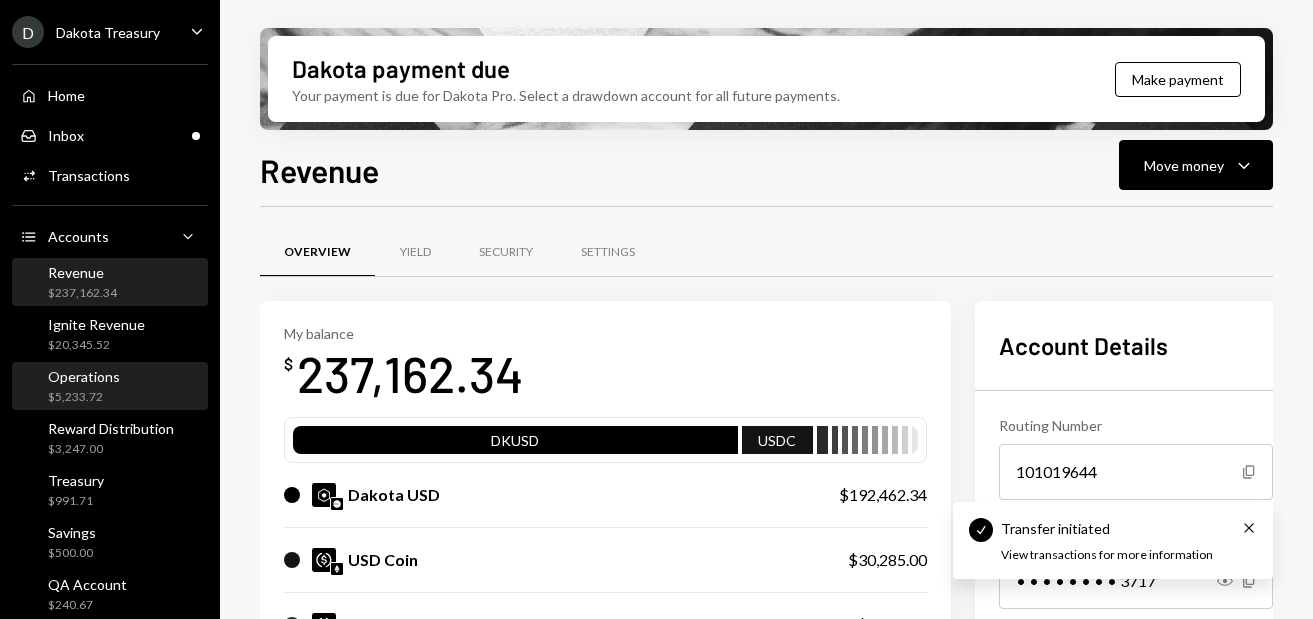 click on "$5,233.72" at bounding box center (84, 397) 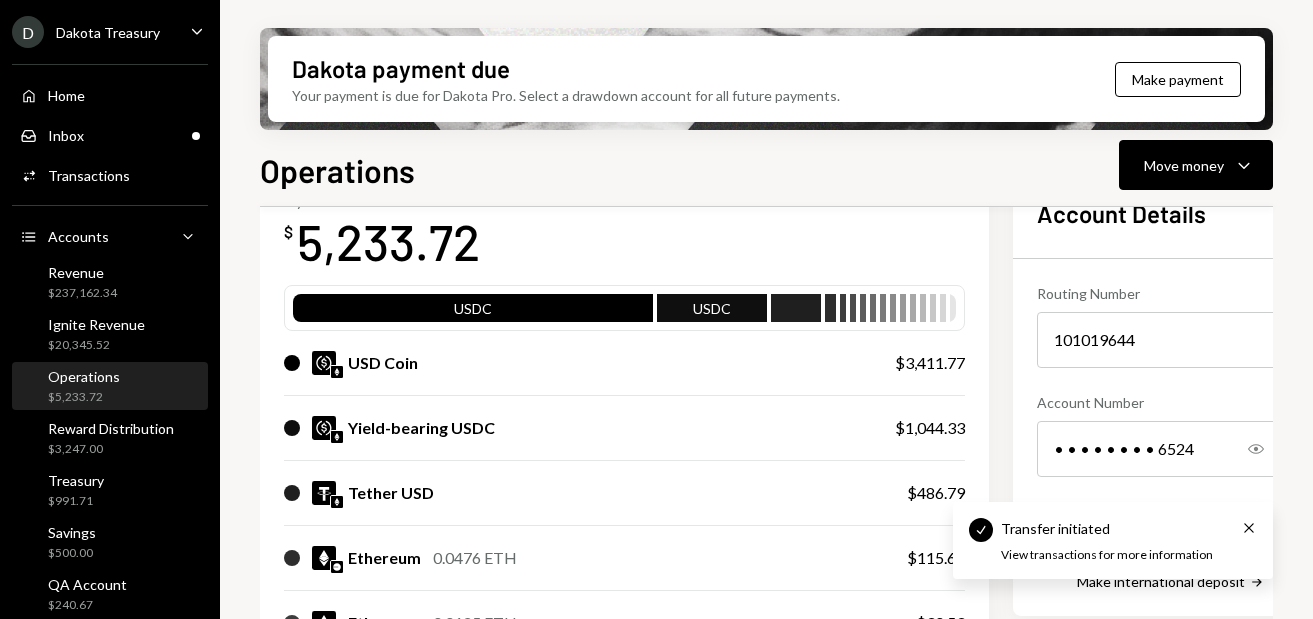 scroll, scrollTop: 197, scrollLeft: 0, axis: vertical 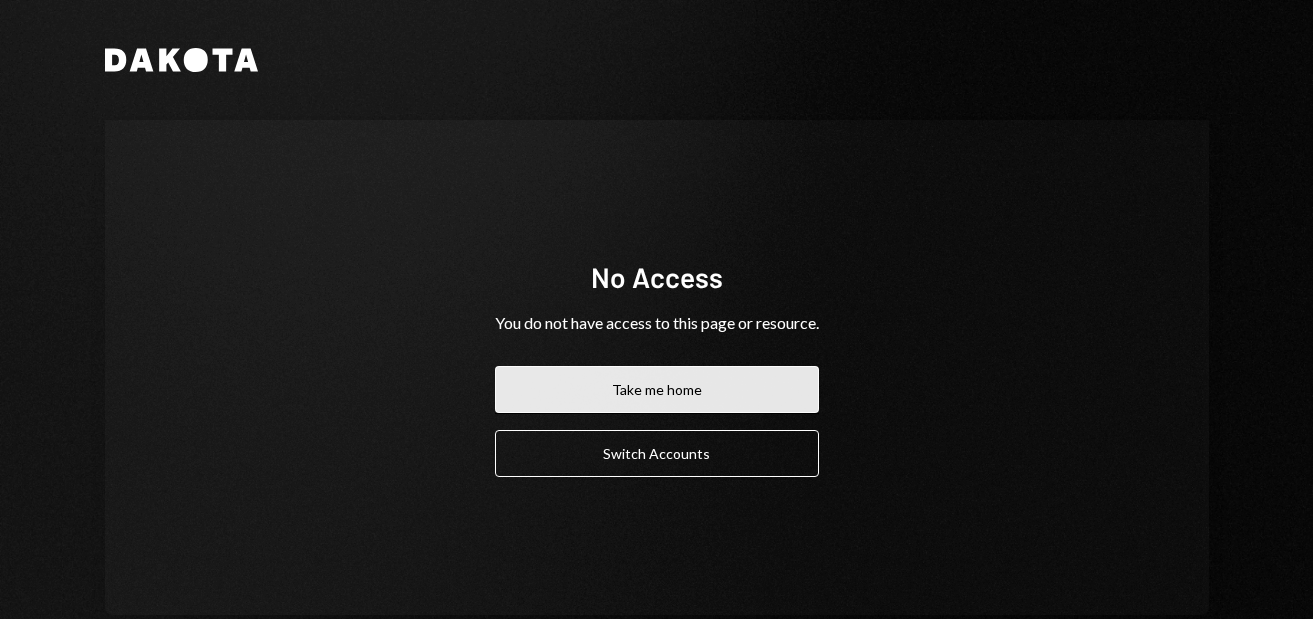 click on "Take me home" at bounding box center (657, 389) 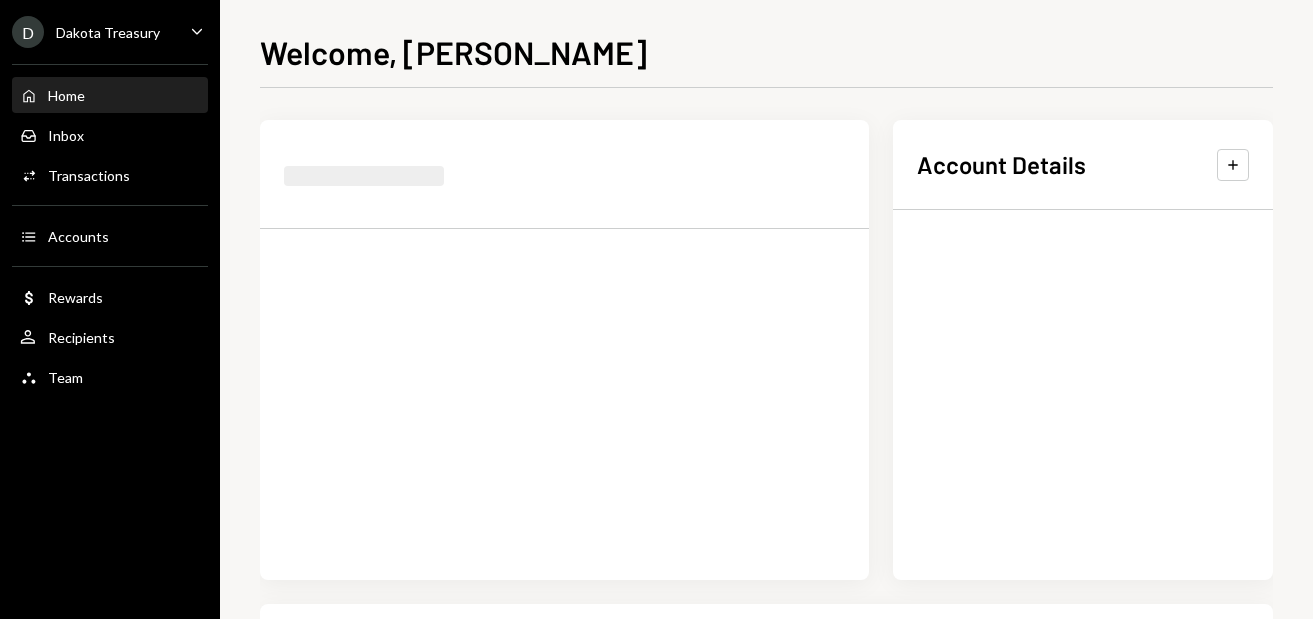 scroll, scrollTop: 0, scrollLeft: 0, axis: both 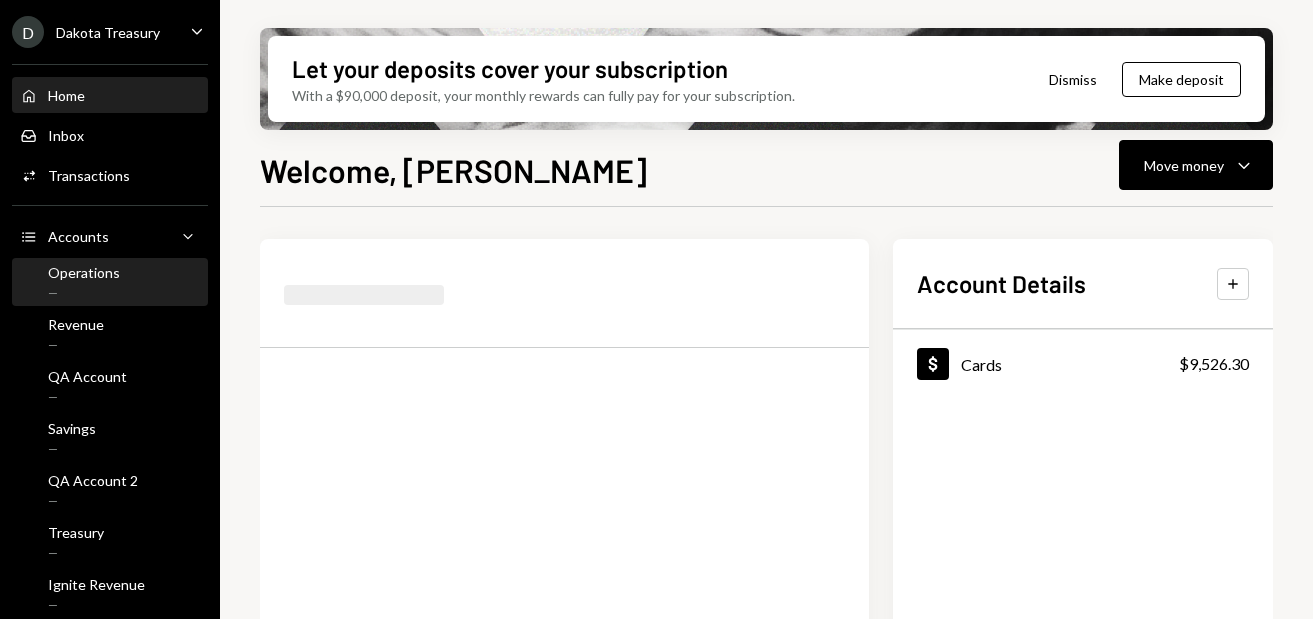 click on "Operations —" at bounding box center [110, 283] 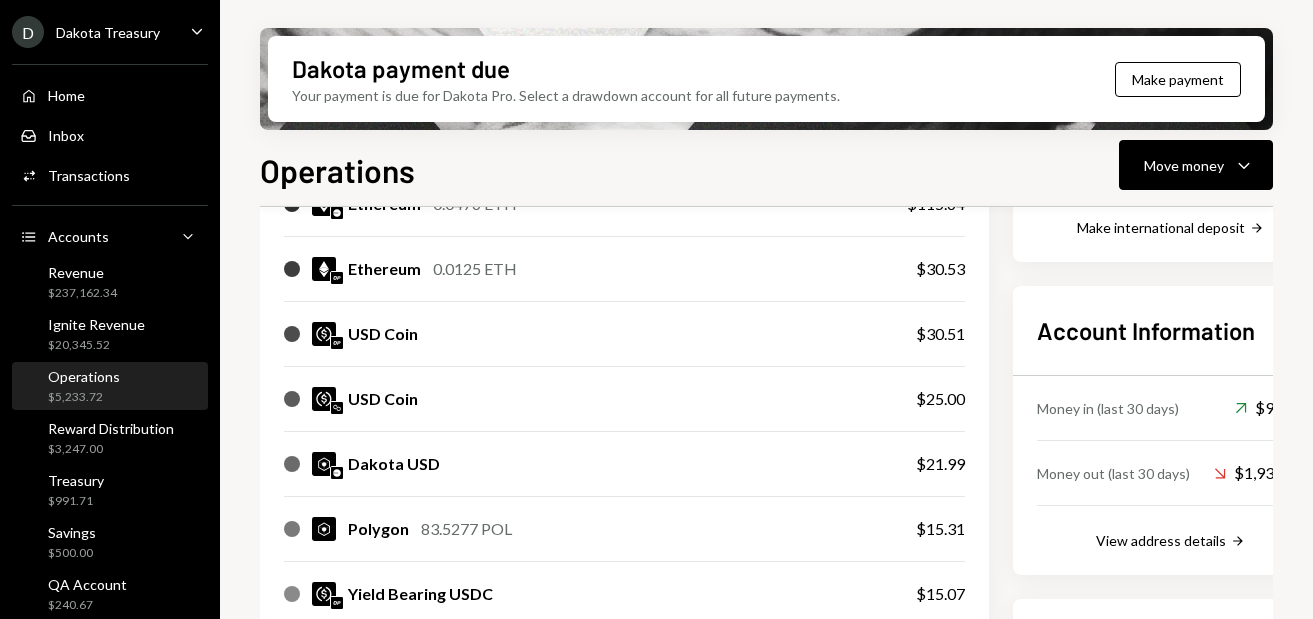 scroll, scrollTop: 0, scrollLeft: 0, axis: both 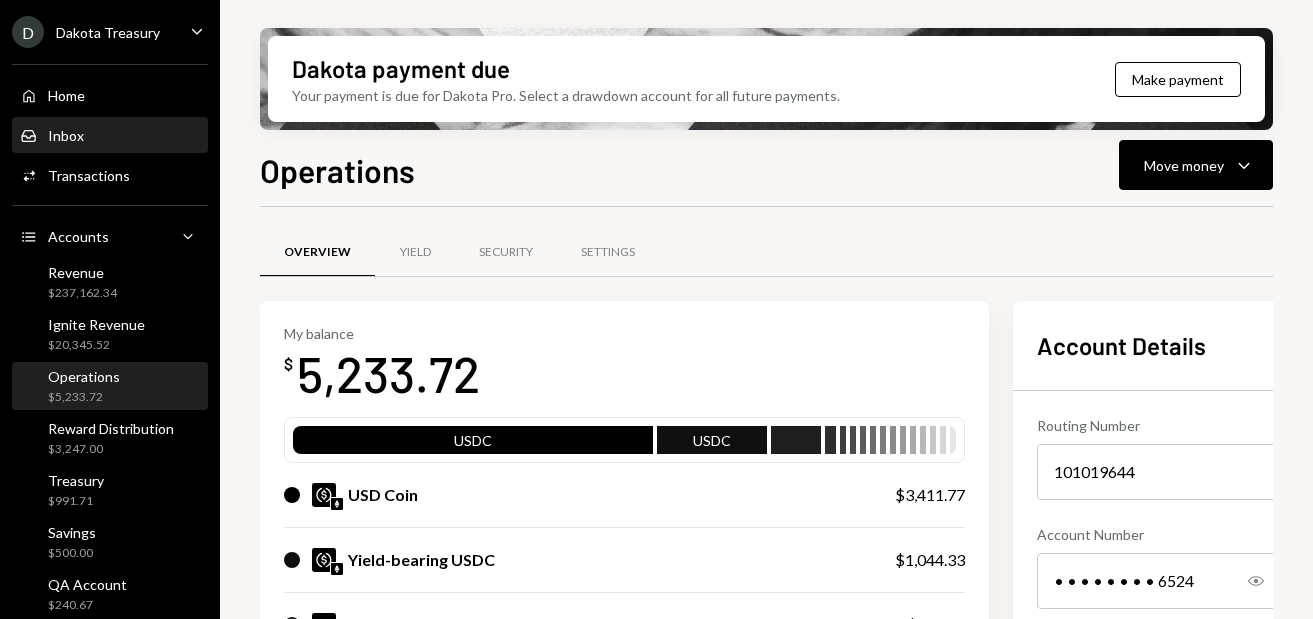 click on "Inbox Inbox" at bounding box center (110, 136) 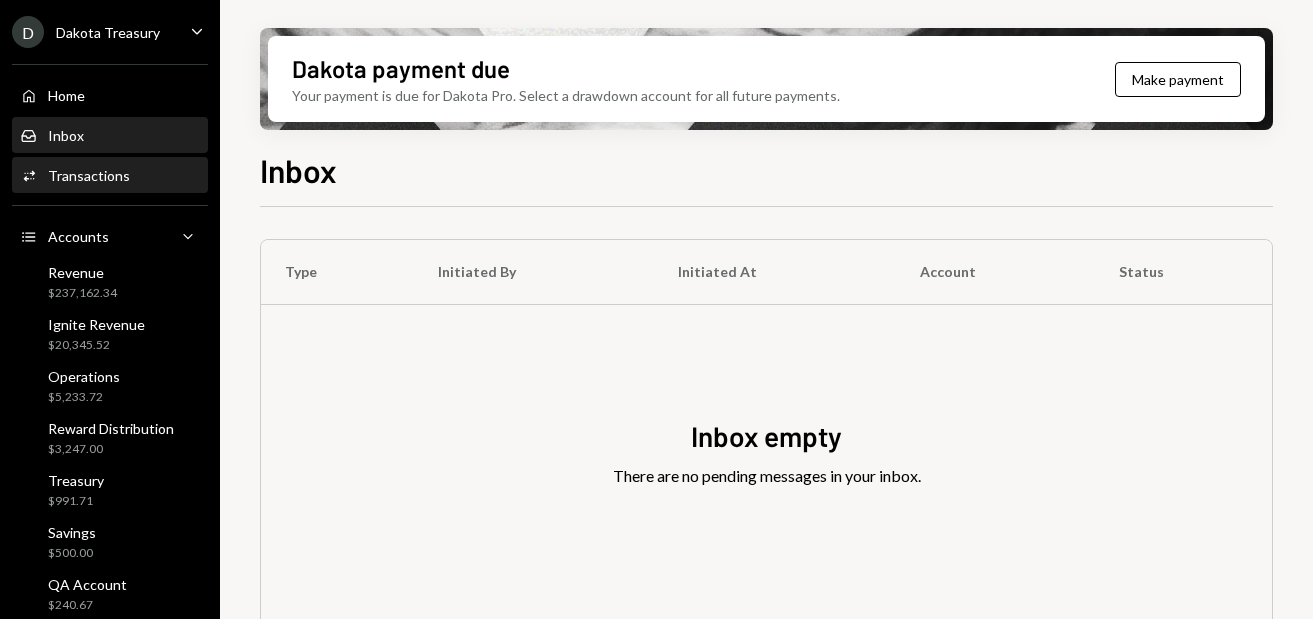 click on "Transactions" at bounding box center (89, 175) 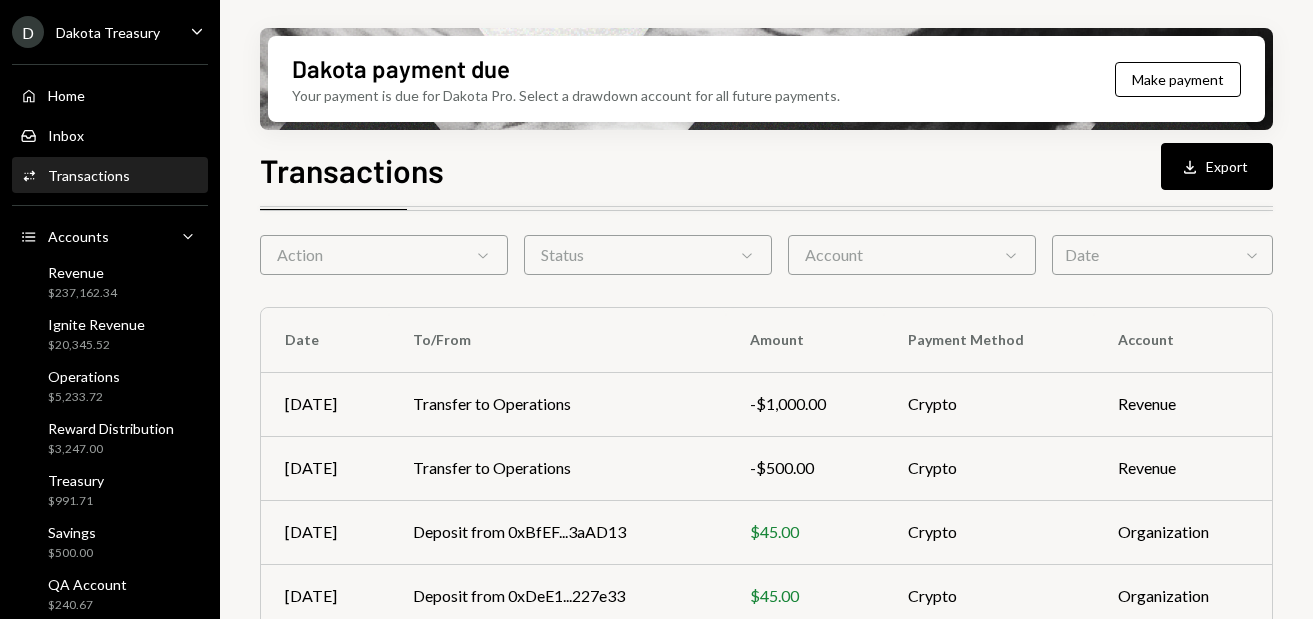 scroll, scrollTop: 80, scrollLeft: 0, axis: vertical 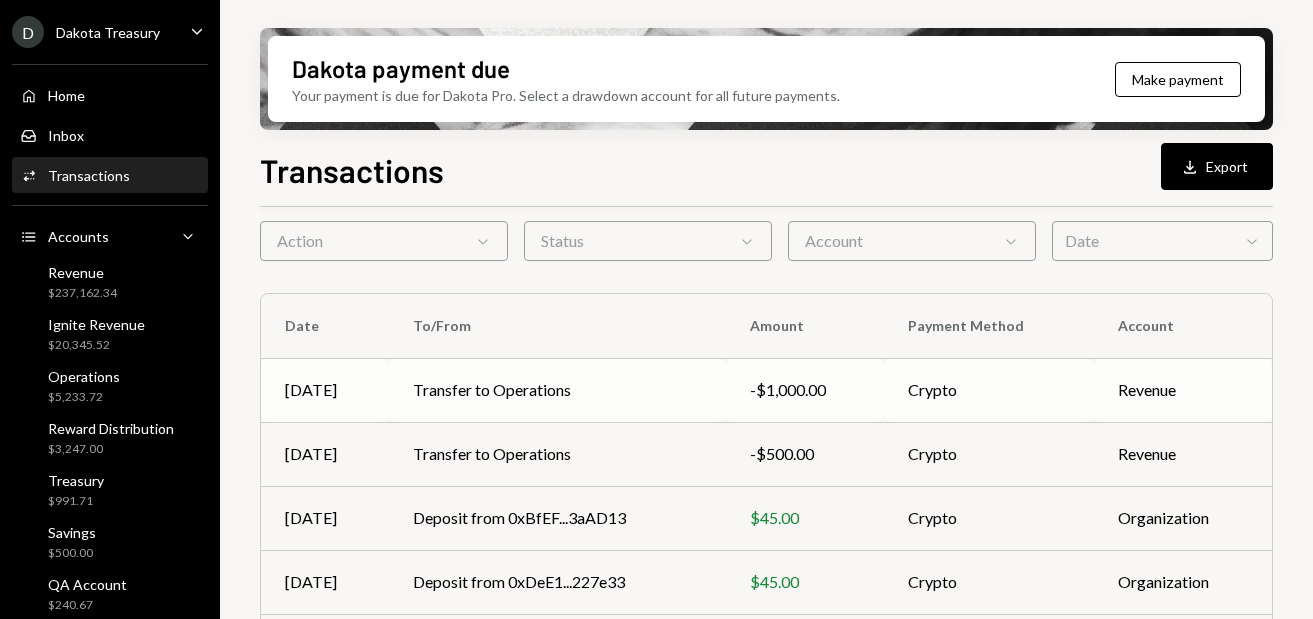 click on "Transfer to Operations" at bounding box center [557, 390] 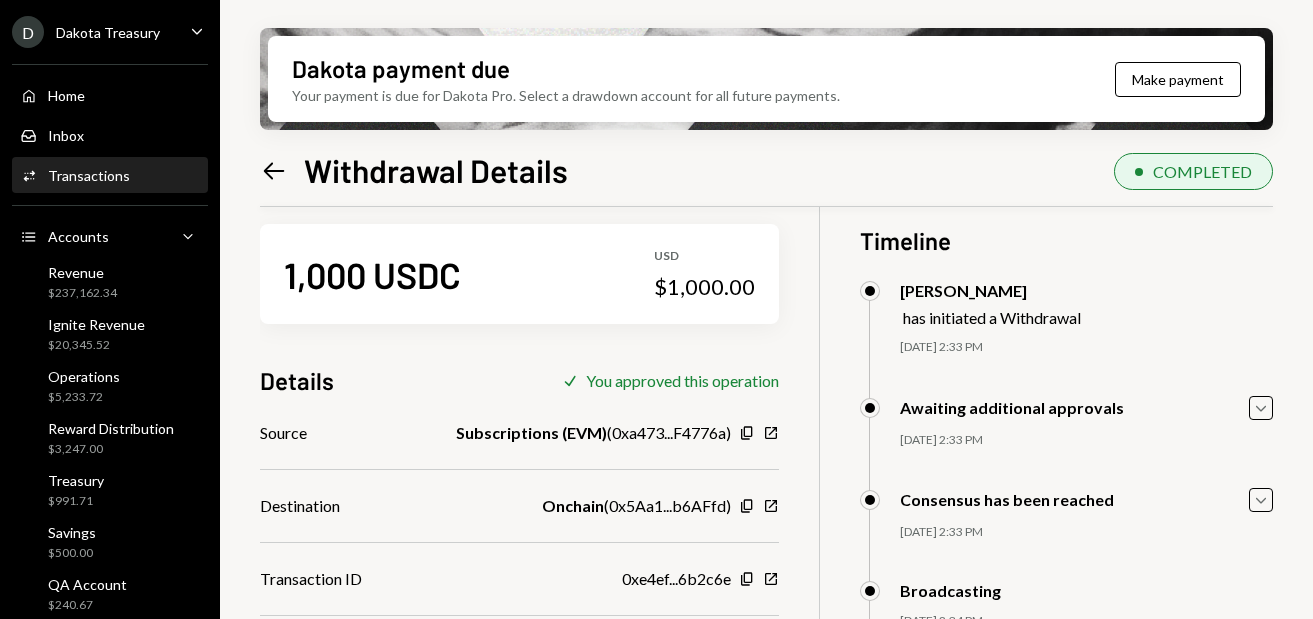 scroll, scrollTop: 0, scrollLeft: 0, axis: both 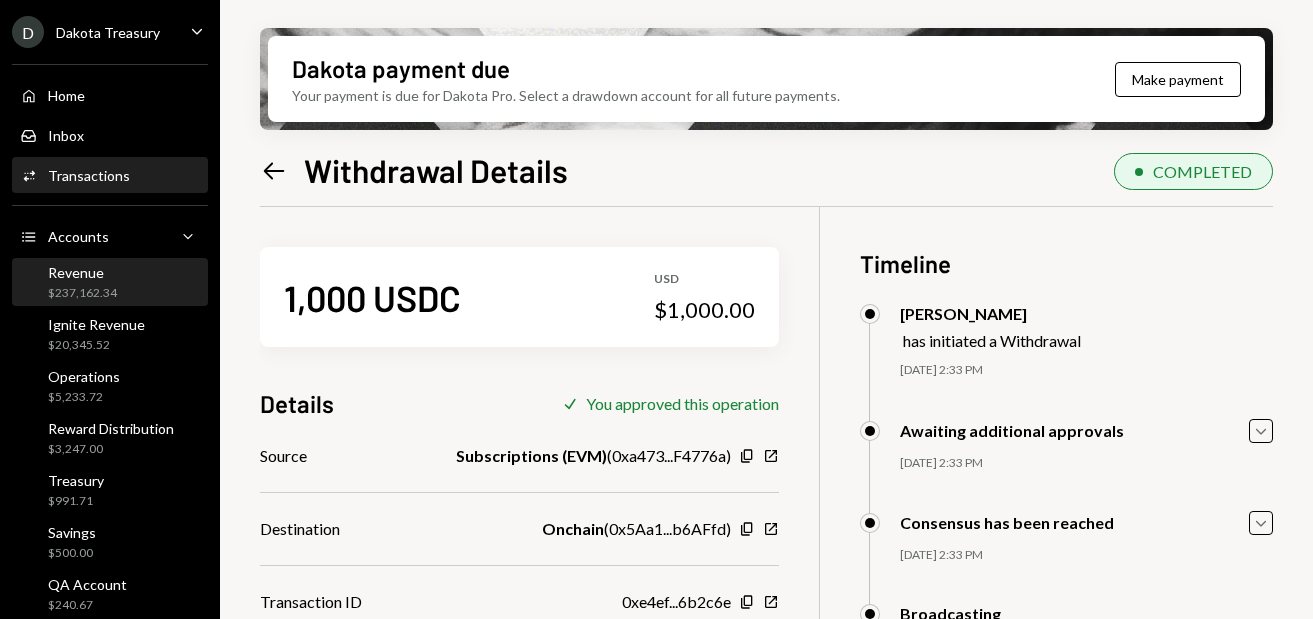 click on "$237,162.34" at bounding box center (82, 293) 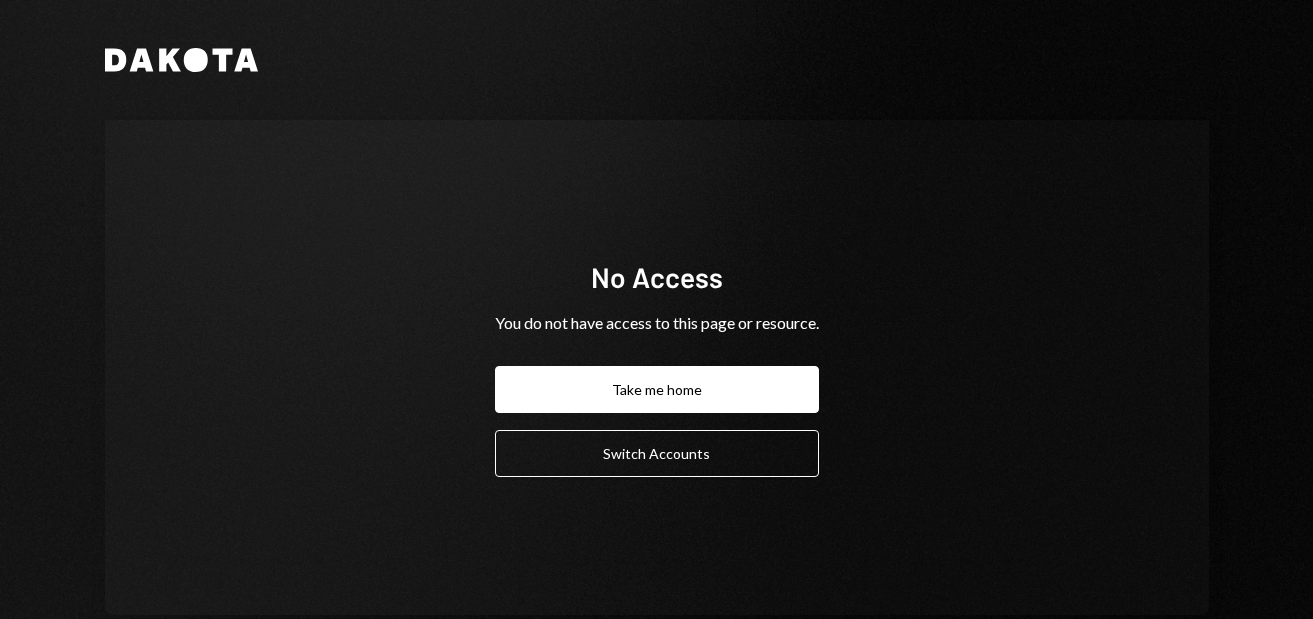 scroll, scrollTop: 0, scrollLeft: 0, axis: both 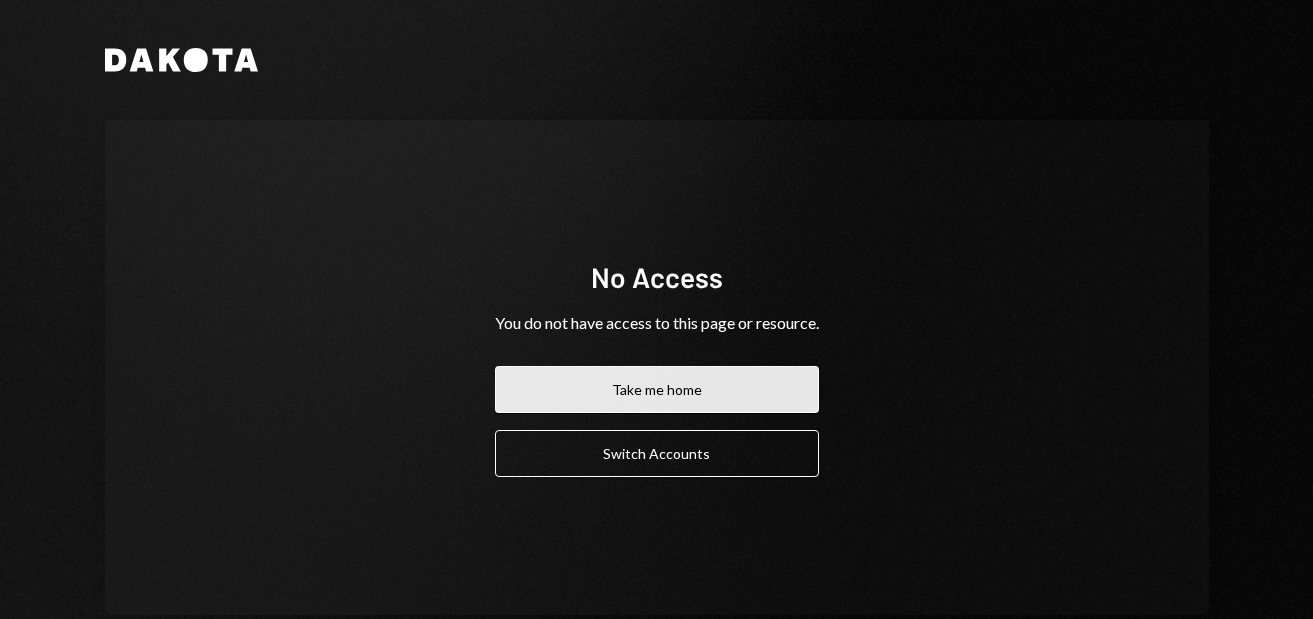 click on "Take me home" at bounding box center [657, 389] 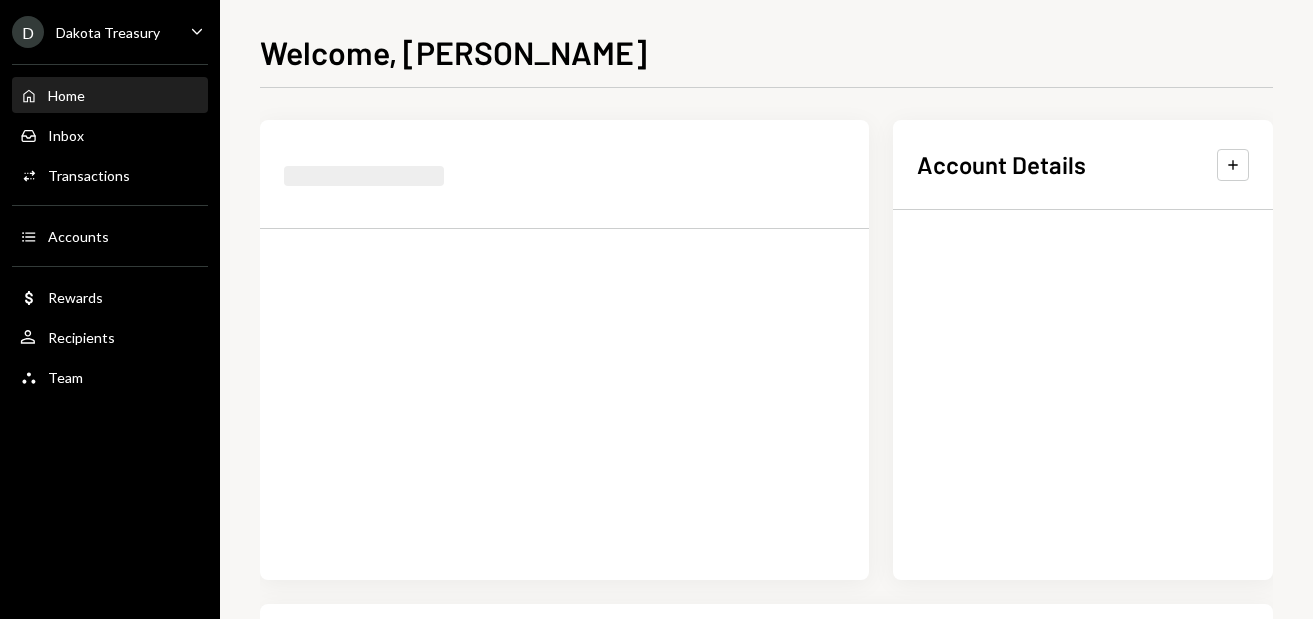 scroll, scrollTop: 0, scrollLeft: 0, axis: both 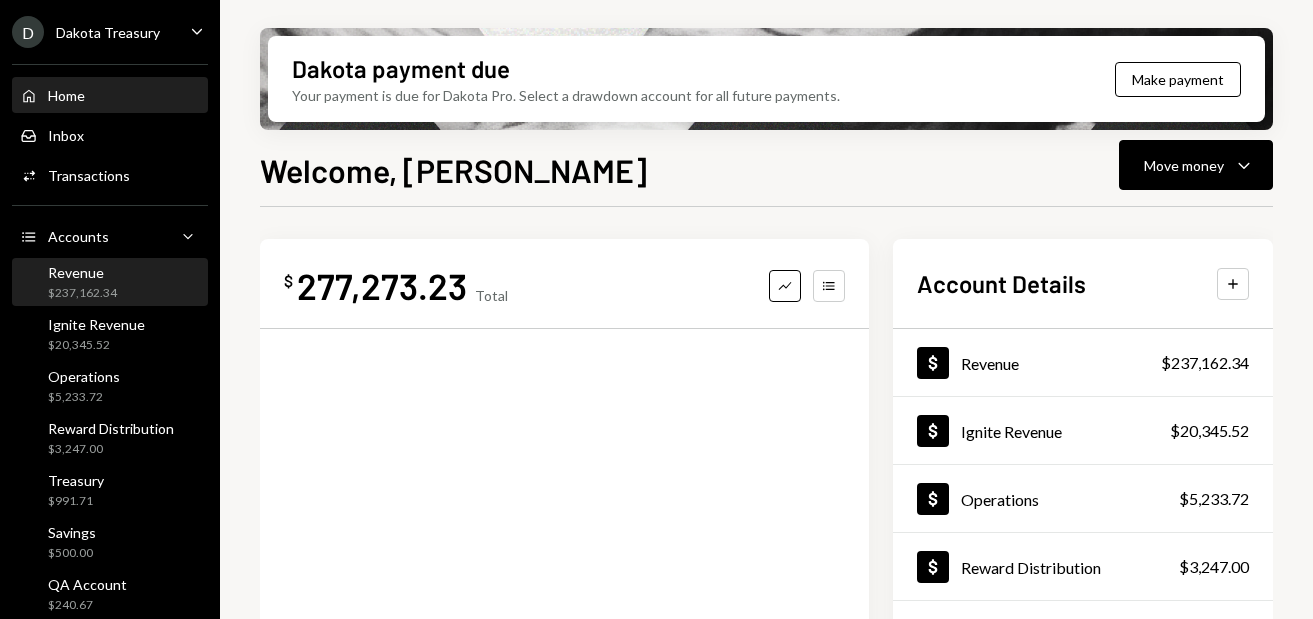 click on "$237,162.34" at bounding box center [82, 293] 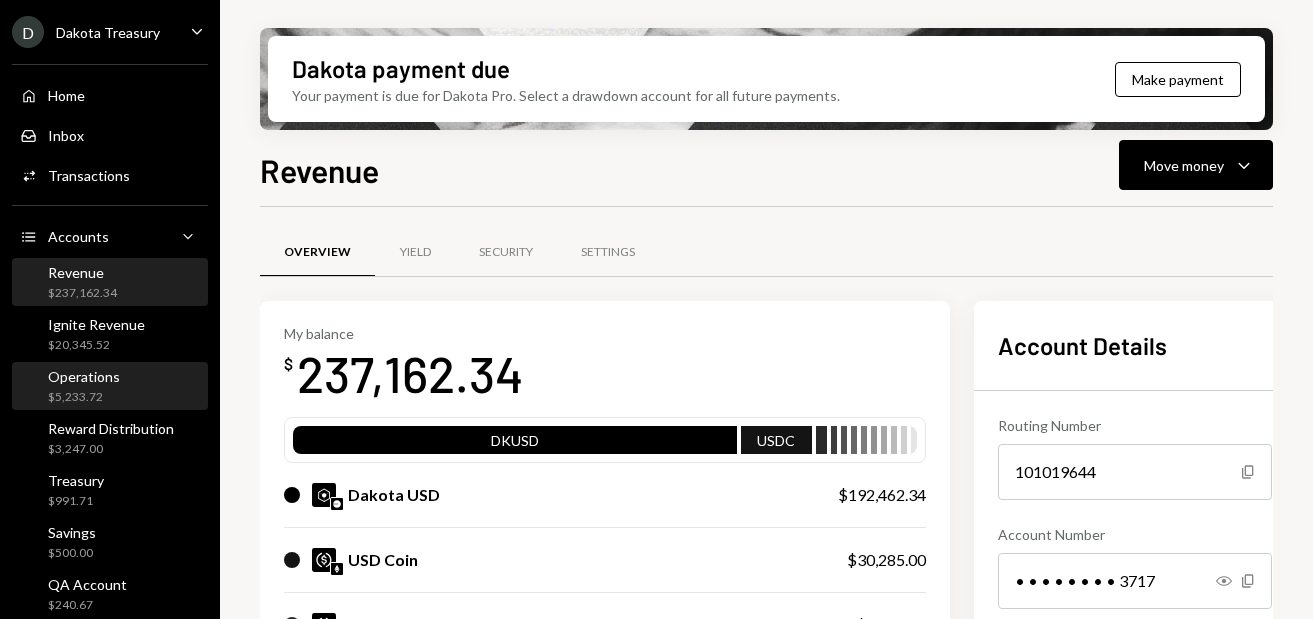 click on "Operations" at bounding box center [84, 376] 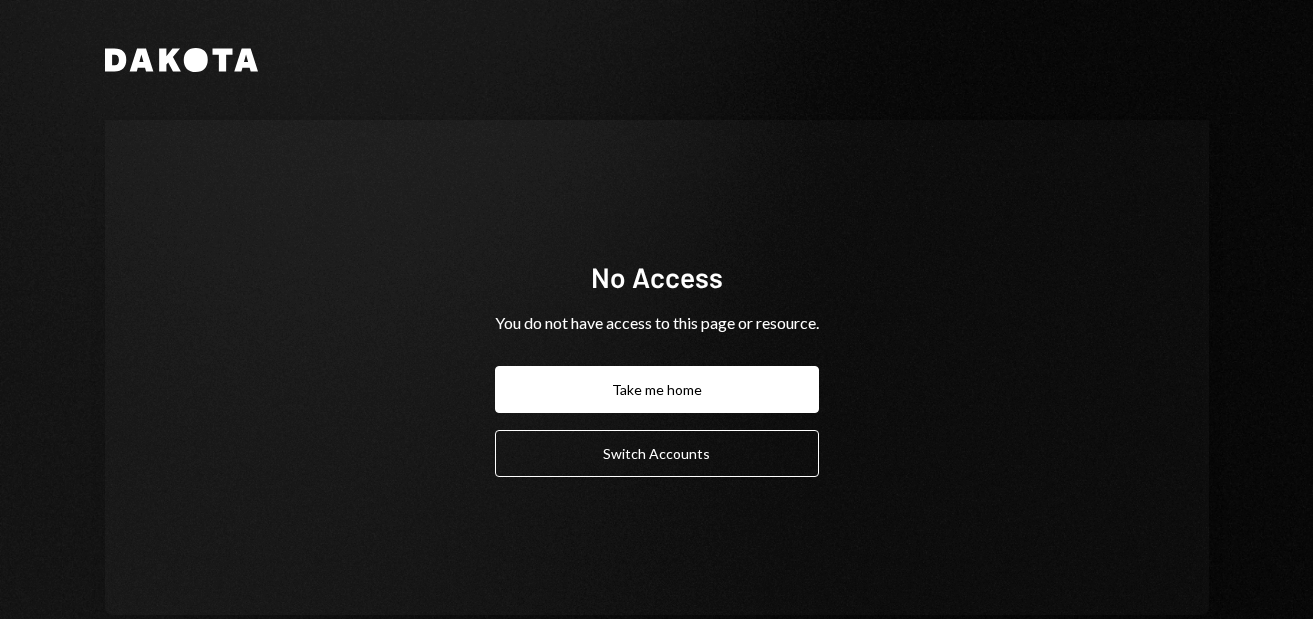 scroll, scrollTop: 0, scrollLeft: 0, axis: both 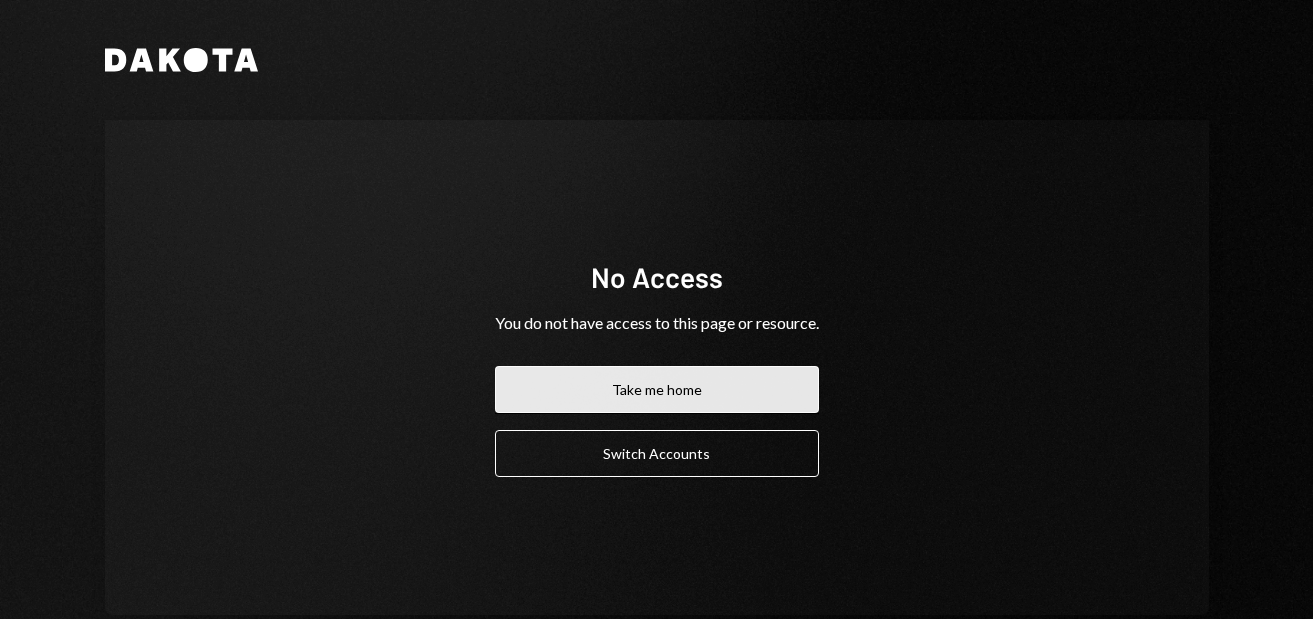 click on "Take me home" at bounding box center (657, 389) 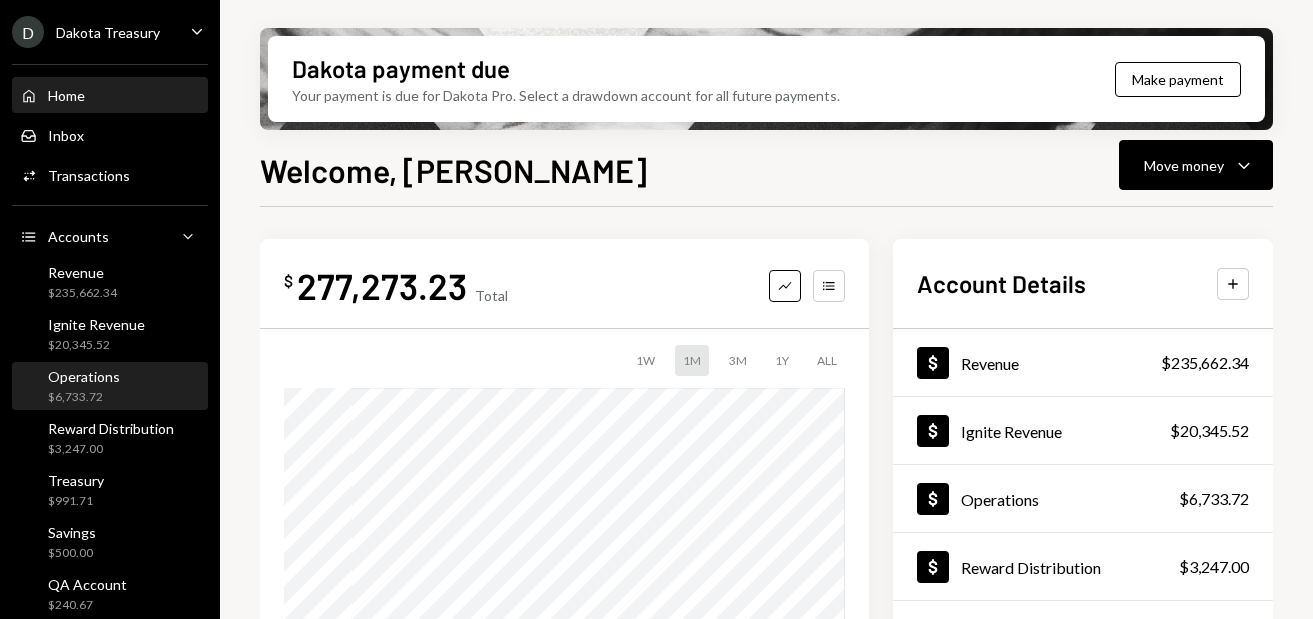 click on "$6,733.72" at bounding box center [84, 397] 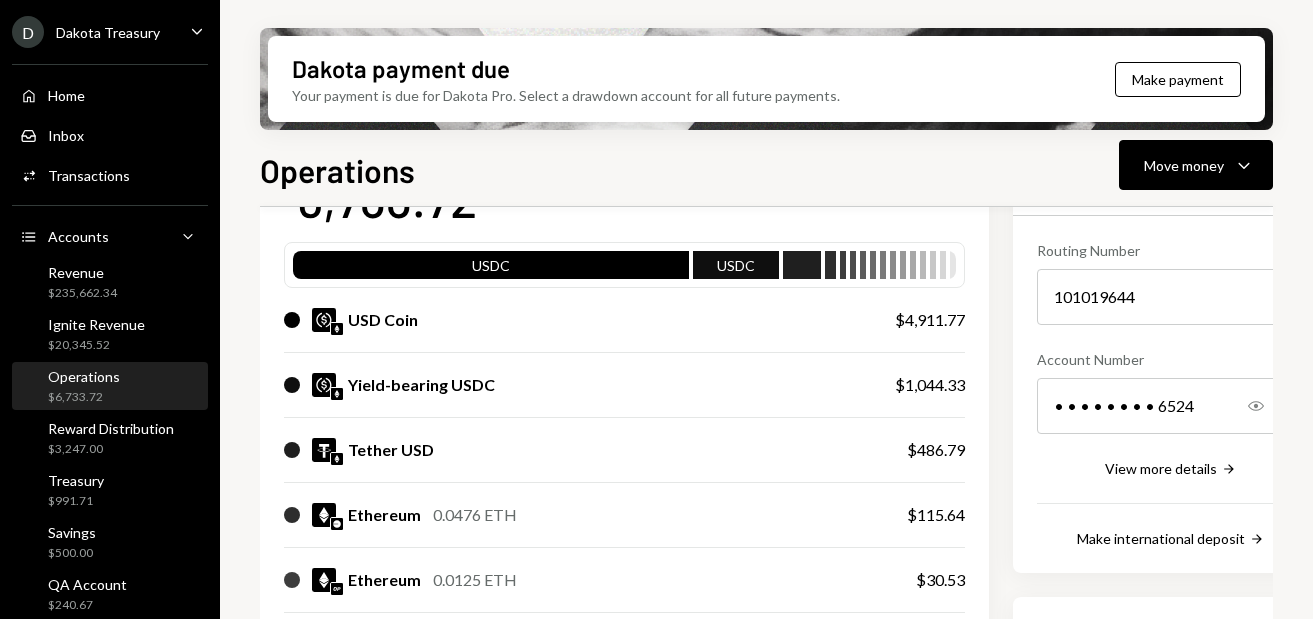 scroll, scrollTop: 170, scrollLeft: 0, axis: vertical 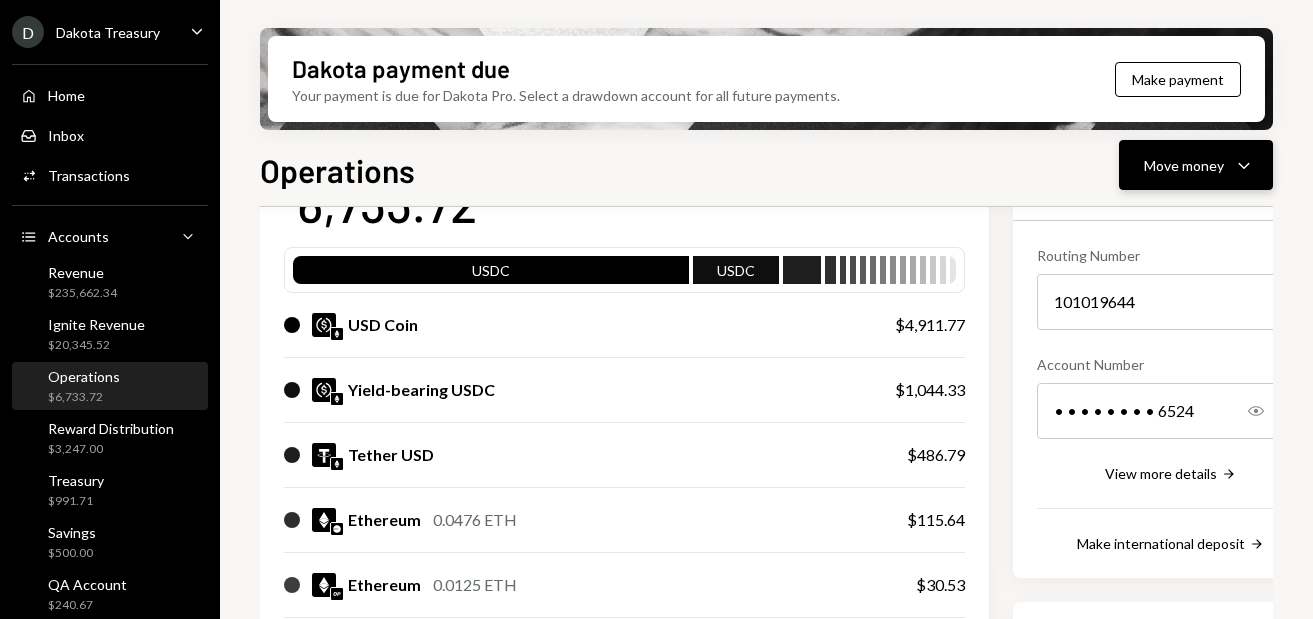 click on "Move money" at bounding box center (1184, 165) 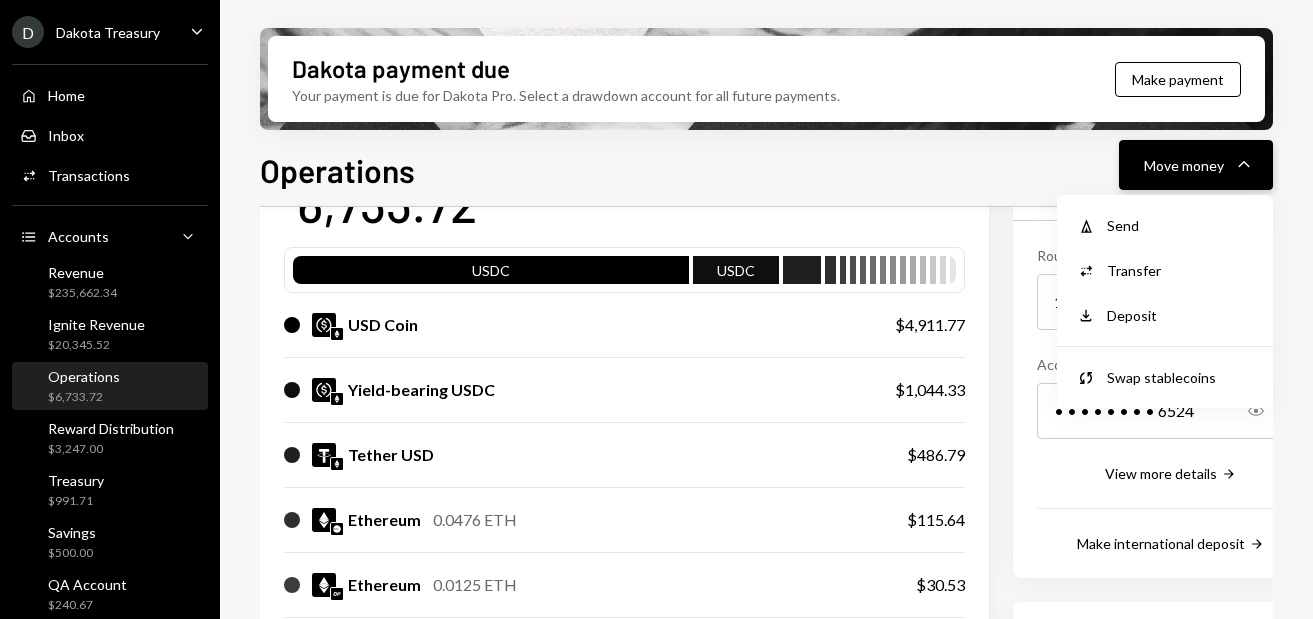 click on "Move money" at bounding box center [1184, 165] 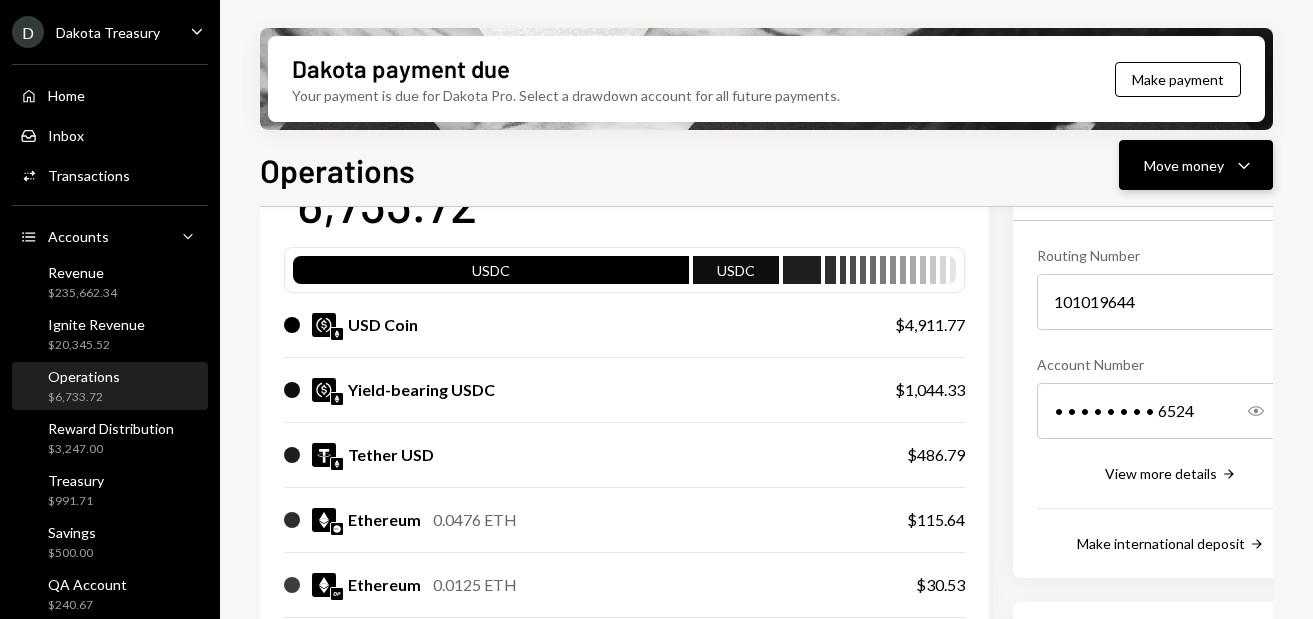 click on "Move money" at bounding box center (1184, 165) 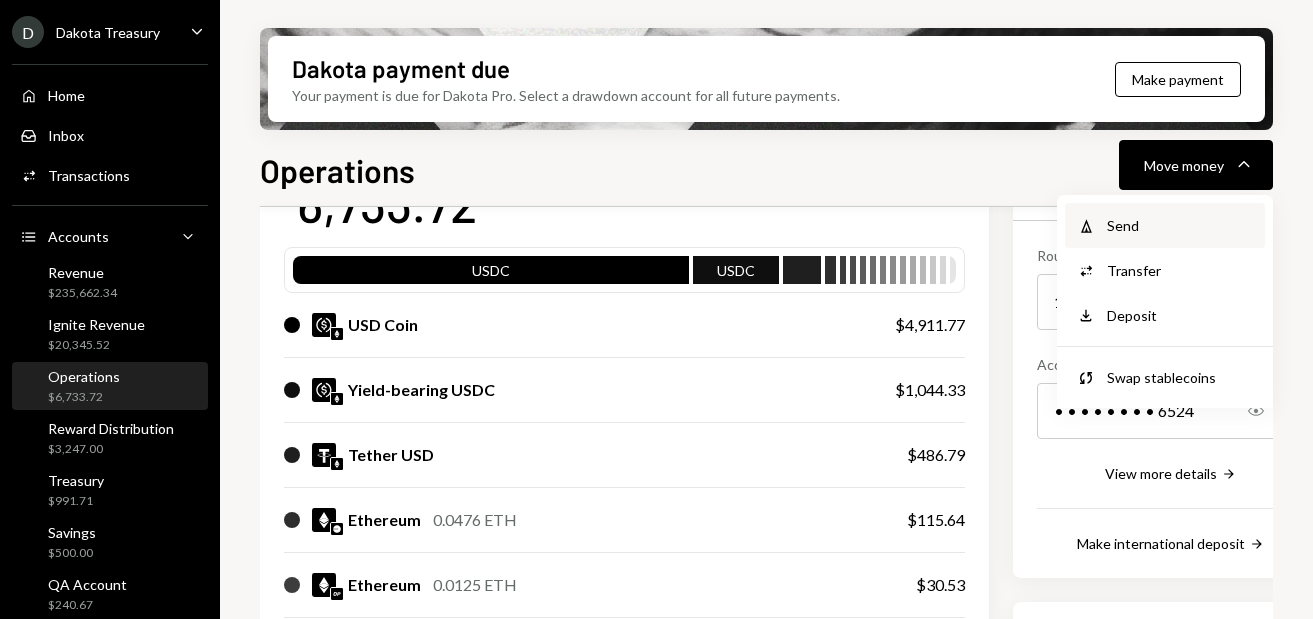 click on "Send" at bounding box center [1180, 225] 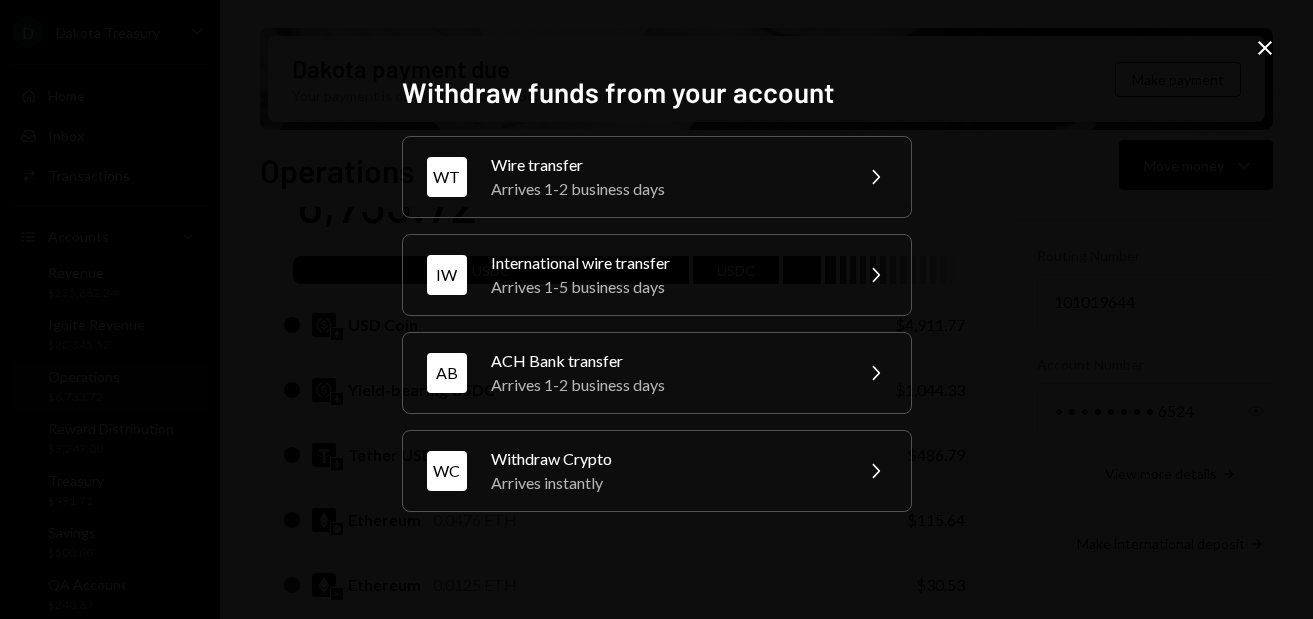 click on "Close" 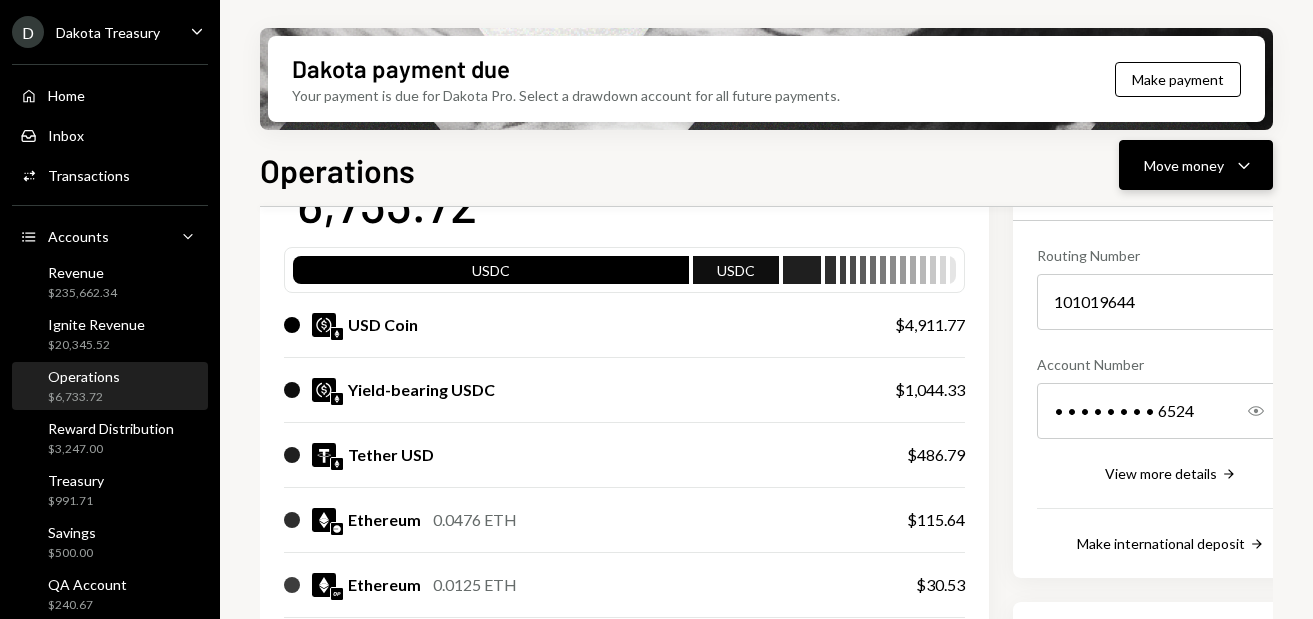 click on "Caret Down" 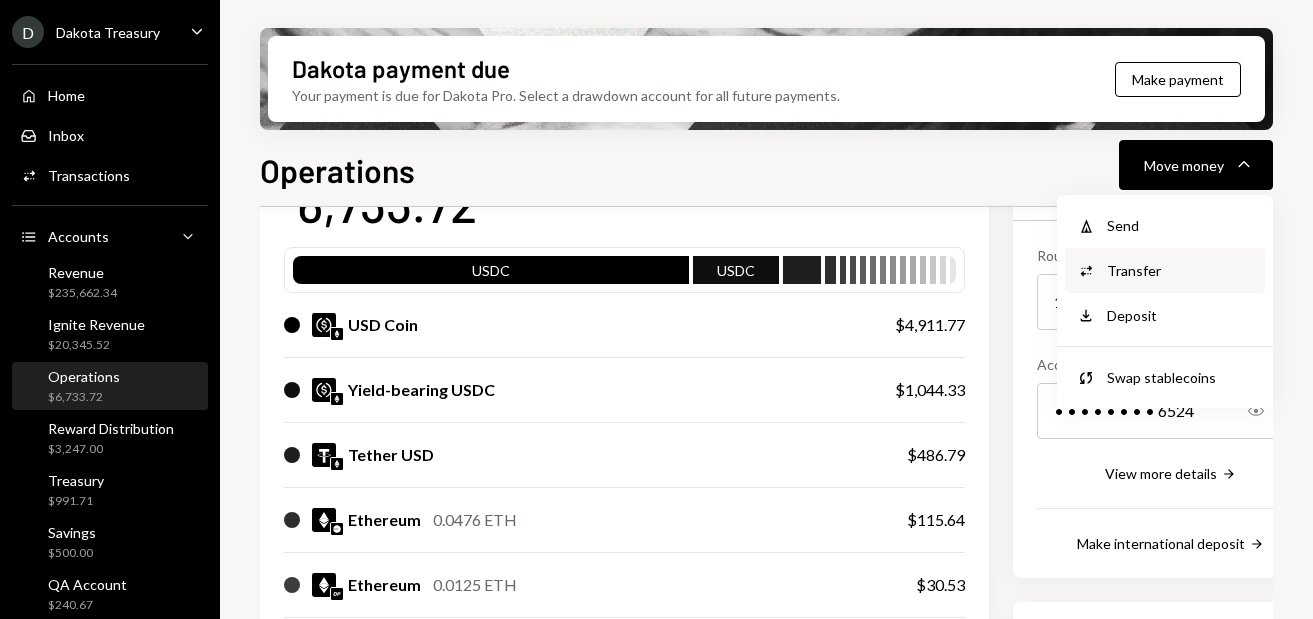 click on "Transfer" at bounding box center (1180, 270) 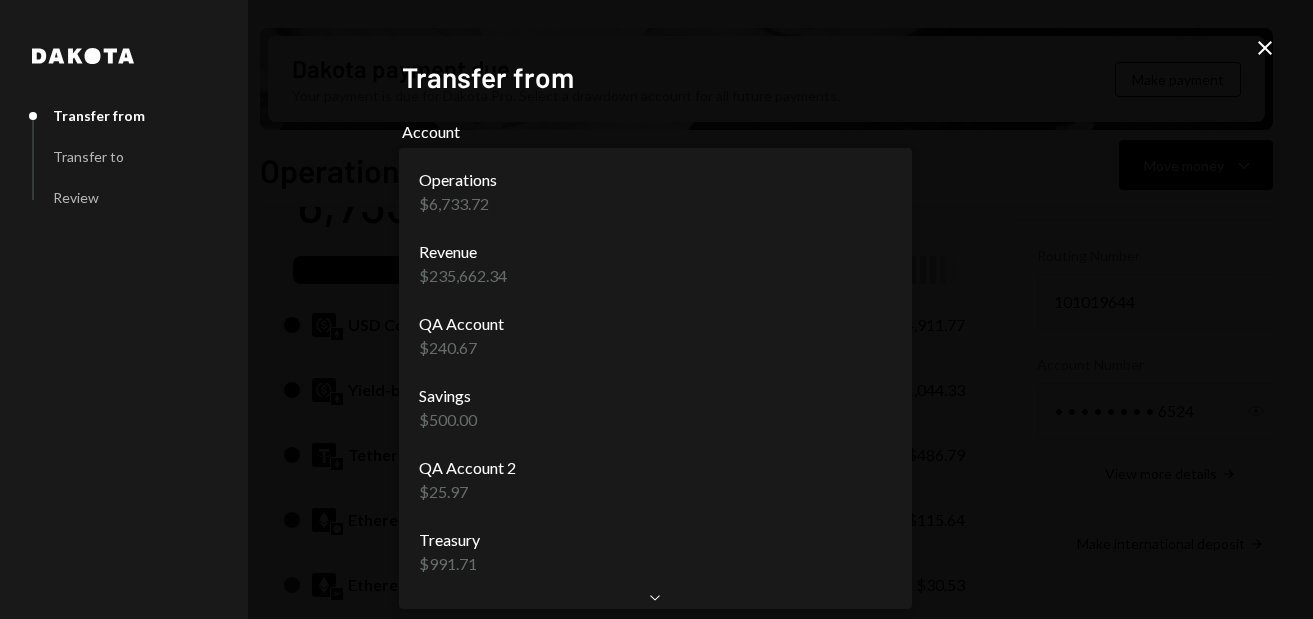 click on "D Dakota Treasury Caret Down Home Home Inbox Inbox Activities Transactions Accounts Accounts Caret Down Revenue $235,662.34 Ignite Revenue $20,345.52 Operations $6,733.72 Reward Distribution $3,247.00 Treasury $991.71 Savings $500.00 QA Account $240.67 QA Account 2 $25.97 Cards Admin $0.00 Cards $9,526.30 Dollar Rewards User Recipients Team Team Dakota payment due Your payment is due for Dakota Pro. Select a drawdown account for all future payments. Make payment Operations Move money Caret Down Overview Yield Security Settings My balance $ 6,733.72 USDC USDC USD Coin $4,911.77 Yield-bearing USDC $1,044.33 Tether USD $486.79 Ethereum 0.0476  ETH $115.64 Ethereum 0.0125  ETH $30.53 USD Coin $30.51 USD Coin $25.00 Dakota USD $21.99 Polygon 83.5277  POL $15.31 Yield Bearing USDC $15.07 Echelon Prime 6.5363  PRIME $14.60 Ethereum 0.0032  ETH $7.77 USD Coin $6.14 Tether USD $5.00 Ethereum 0.001  ETH $2.42 Solana 0.0056  SOL $0.85 Recent Transactions View all Type Initiated By Initiated At Status Deposit 1,000  USDC" at bounding box center [656, 309] 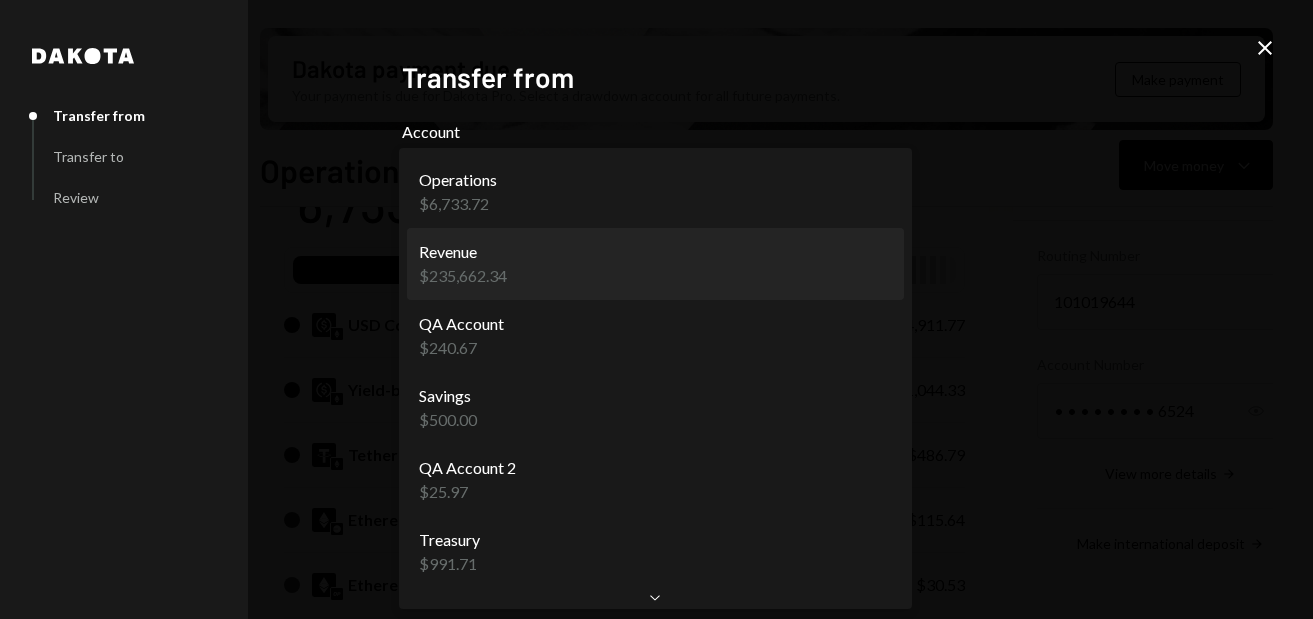 select on "**********" 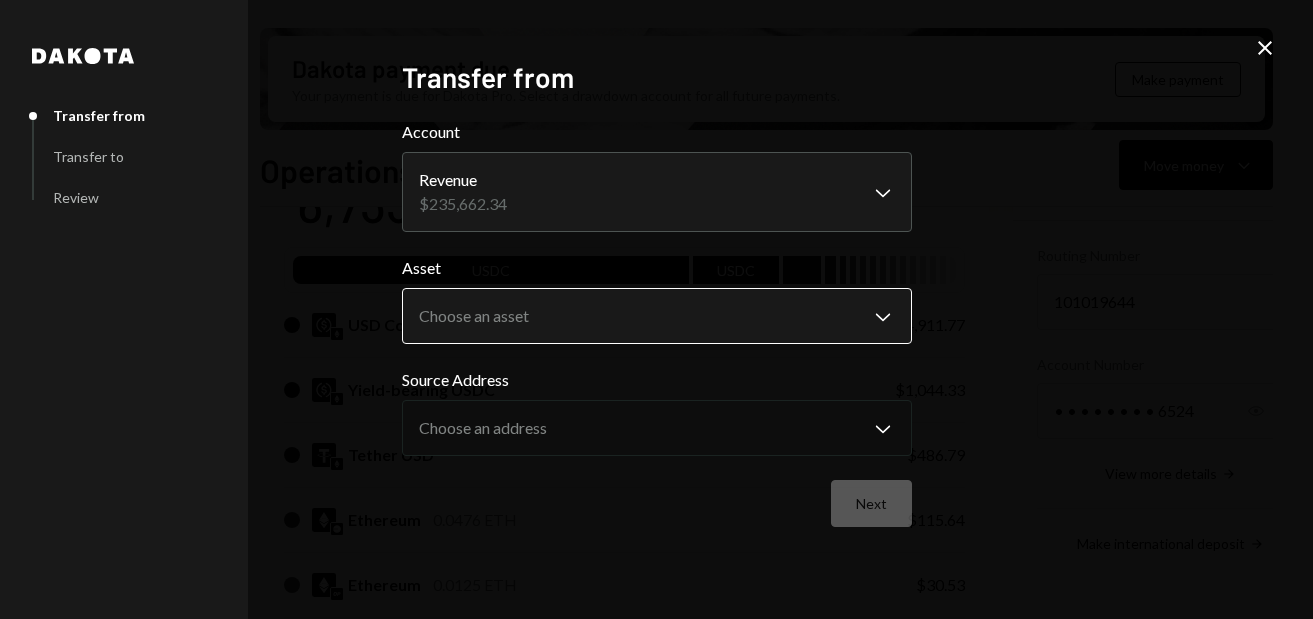 click on "D Dakota Treasury Caret Down Home Home Inbox Inbox Activities Transactions Accounts Accounts Caret Down Revenue $235,662.34 Ignite Revenue $20,345.52 Operations $6,733.72 Reward Distribution $3,247.00 Treasury $991.71 Savings $500.00 QA Account $240.67 QA Account 2 $25.97 Cards Admin $0.00 Cards $9,526.30 Dollar Rewards User Recipients Team Team Dakota payment due Your payment is due for Dakota Pro. Select a drawdown account for all future payments. Make payment Operations Move money Caret Down Overview Yield Security Settings My balance $ 6,733.72 USDC USDC USD Coin $4,911.77 Yield-bearing USDC $1,044.33 Tether USD $486.79 Ethereum 0.0476  ETH $115.64 Ethereum 0.0125  ETH $30.53 USD Coin $30.51 USD Coin $25.00 Dakota USD $21.99 Polygon 83.5277  POL $15.31 Yield Bearing USDC $15.07 Echelon Prime 6.5363  PRIME $14.60 Ethereum 0.0032  ETH $7.77 USD Coin $6.14 Tether USD $5.00 Ethereum 0.001  ETH $2.42 Solana 0.0056  SOL $0.85 Recent Transactions View all Type Initiated By Initiated At Status Deposit 1,000  USDC" at bounding box center [656, 309] 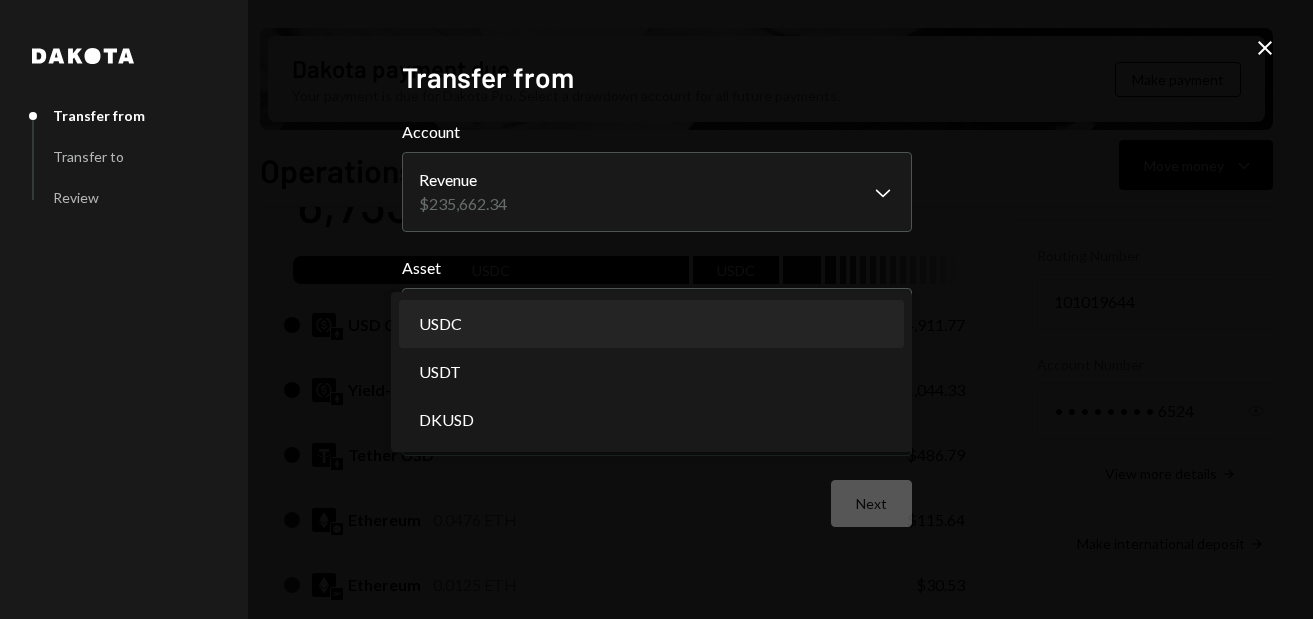 select on "****" 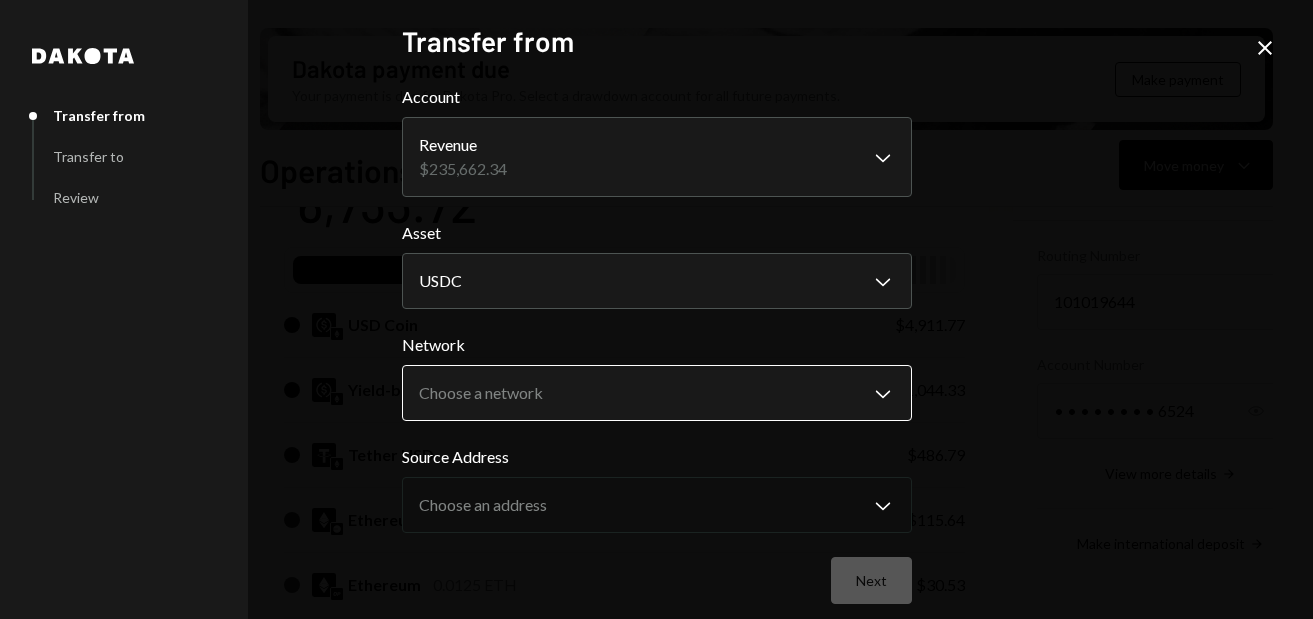 click on "D Dakota Treasury Caret Down Home Home Inbox Inbox Activities Transactions Accounts Accounts Caret Down Revenue $235,662.34 Ignite Revenue $20,345.52 Operations $6,733.72 Reward Distribution $3,247.00 Treasury $991.71 Savings $500.00 QA Account $240.67 QA Account 2 $25.97 Cards Admin $0.00 Cards $9,526.30 Dollar Rewards User Recipients Team Team Dakota payment due Your payment is due for Dakota Pro. Select a drawdown account for all future payments. Make payment Operations Move money Caret Down Overview Yield Security Settings My balance $ 6,733.72 USDC USDC USD Coin $4,911.77 Yield-bearing USDC $1,044.33 Tether USD $486.79 Ethereum 0.0476  ETH $115.64 Ethereum 0.0125  ETH $30.53 USD Coin $30.51 USD Coin $25.00 Dakota USD $21.99 Polygon 83.5277  POL $15.31 Yield Bearing USDC $15.07 Echelon Prime 6.5363  PRIME $14.60 Ethereum 0.0032  ETH $7.77 USD Coin $6.14 Tether USD $5.00 Ethereum 0.001  ETH $2.42 Solana 0.0056  SOL $0.85 Recent Transactions View all Type Initiated By Initiated At Status Deposit 1,000  USDC" at bounding box center [656, 309] 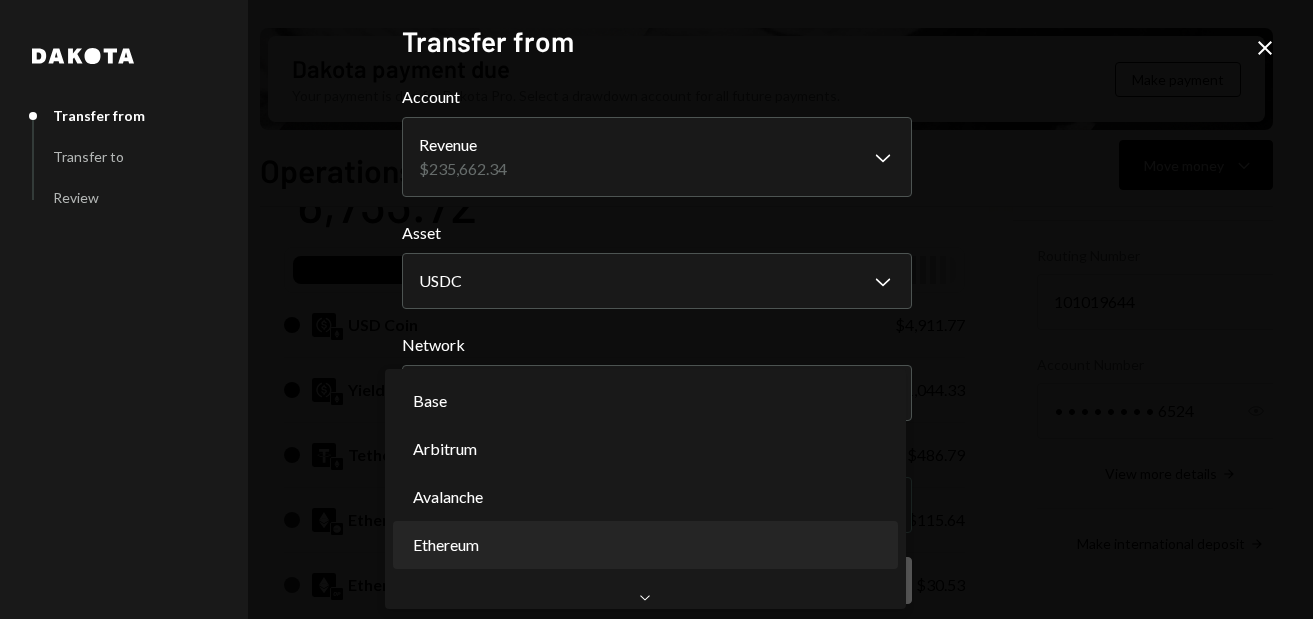 select on "**********" 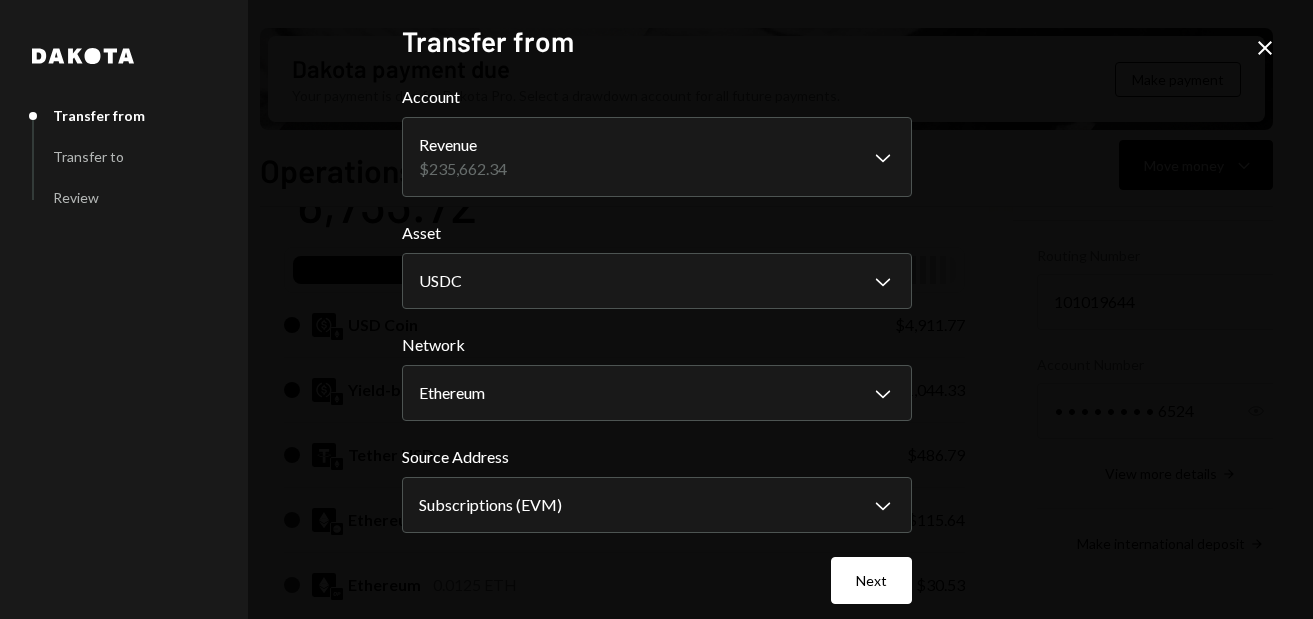 scroll, scrollTop: 16, scrollLeft: 0, axis: vertical 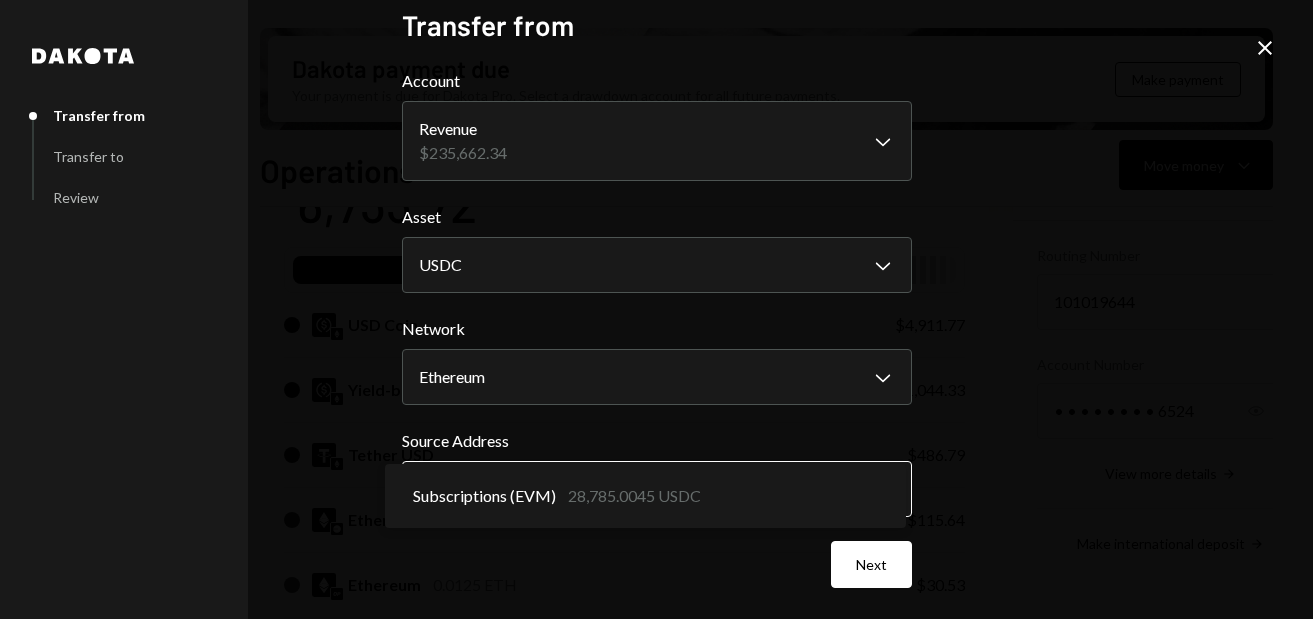 click on "D Dakota Treasury Caret Down Home Home Inbox Inbox Activities Transactions Accounts Accounts Caret Down Revenue $235,662.34 Ignite Revenue $20,345.52 Operations $6,733.72 Reward Distribution $3,247.00 Treasury $991.71 Savings $500.00 QA Account $240.67 QA Account 2 $25.97 Cards Admin $0.00 Cards $9,526.30 Dollar Rewards User Recipients Team Team Dakota payment due Your payment is due for Dakota Pro. Select a drawdown account for all future payments. Make payment Operations Move money Caret Down Overview Yield Security Settings My balance $ 6,733.72 USDC USDC USD Coin $4,911.77 Yield-bearing USDC $1,044.33 Tether USD $486.79 Ethereum 0.0476  ETH $115.64 Ethereum 0.0125  ETH $30.53 USD Coin $30.51 USD Coin $25.00 Dakota USD $21.99 Polygon 83.5277  POL $15.31 Yield Bearing USDC $15.07 Echelon Prime 6.5363  PRIME $14.60 Ethereum 0.0032  ETH $7.77 USD Coin $6.14 Tether USD $5.00 Ethereum 0.001  ETH $2.42 Solana 0.0056  SOL $0.85 Recent Transactions View all Type Initiated By Initiated At Status Deposit 1,000  USDC" at bounding box center (656, 309) 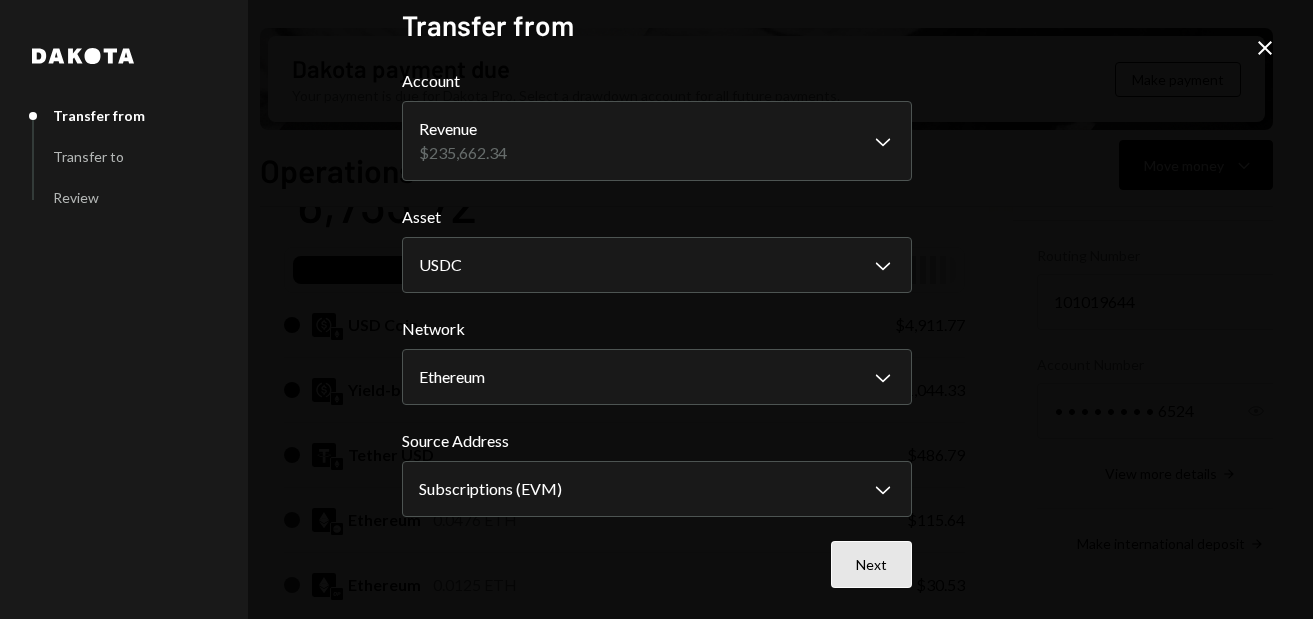 click on "Next" at bounding box center [871, 564] 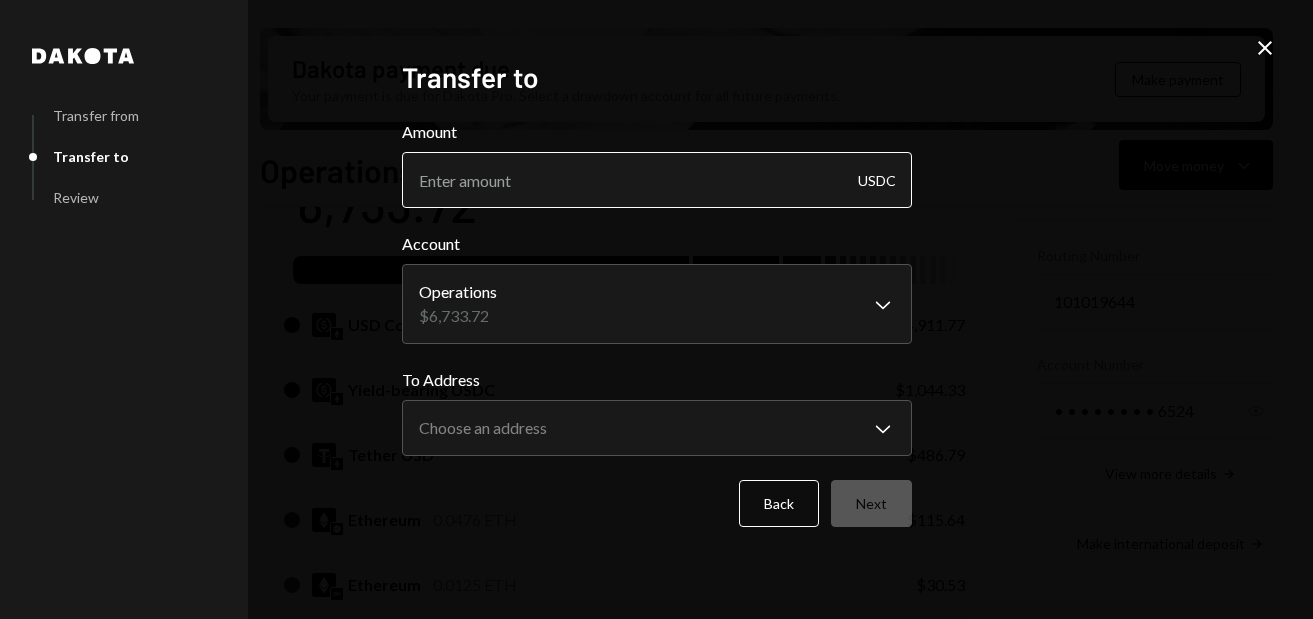 click on "Amount" at bounding box center (657, 180) 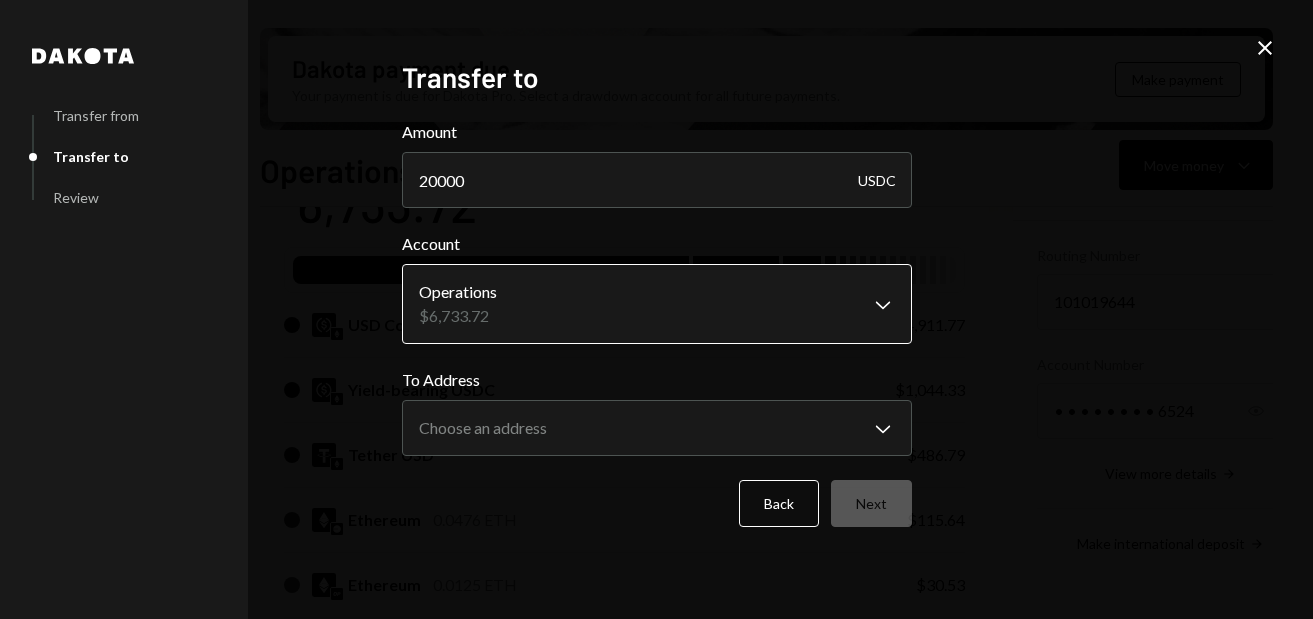 type on "20000" 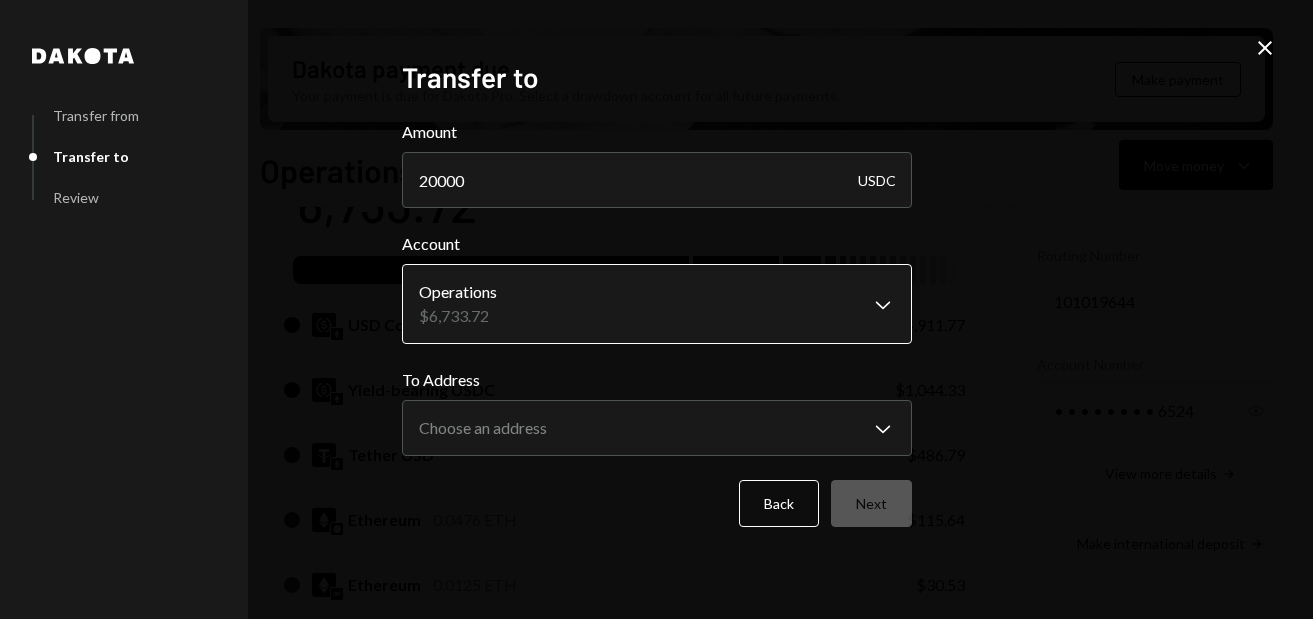 click on "D Dakota Treasury Caret Down Home Home Inbox Inbox Activities Transactions Accounts Accounts Caret Down Revenue $235,662.34 Ignite Revenue $20,345.52 Operations $6,733.72 Reward Distribution $3,247.00 Treasury $991.71 Savings $500.00 QA Account $240.67 QA Account 2 $25.97 Cards Admin $0.00 Cards $9,526.30 Dollar Rewards User Recipients Team Team Dakota payment due Your payment is due for Dakota Pro. Select a drawdown account for all future payments. Make payment Operations Move money Caret Down Overview Yield Security Settings My balance $ 6,733.72 USDC USDC USD Coin $4,911.77 Yield-bearing USDC $1,044.33 Tether USD $486.79 Ethereum 0.0476  ETH $115.64 Ethereum 0.0125  ETH $30.53 USD Coin $30.51 USD Coin $25.00 Dakota USD $21.99 Polygon 83.5277  POL $15.31 Yield Bearing USDC $15.07 Echelon Prime 6.5363  PRIME $14.60 Ethereum 0.0032  ETH $7.77 USD Coin $6.14 Tether USD $5.00 Ethereum 0.001  ETH $2.42 Solana 0.0056  SOL $0.85 Recent Transactions View all Type Initiated By Initiated At Status Deposit 1,000  USDC" at bounding box center [656, 309] 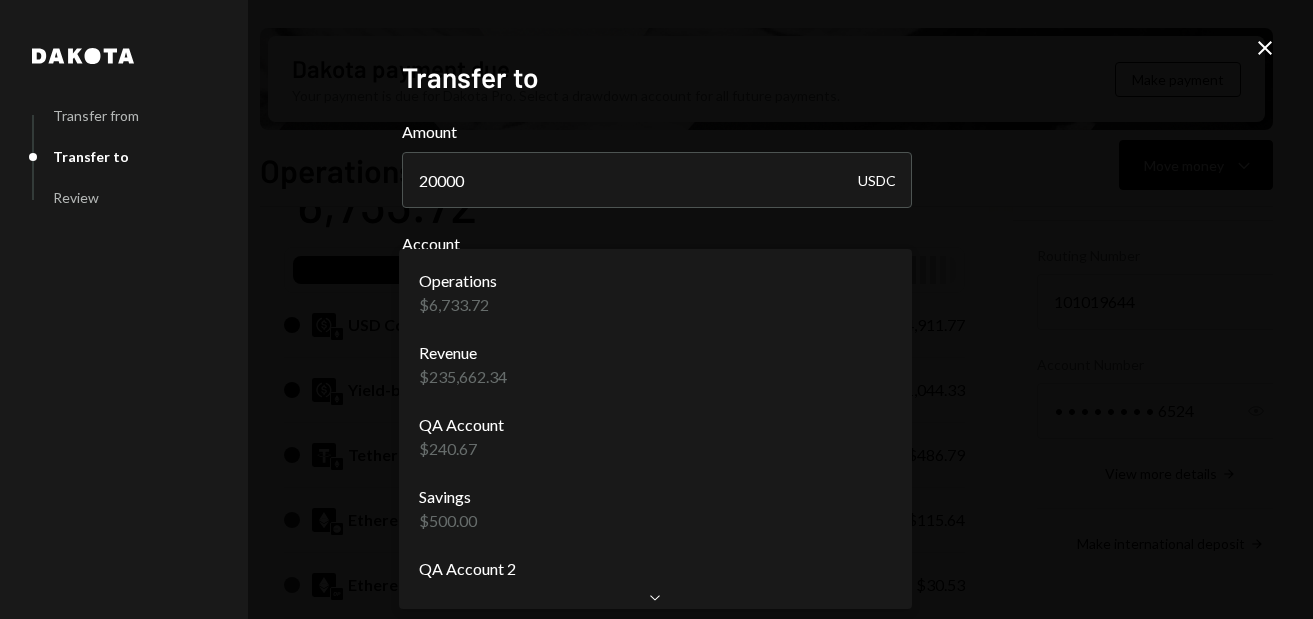 click on "D Dakota Treasury Caret Down Home Home Inbox Inbox Activities Transactions Accounts Accounts Caret Down Revenue $235,662.34 Ignite Revenue $20,345.52 Operations $6,733.72 Reward Distribution $3,247.00 Treasury $991.71 Savings $500.00 QA Account $240.67 QA Account 2 $25.97 Cards Admin $0.00 Cards $9,526.30 Dollar Rewards User Recipients Team Team Dakota payment due Your payment is due for Dakota Pro. Select a drawdown account for all future payments. Make payment Operations Move money Caret Down Overview Yield Security Settings My balance $ 6,733.72 USDC USDC USD Coin $4,911.77 Yield-bearing USDC $1,044.33 Tether USD $486.79 Ethereum 0.0476  ETH $115.64 Ethereum 0.0125  ETH $30.53 USD Coin $30.51 USD Coin $25.00 Dakota USD $21.99 Polygon 83.5277  POL $15.31 Yield Bearing USDC $15.07 Echelon Prime 6.5363  PRIME $14.60 Ethereum 0.0032  ETH $7.77 USD Coin $6.14 Tether USD $5.00 Ethereum 0.001  ETH $2.42 Solana 0.0056  SOL $0.85 Recent Transactions View all Type Initiated By Initiated At Status Deposit 1,000  USDC" at bounding box center [656, 309] 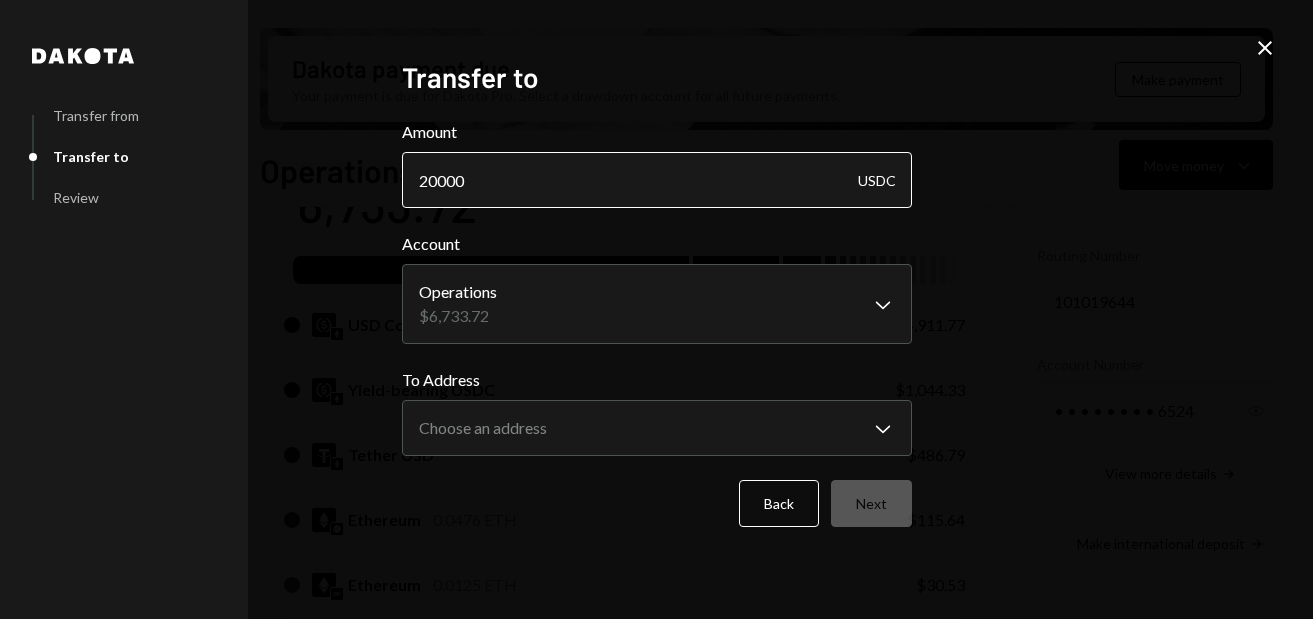 click on "20000" at bounding box center (657, 180) 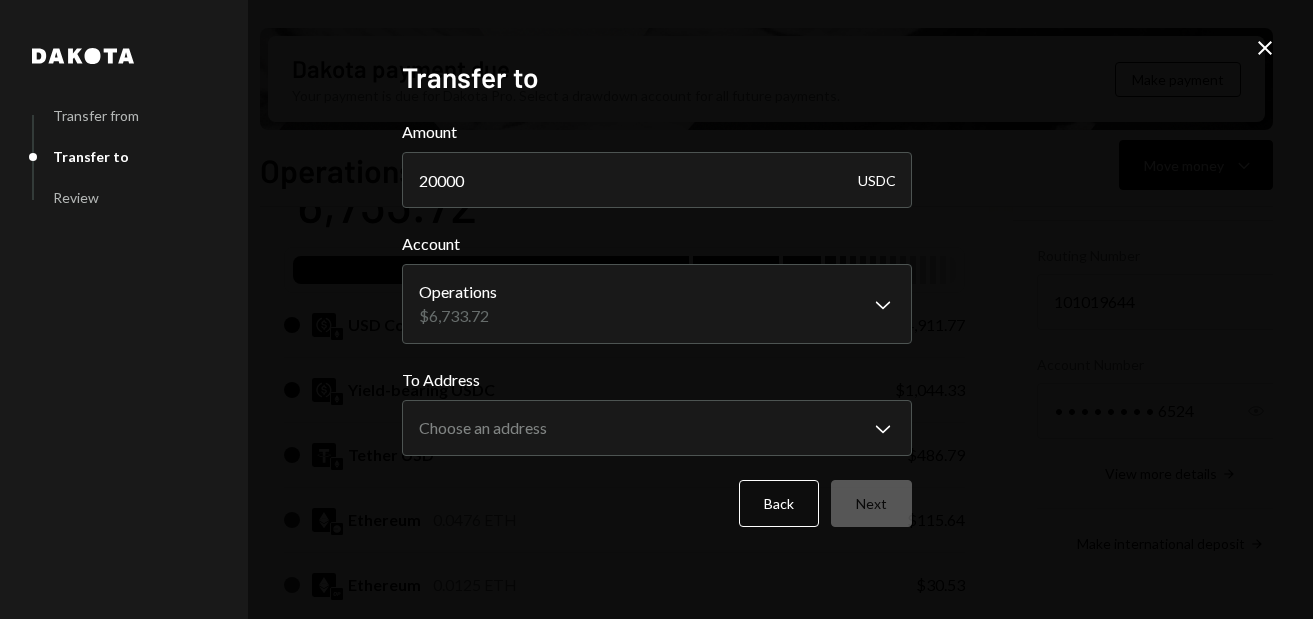 click on "**********" at bounding box center [656, 309] 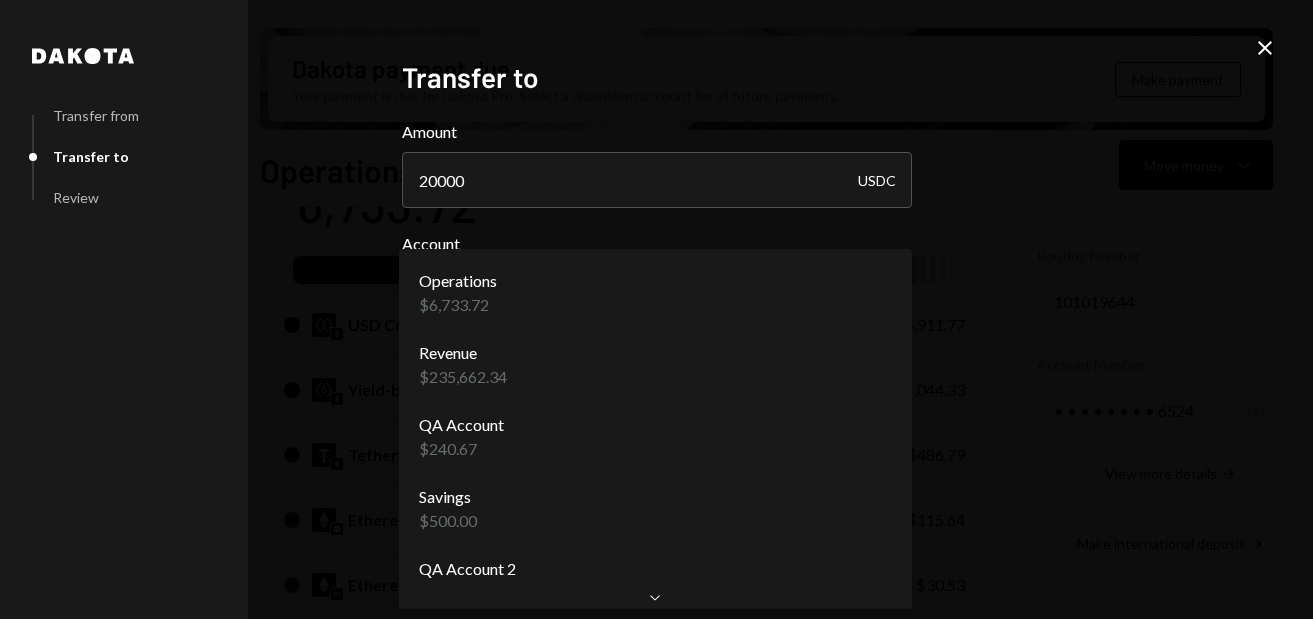click on "D Dakota Treasury Caret Down Home Home Inbox Inbox Activities Transactions Accounts Accounts Caret Down Revenue $235,662.34 Ignite Revenue $20,345.52 Operations $6,733.72 Reward Distribution $3,247.00 Treasury $991.71 Savings $500.00 QA Account $240.67 QA Account 2 $25.97 Cards Admin $0.00 Cards $9,526.30 Dollar Rewards User Recipients Team Team Dakota payment due Your payment is due for Dakota Pro. Select a drawdown account for all future payments. Make payment Operations Move money Caret Down Overview Yield Security Settings My balance $ 6,733.72 USDC USDC USD Coin $4,911.77 Yield-bearing USDC $1,044.33 Tether USD $486.79 Ethereum 0.0476  ETH $115.64 Ethereum 0.0125  ETH $30.53 USD Coin $30.51 USD Coin $25.00 Dakota USD $21.99 Polygon 83.5277  POL $15.31 Yield Bearing USDC $15.07 Echelon Prime 6.5363  PRIME $14.60 Ethereum 0.0032  ETH $7.77 USD Coin $6.14 Tether USD $5.00 Ethereum 0.001  ETH $2.42 Solana 0.0056  SOL $0.85 Recent Transactions View all Type Initiated By Initiated At Status Deposit 1,000  USDC" at bounding box center (656, 309) 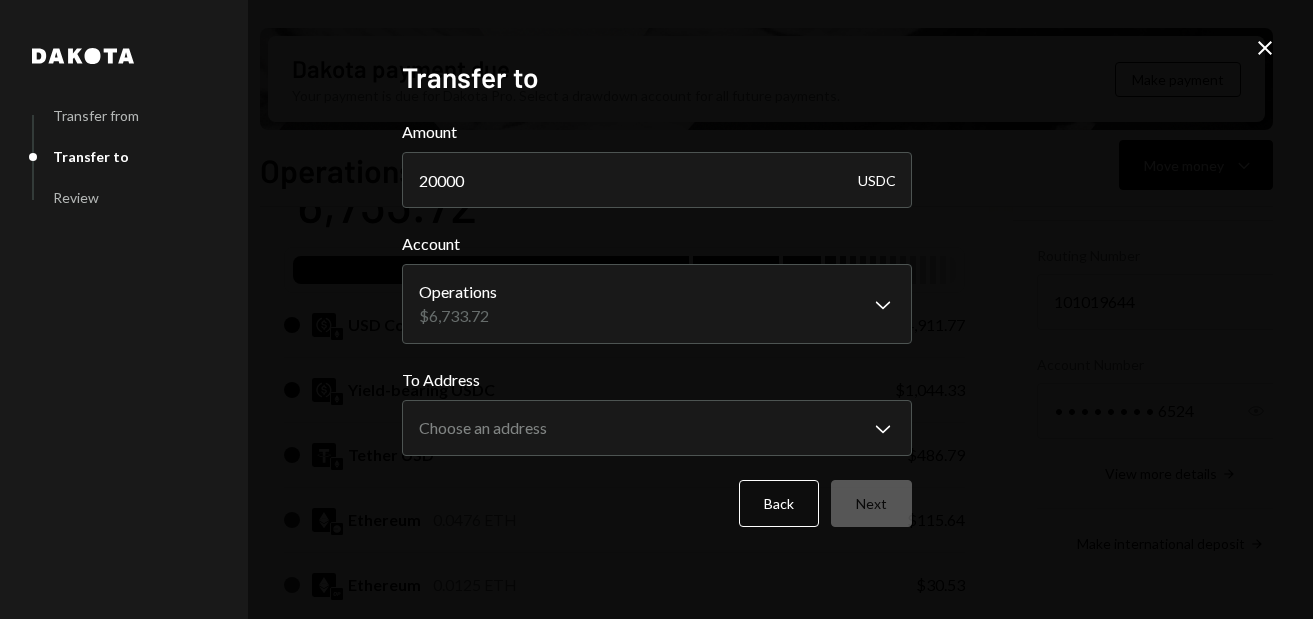 click on "**********" at bounding box center [656, 309] 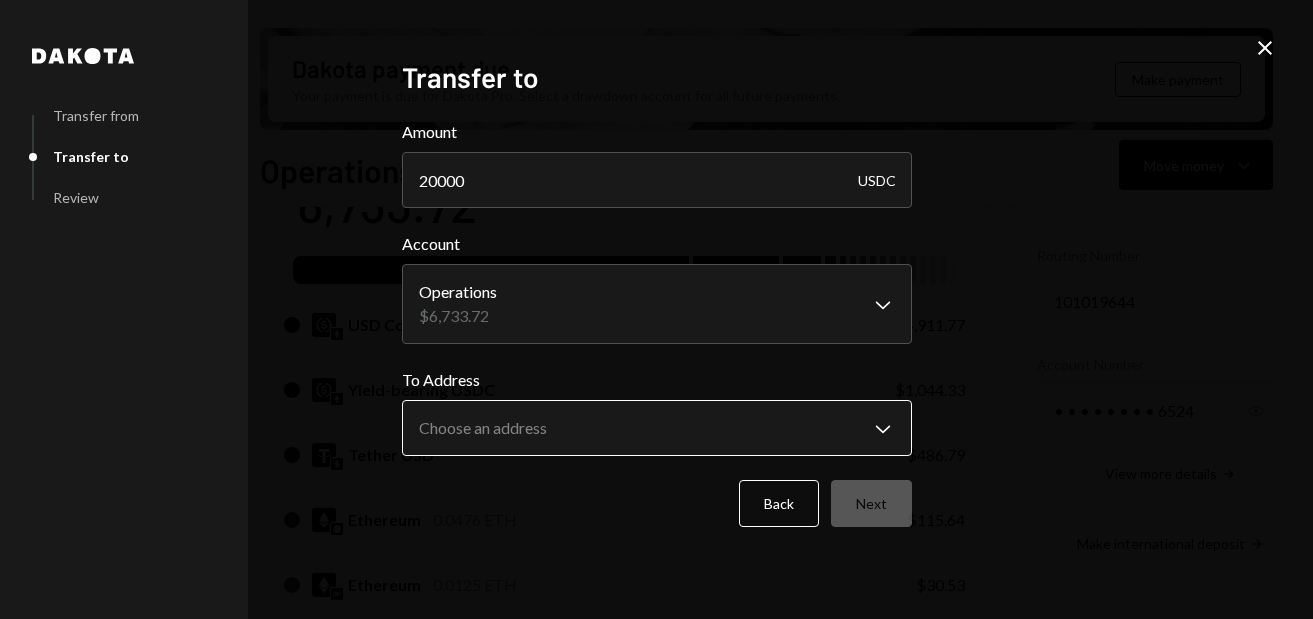 click on "D Dakota Treasury Caret Down Home Home Inbox Inbox Activities Transactions Accounts Accounts Caret Down Revenue $235,662.34 Ignite Revenue $20,345.52 Operations $6,733.72 Reward Distribution $3,247.00 Treasury $991.71 Savings $500.00 QA Account $240.67 QA Account 2 $25.97 Cards Admin $0.00 Cards $9,526.30 Dollar Rewards User Recipients Team Team Dakota payment due Your payment is due for Dakota Pro. Select a drawdown account for all future payments. Make payment Operations Move money Caret Down Overview Yield Security Settings My balance $ 6,733.72 USDC USDC USD Coin $4,911.77 Yield-bearing USDC $1,044.33 Tether USD $486.79 Ethereum 0.0476  ETH $115.64 Ethereum 0.0125  ETH $30.53 USD Coin $30.51 USD Coin $25.00 Dakota USD $21.99 Polygon 83.5277  POL $15.31 Yield Bearing USDC $15.07 Echelon Prime 6.5363  PRIME $14.60 Ethereum 0.0032  ETH $7.77 USD Coin $6.14 Tether USD $5.00 Ethereum 0.001  ETH $2.42 Solana 0.0056  SOL $0.85 Recent Transactions View all Type Initiated By Initiated At Status Deposit 1,000  USDC" at bounding box center [656, 309] 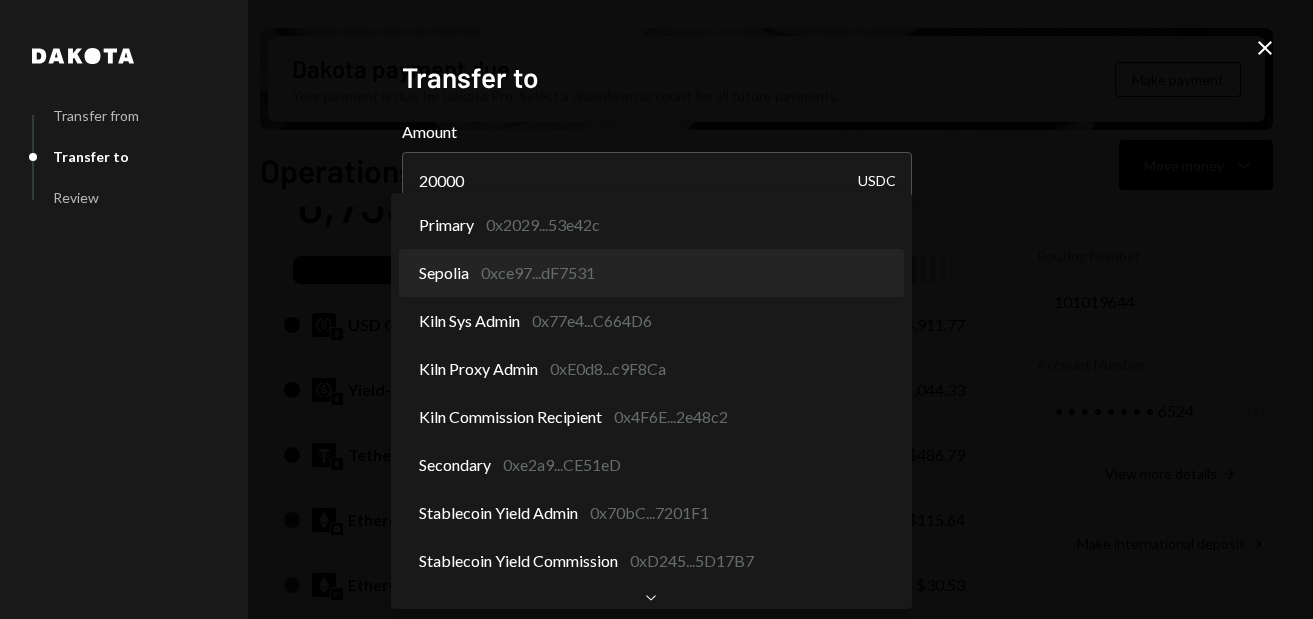 scroll, scrollTop: 0, scrollLeft: 0, axis: both 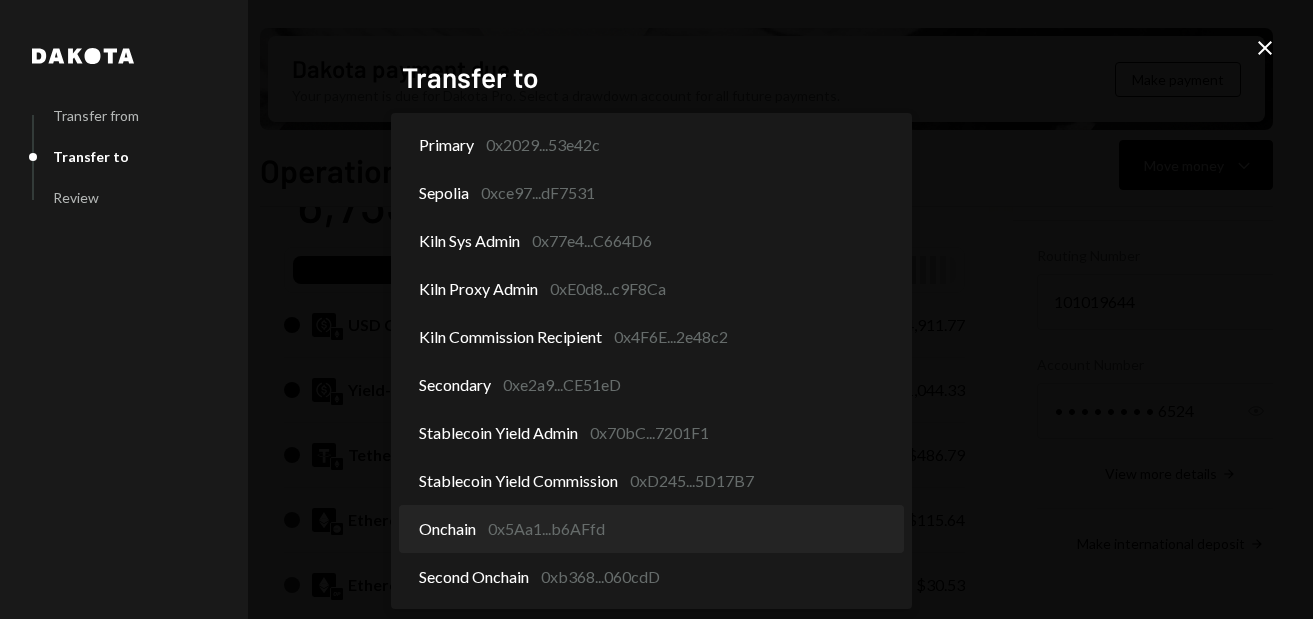 select on "**********" 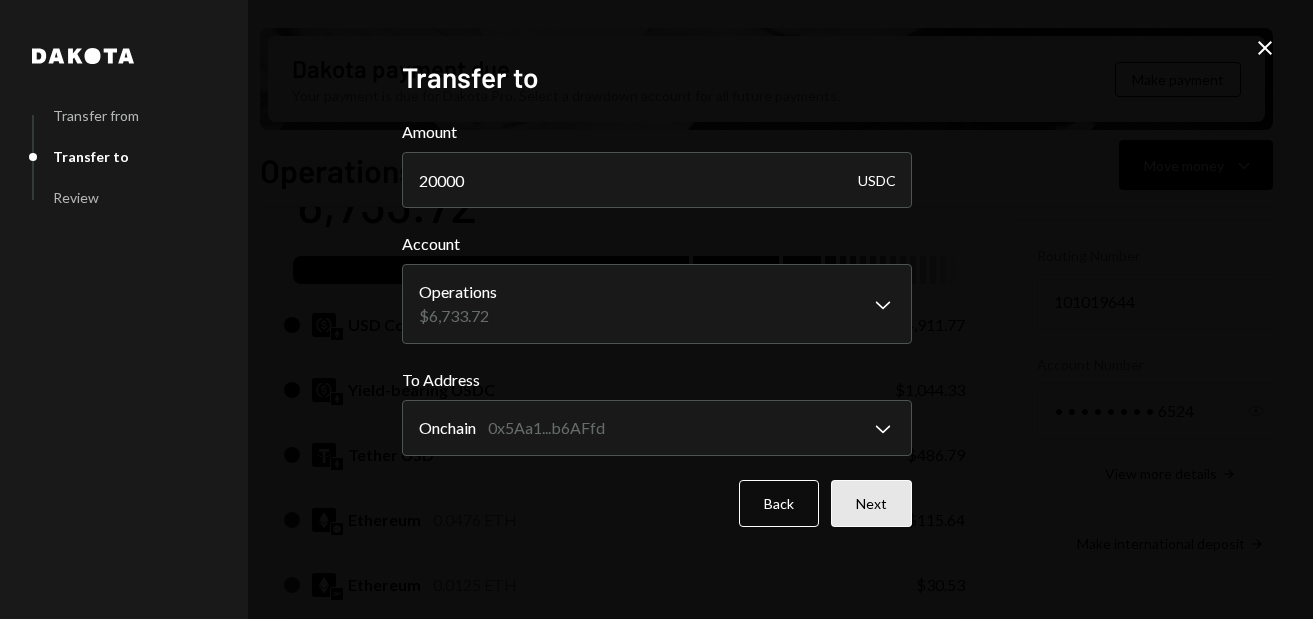 click on "Next" at bounding box center [871, 503] 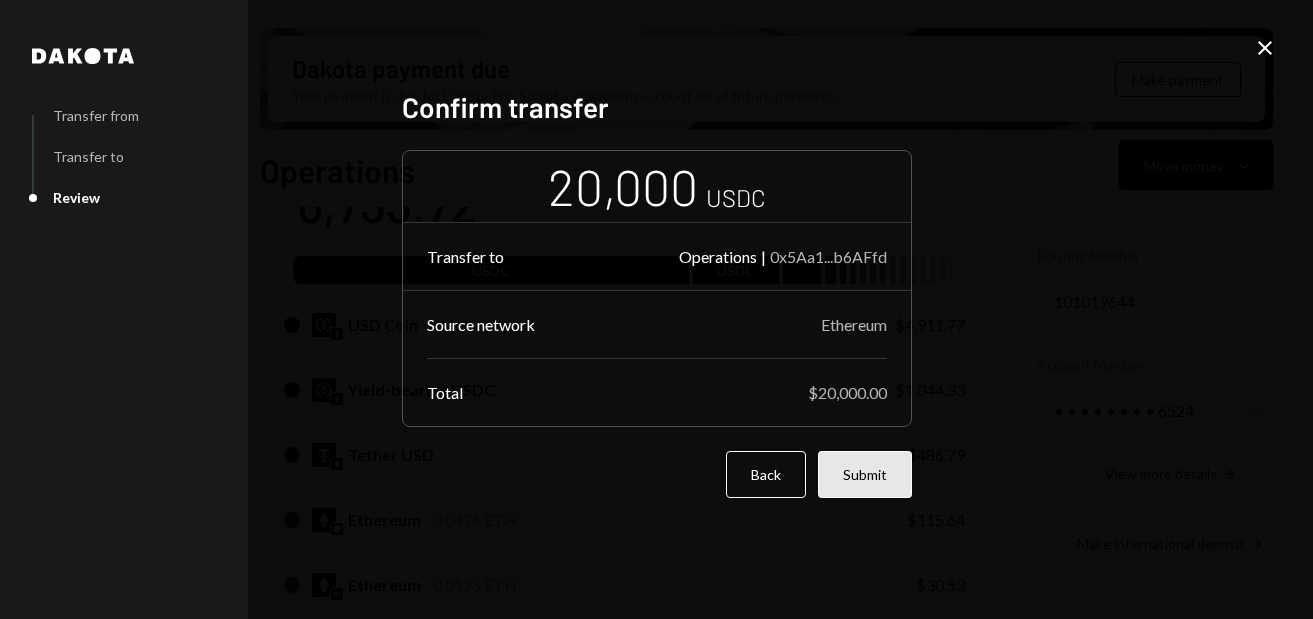 click on "Submit" at bounding box center (865, 474) 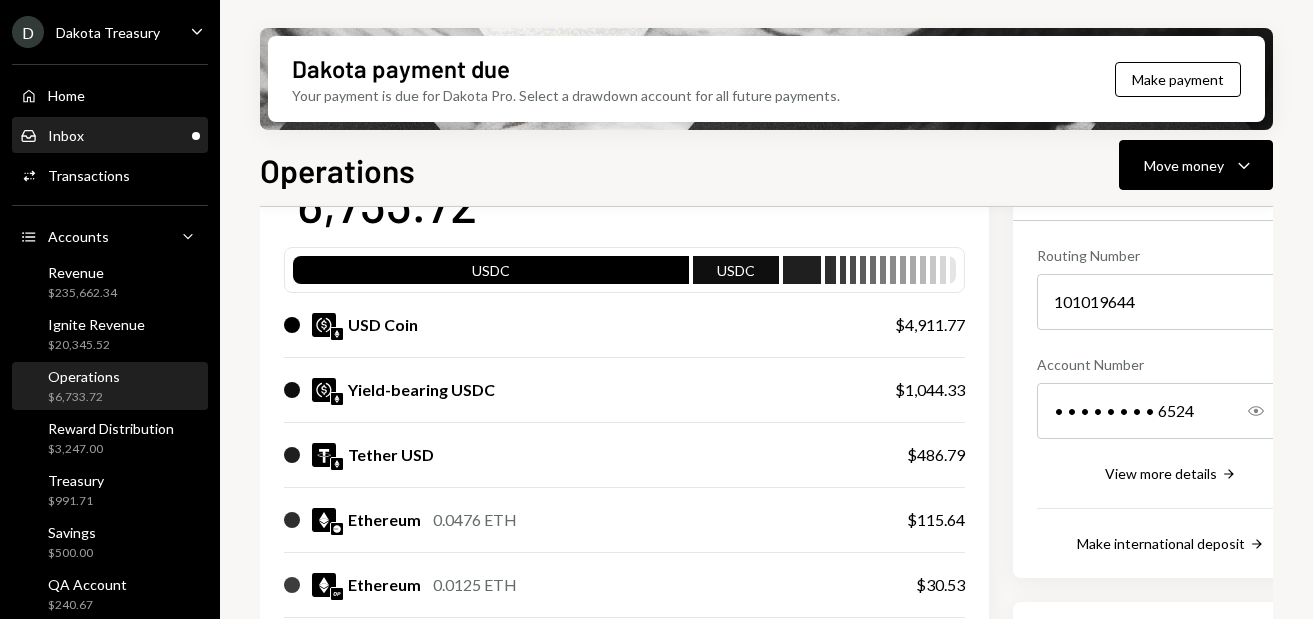 click on "Inbox Inbox" at bounding box center [110, 136] 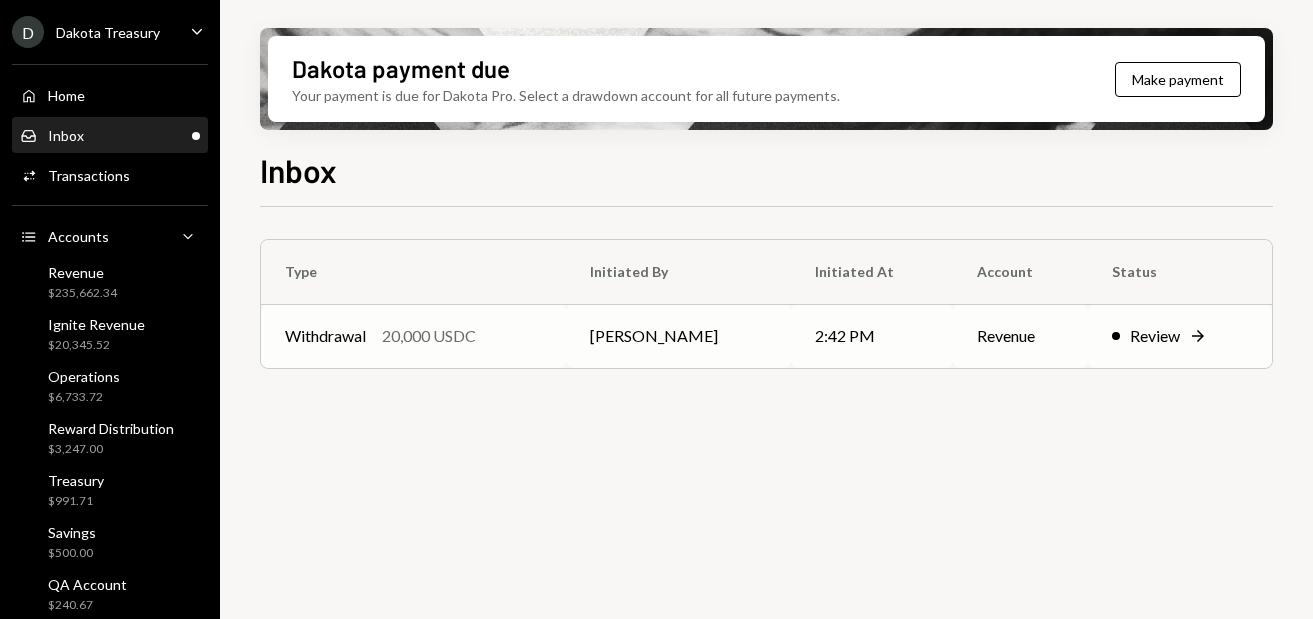 click on "Withdrawal 20,000  USDC" at bounding box center [413, 336] 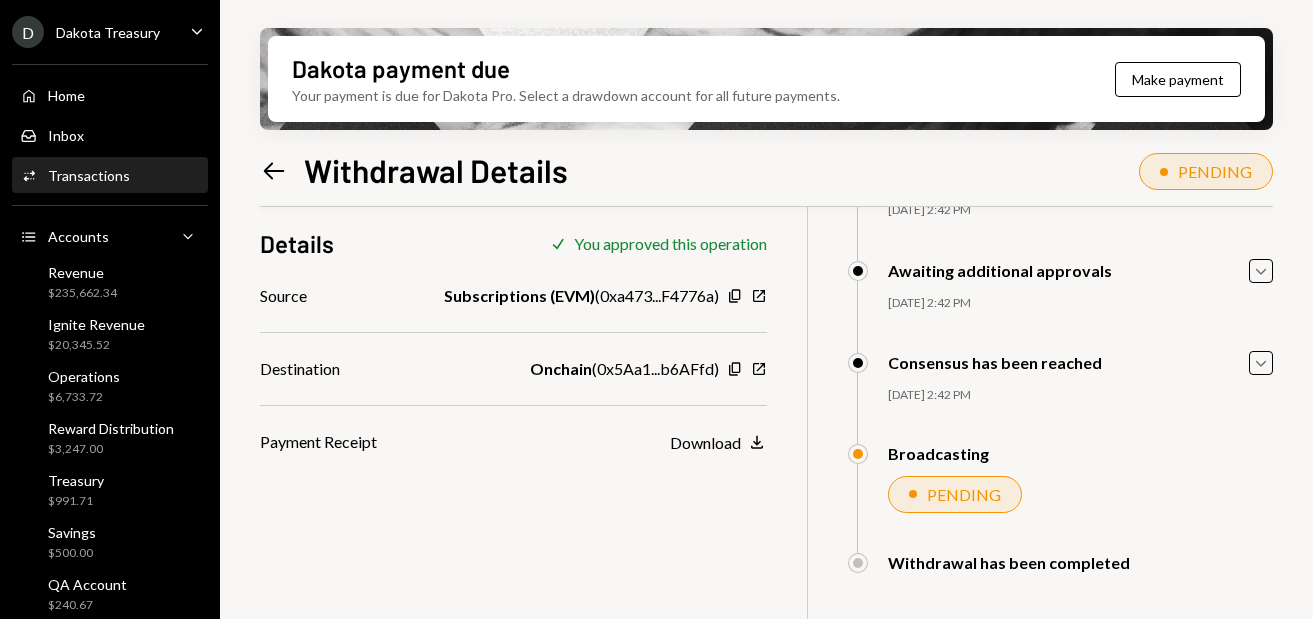scroll, scrollTop: 0, scrollLeft: 0, axis: both 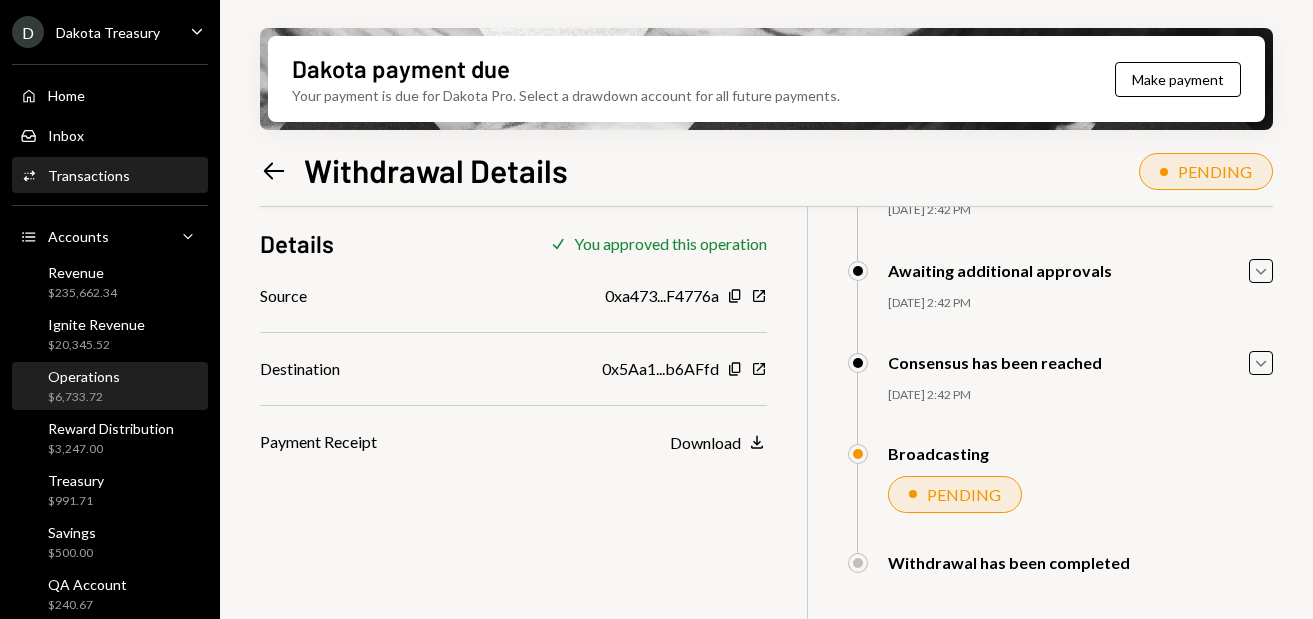 click on "Operations $6,733.72" at bounding box center [110, 387] 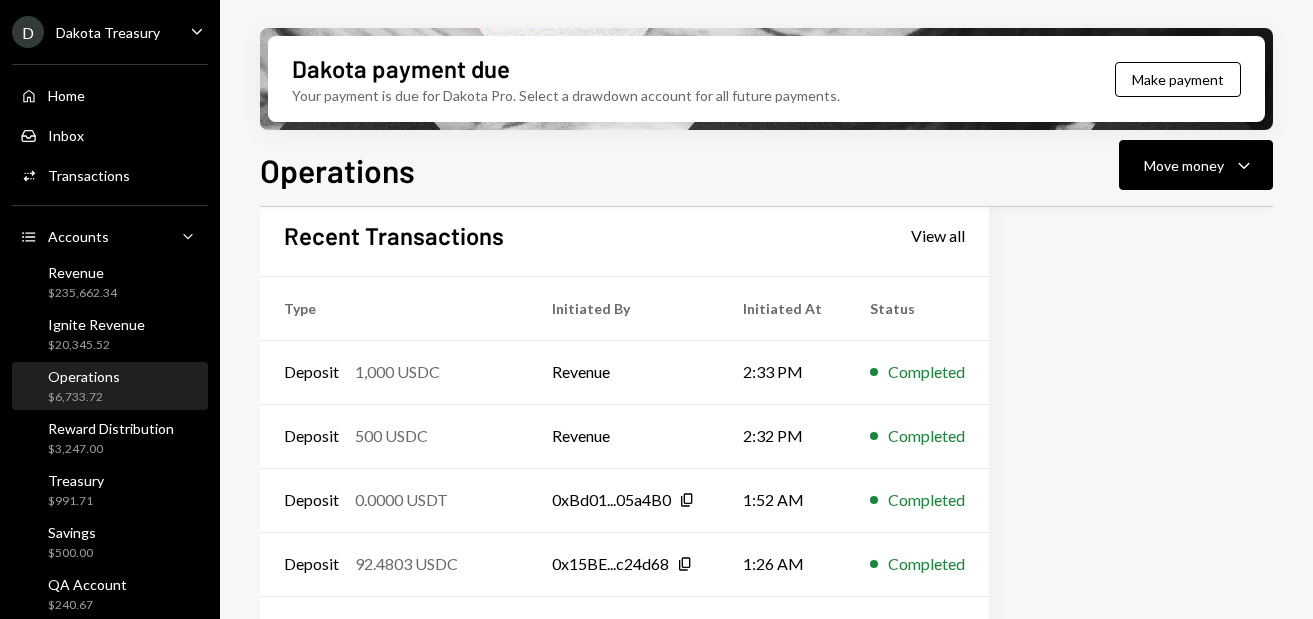 scroll, scrollTop: 1369, scrollLeft: 0, axis: vertical 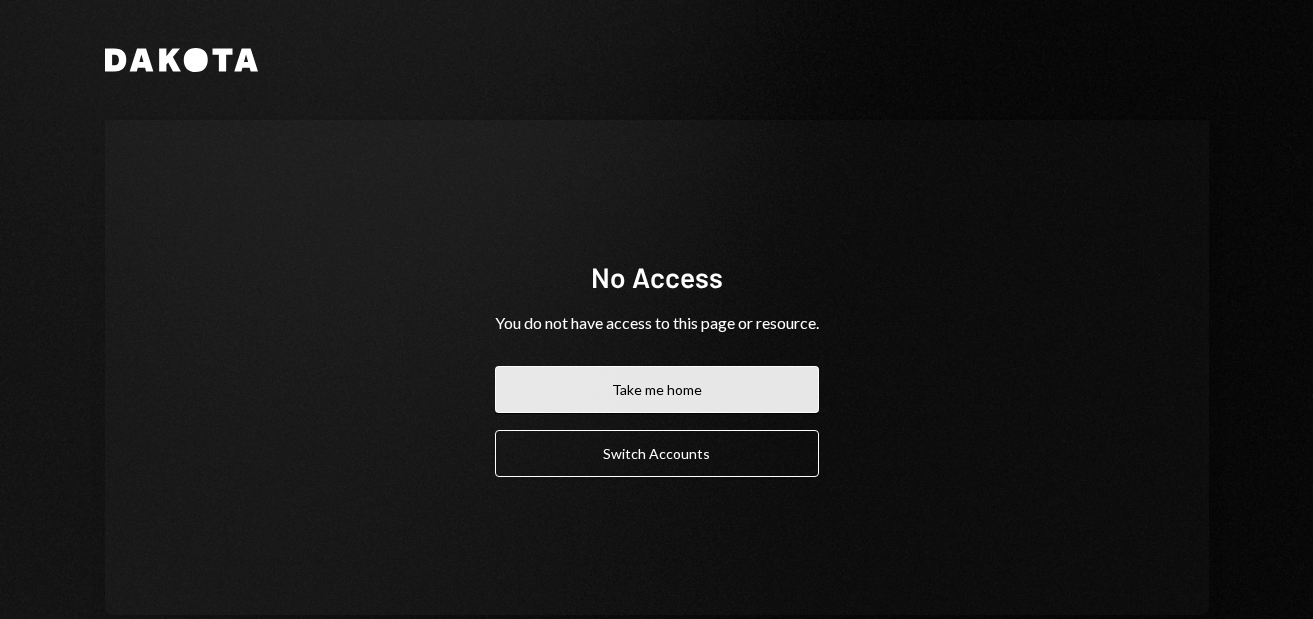 click on "Take me home" at bounding box center [657, 389] 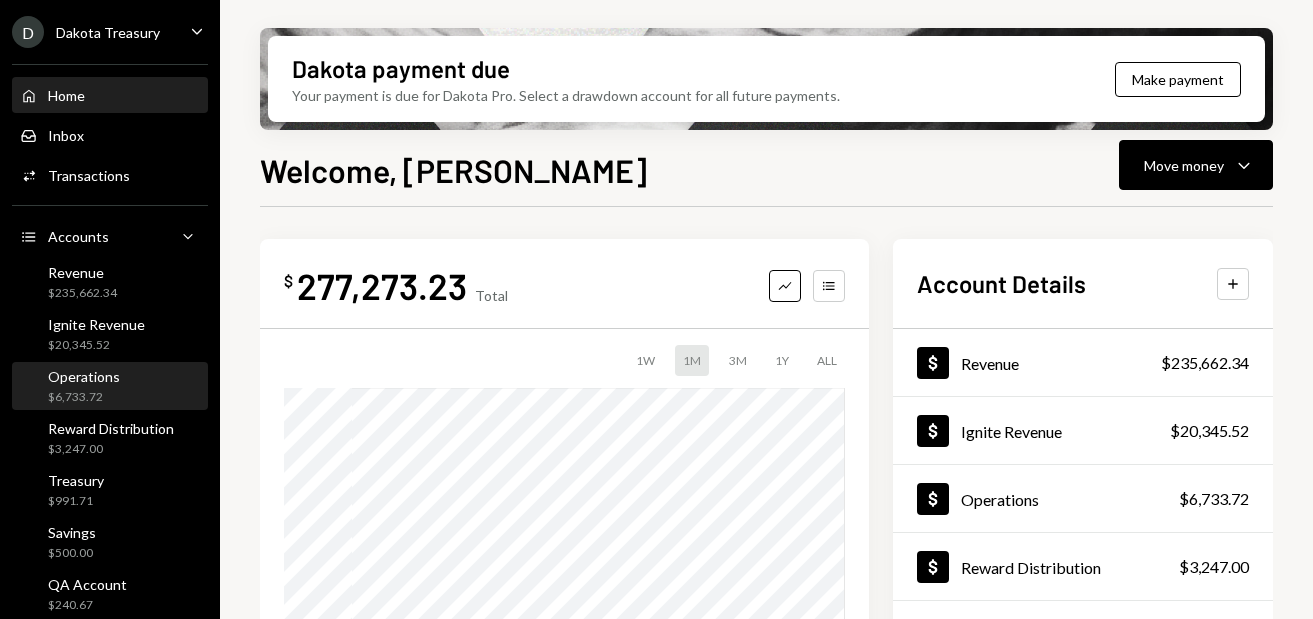 click on "Operations $6,733.72" at bounding box center [110, 387] 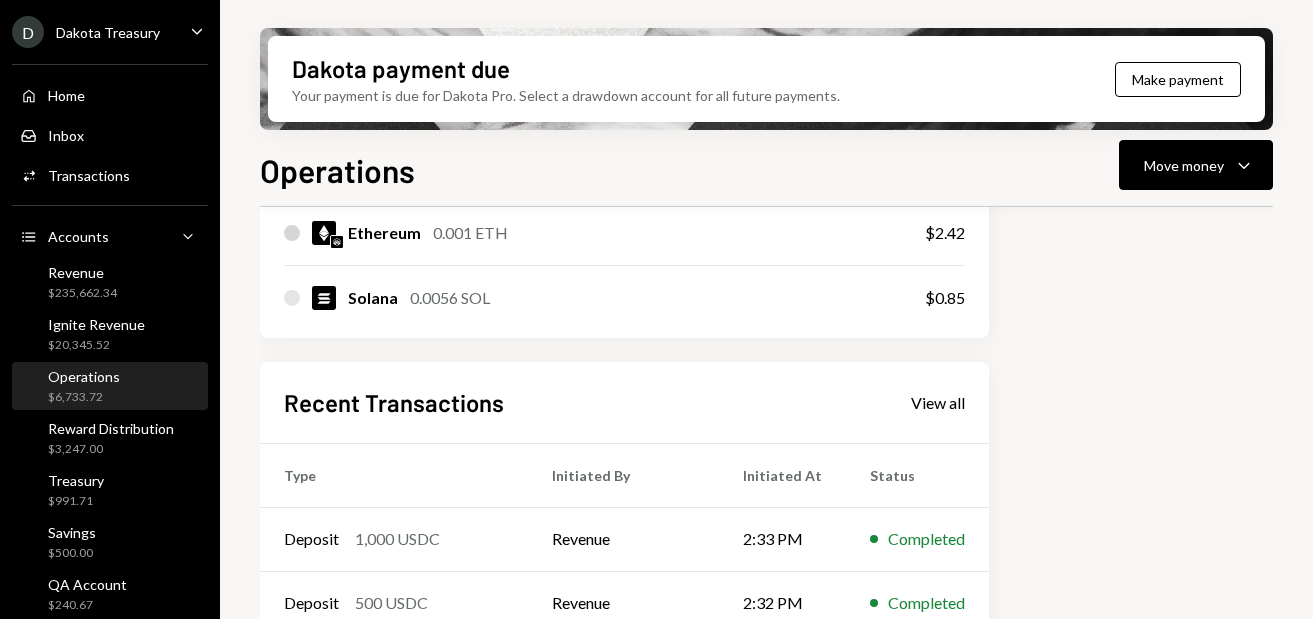 scroll, scrollTop: 1397, scrollLeft: 0, axis: vertical 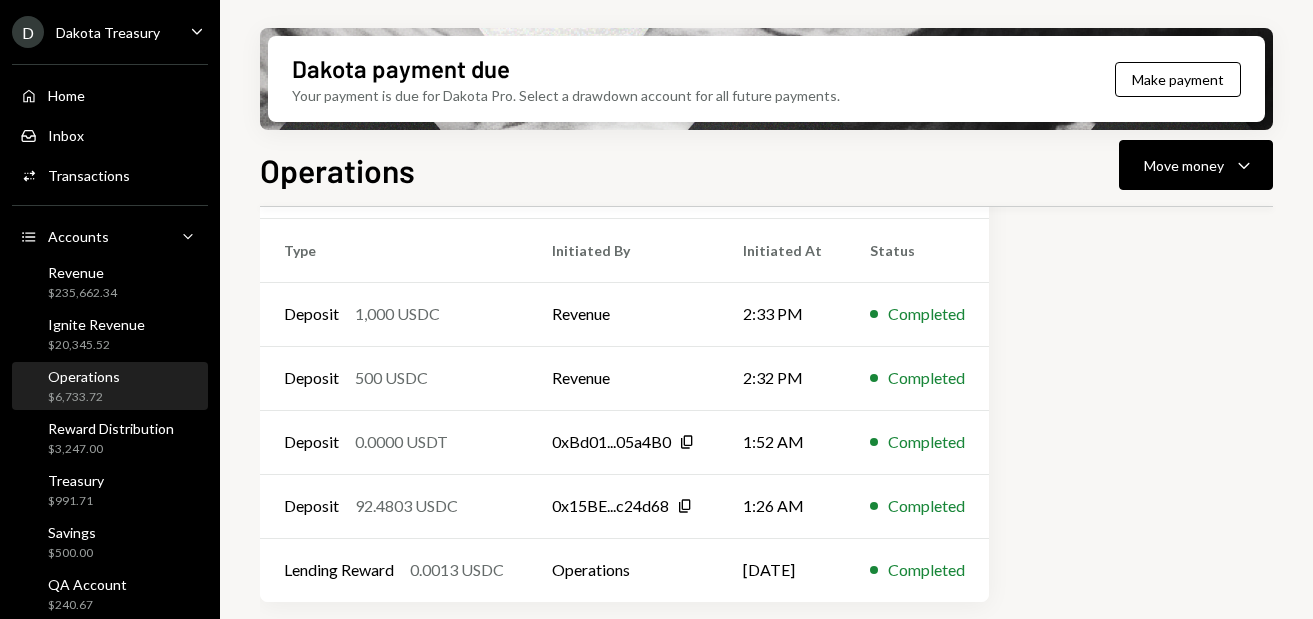click on "Home Home Inbox Inbox Activities Transactions Accounts Accounts Caret Down Revenue $235,662.34 Ignite Revenue $20,345.52 Operations $6,733.72 Reward Distribution $3,247.00 Treasury $991.71 Savings $500.00 QA Account $240.67 QA Account 2 $25.97 Cards Admin $0.00 Cards $9,526.30 Dollar Rewards User Recipients Team Team" at bounding box center (110, 485) 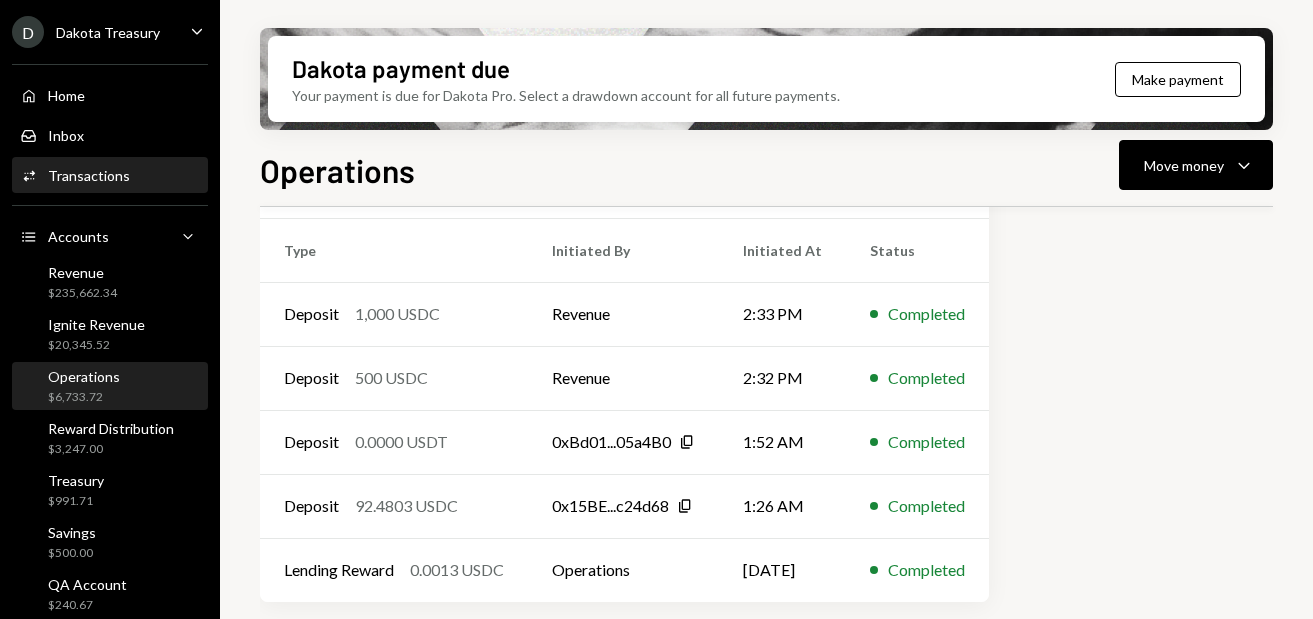click on "Transactions" at bounding box center (89, 175) 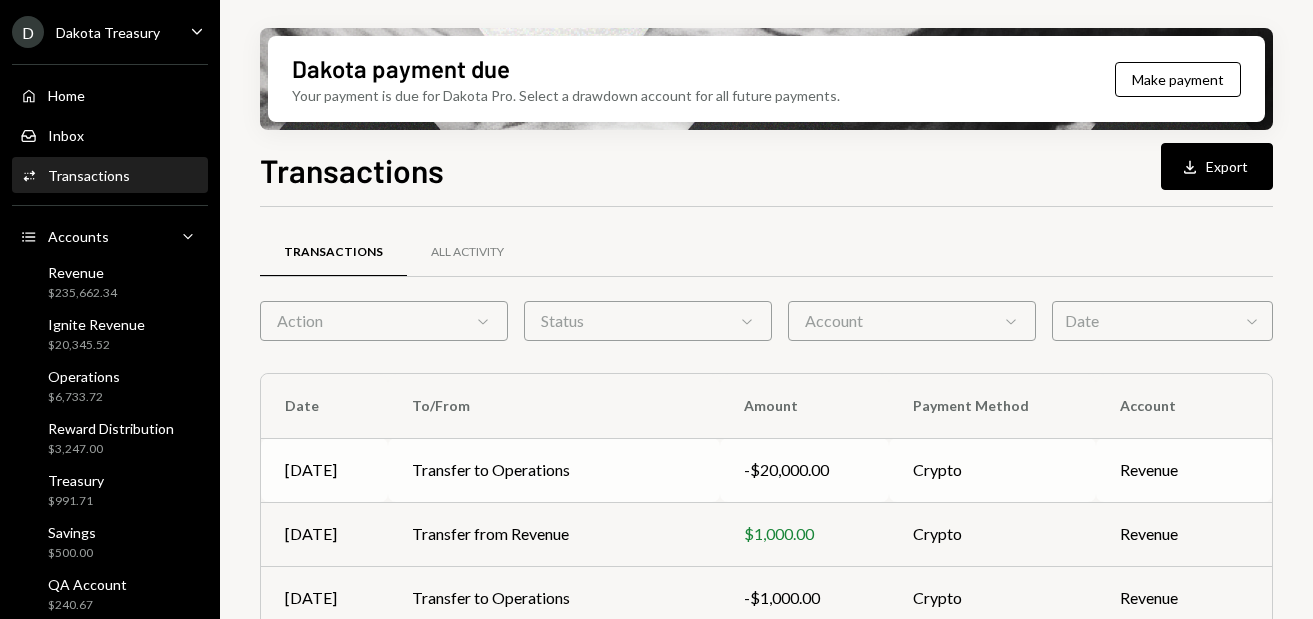 click on "Transfer to Operations" at bounding box center [554, 470] 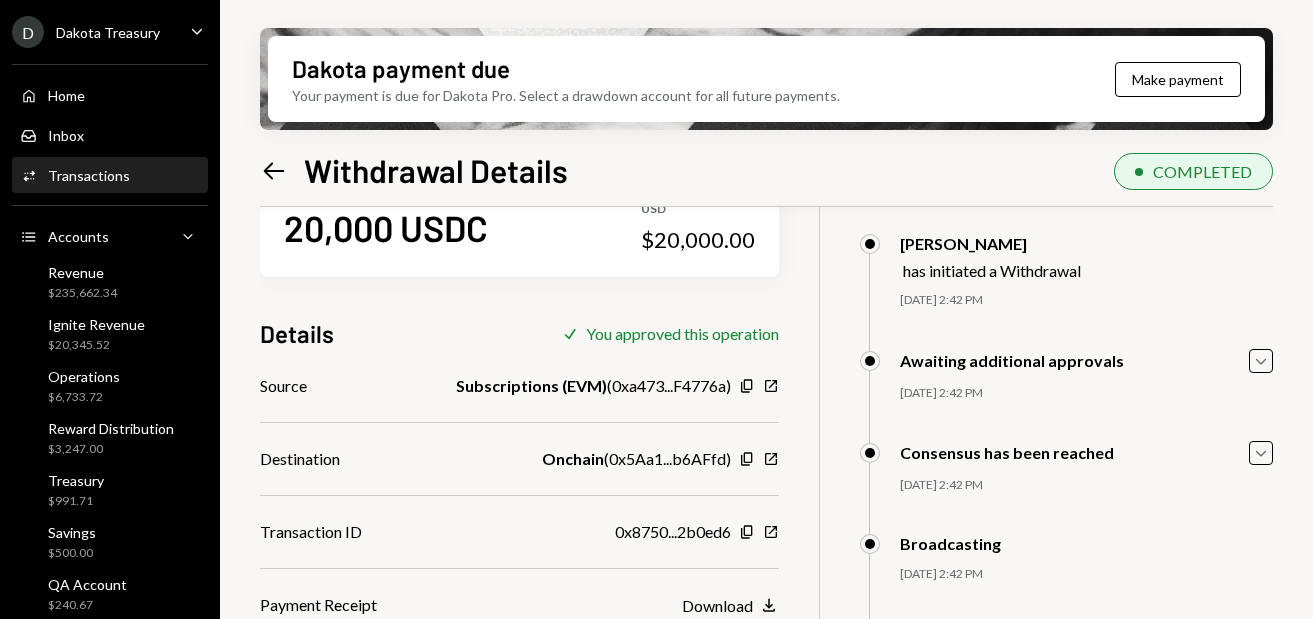scroll, scrollTop: 160, scrollLeft: 0, axis: vertical 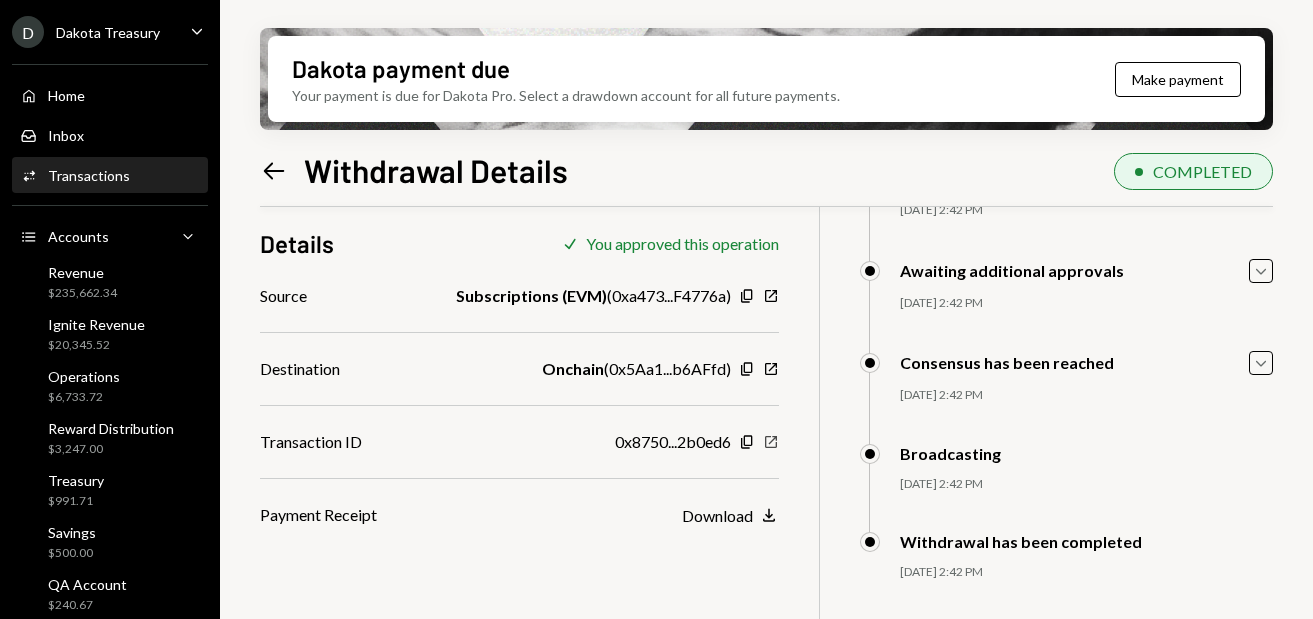 click on "New Window" 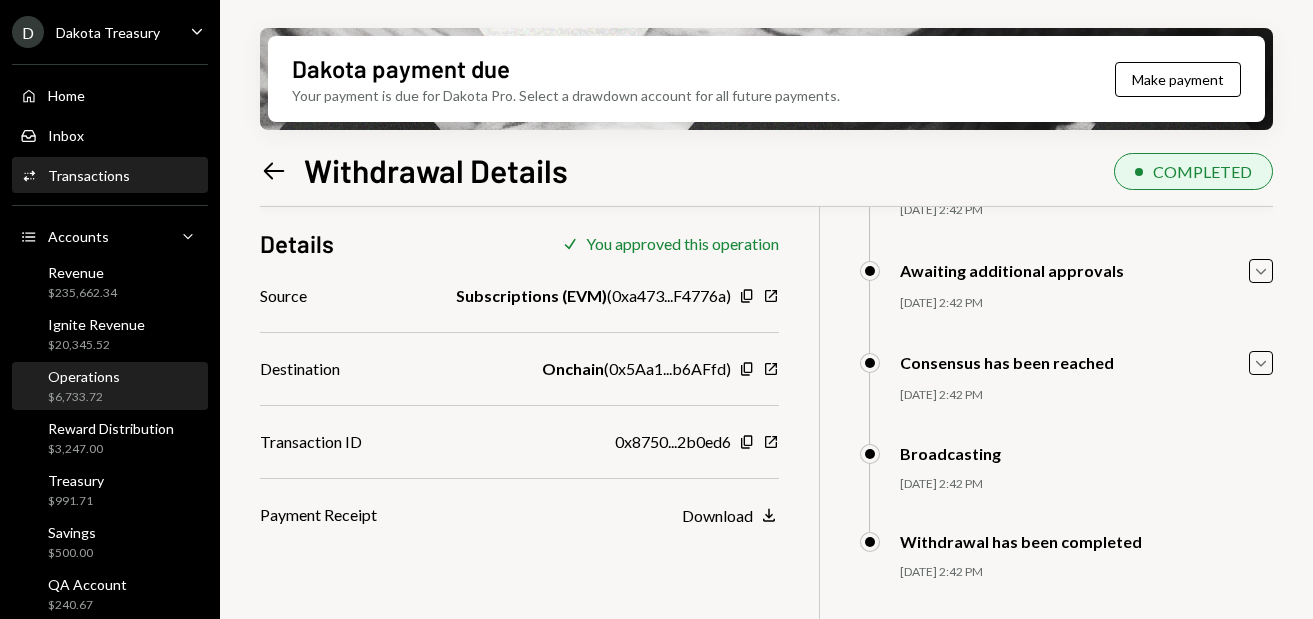 click on "Operations" at bounding box center [84, 376] 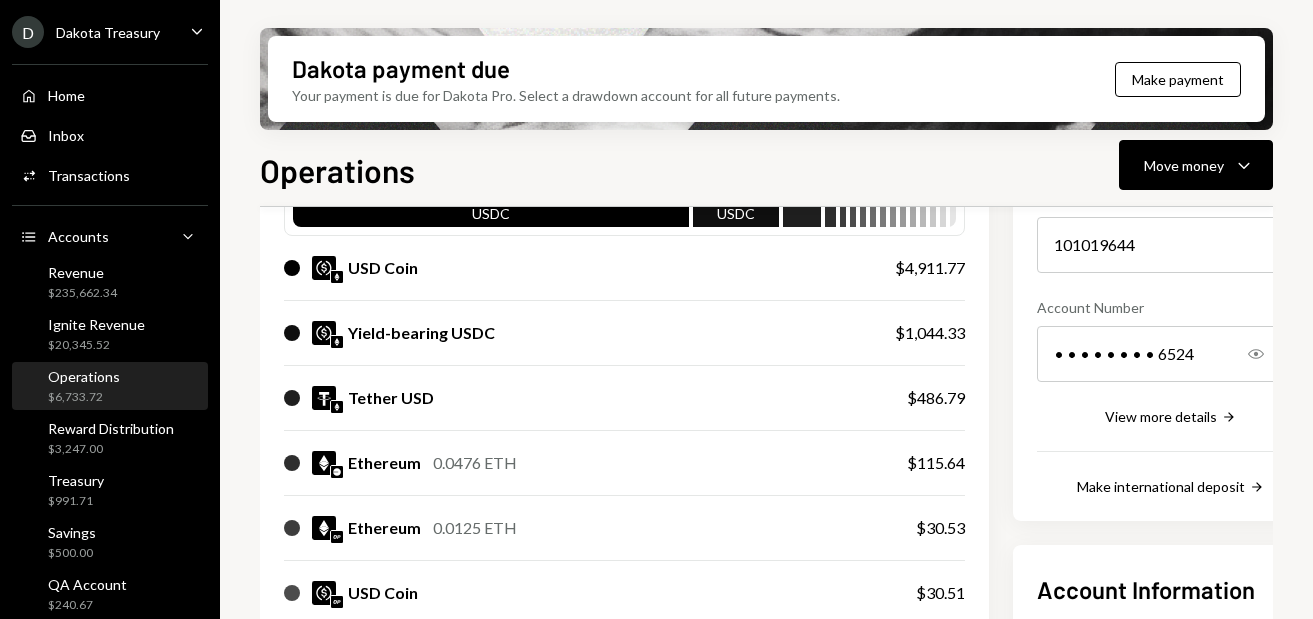 scroll, scrollTop: 283, scrollLeft: 0, axis: vertical 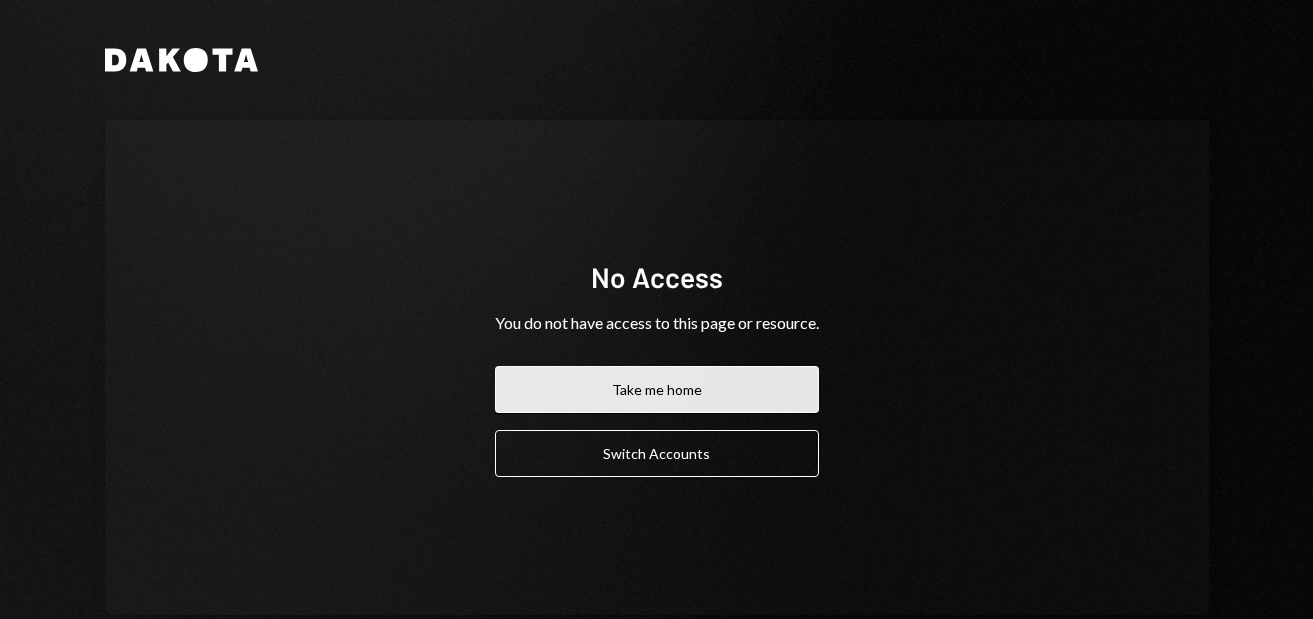 click on "Take me home" at bounding box center [657, 389] 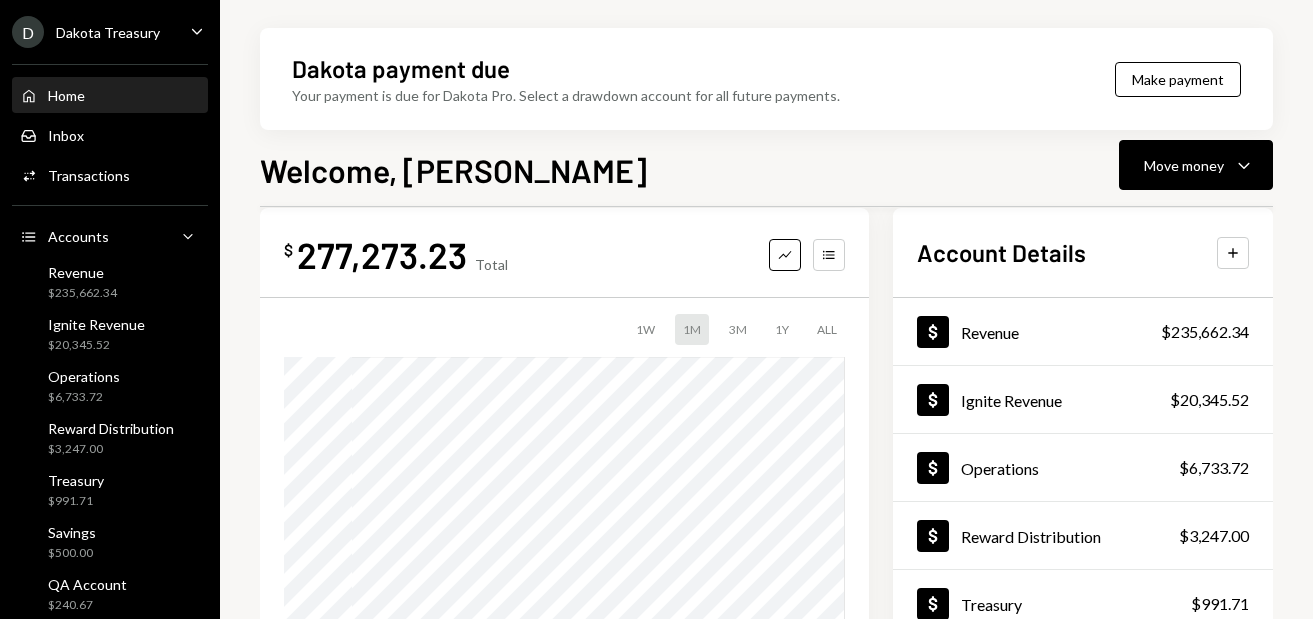 scroll, scrollTop: 46, scrollLeft: 0, axis: vertical 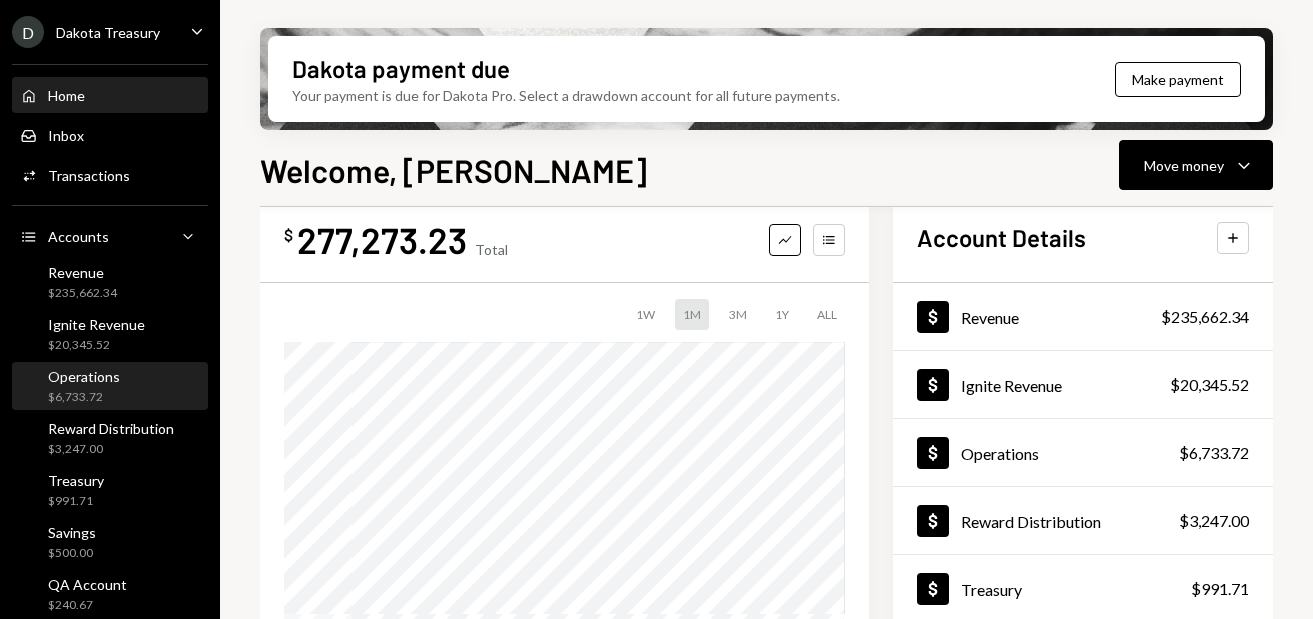 click on "$6,733.72" at bounding box center [84, 397] 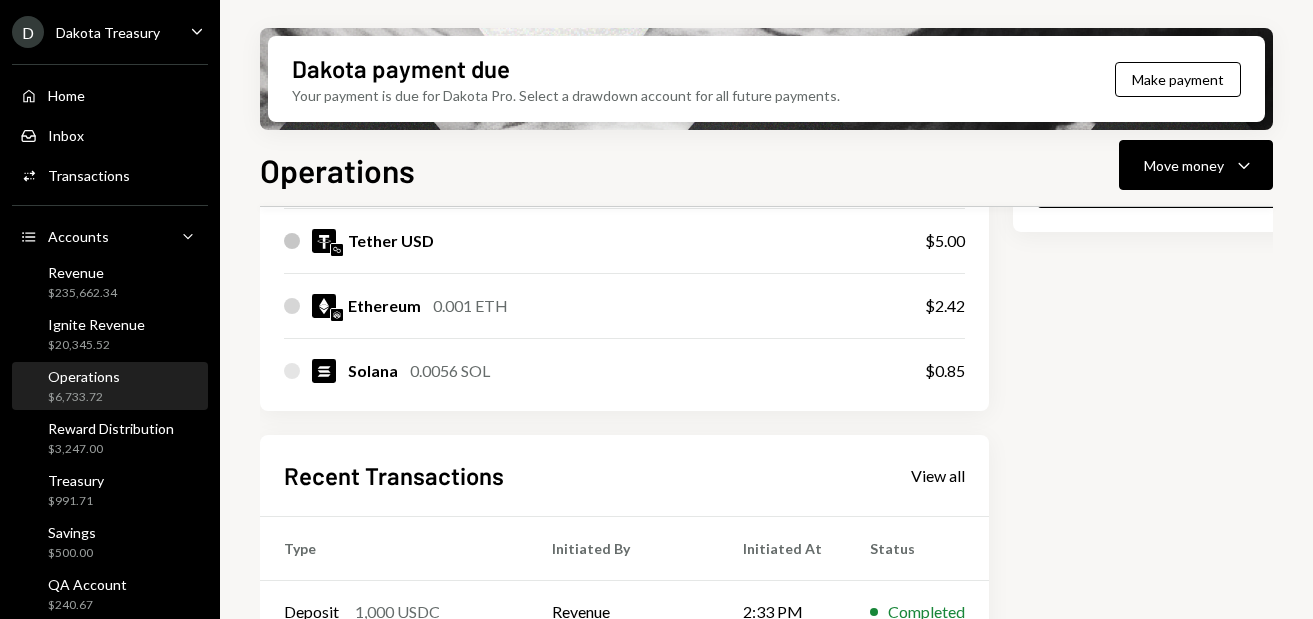 scroll, scrollTop: 1277, scrollLeft: 0, axis: vertical 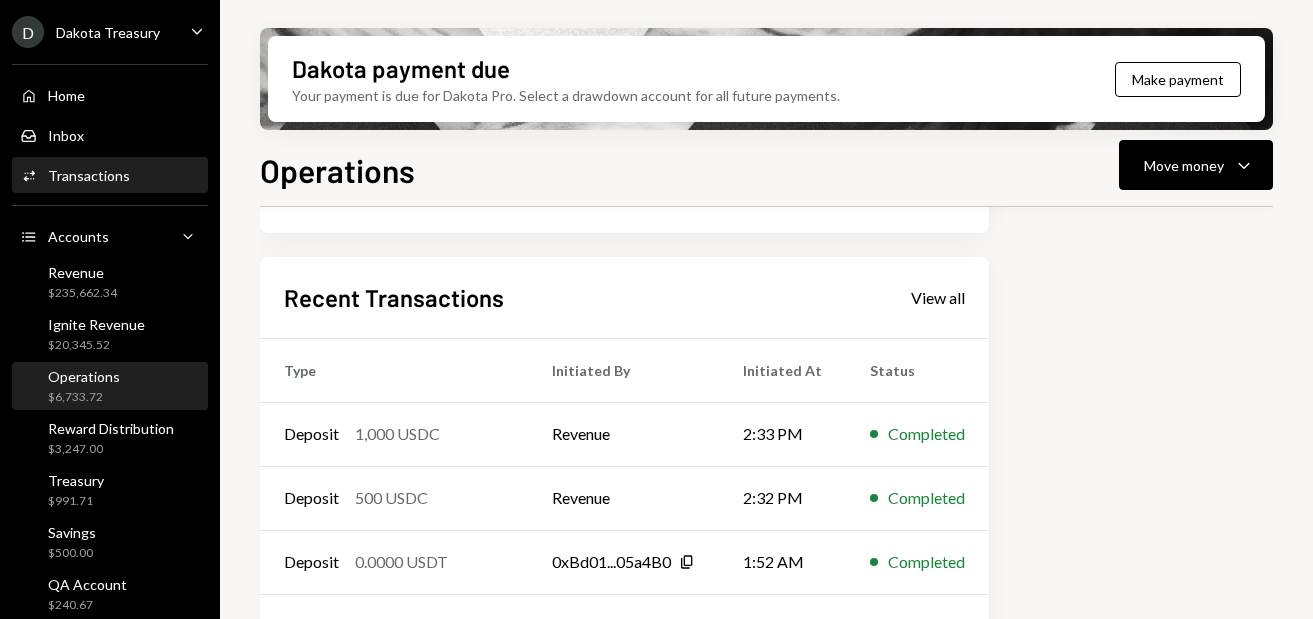 click on "Transactions" at bounding box center (89, 175) 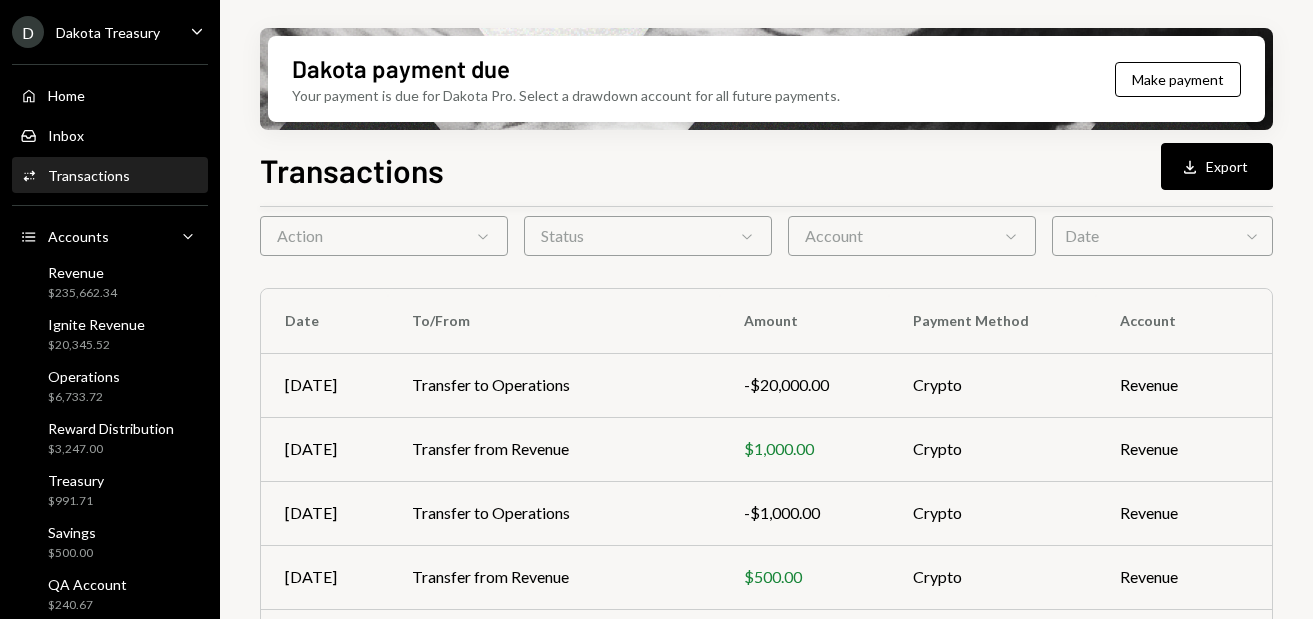 scroll, scrollTop: 126, scrollLeft: 0, axis: vertical 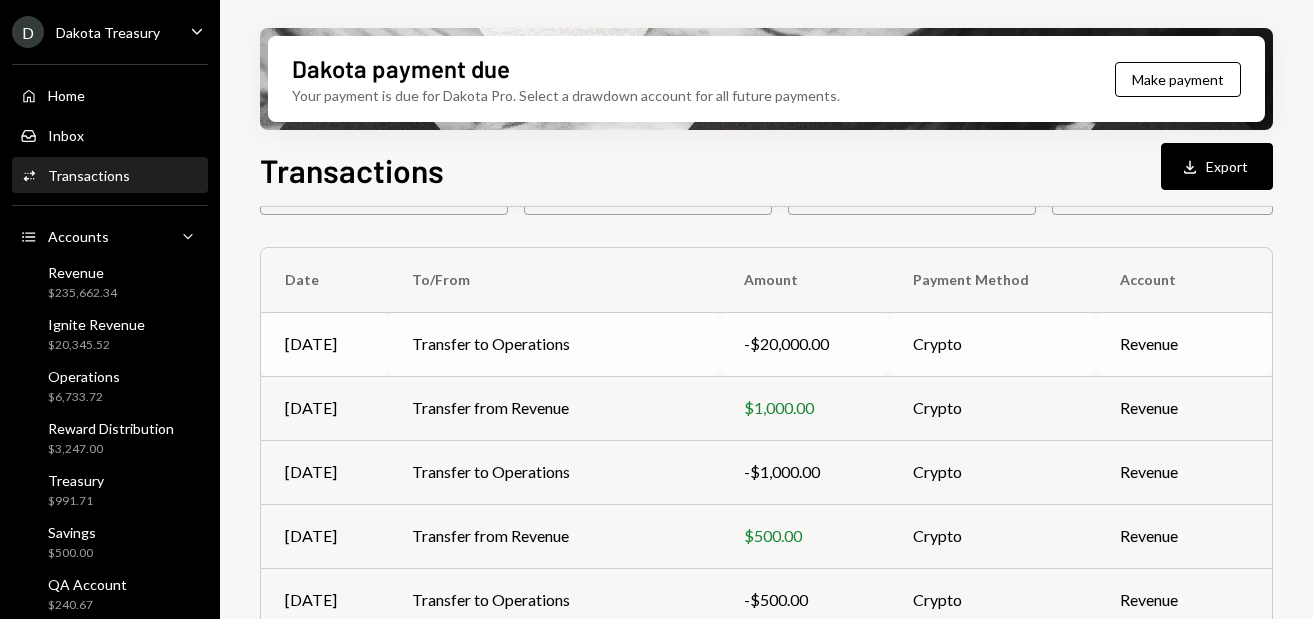 click on "Transfer to Operations" at bounding box center [554, 344] 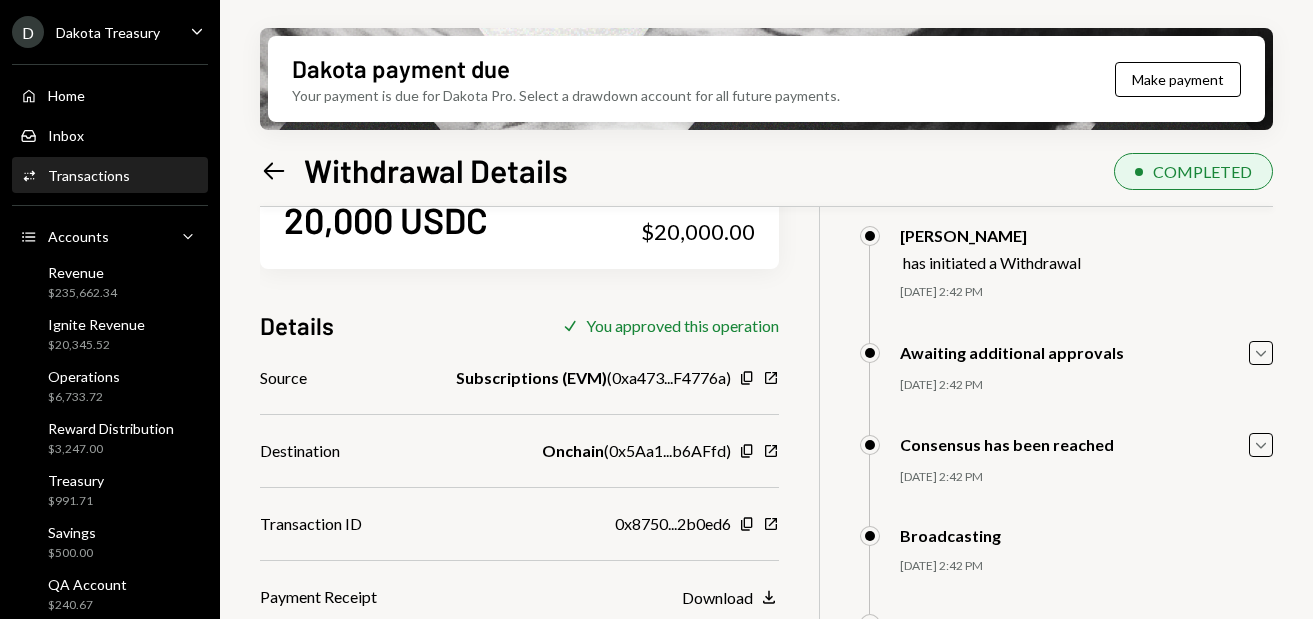 scroll, scrollTop: 160, scrollLeft: 0, axis: vertical 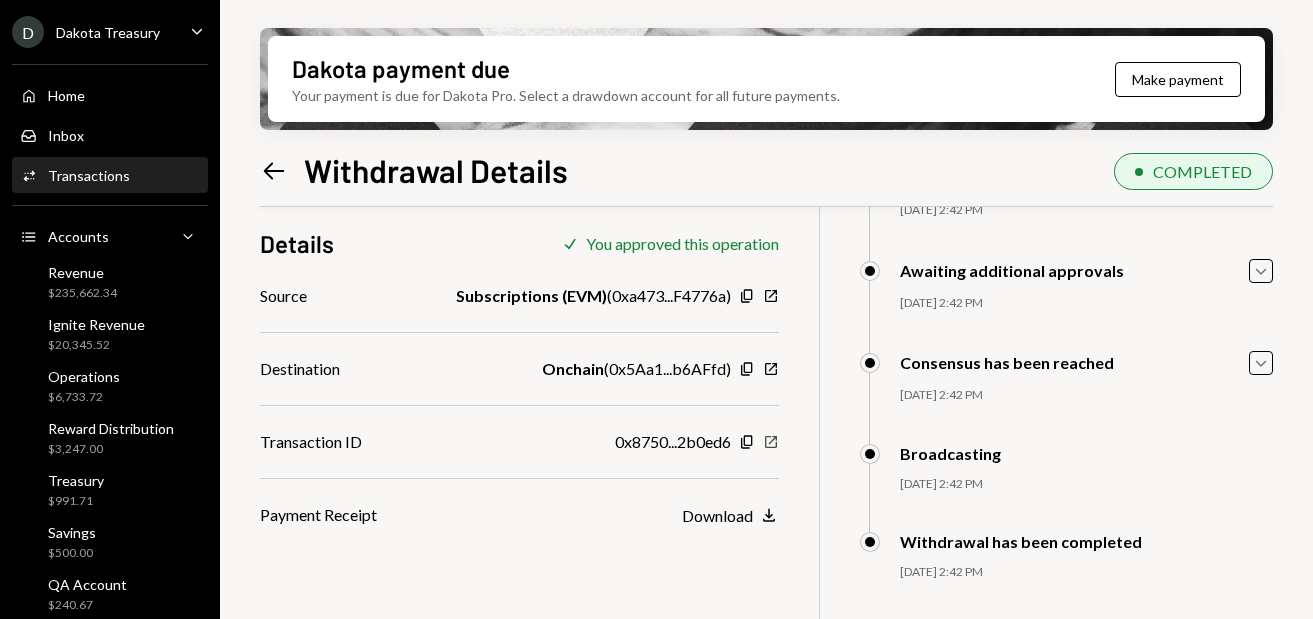 click on "New Window" 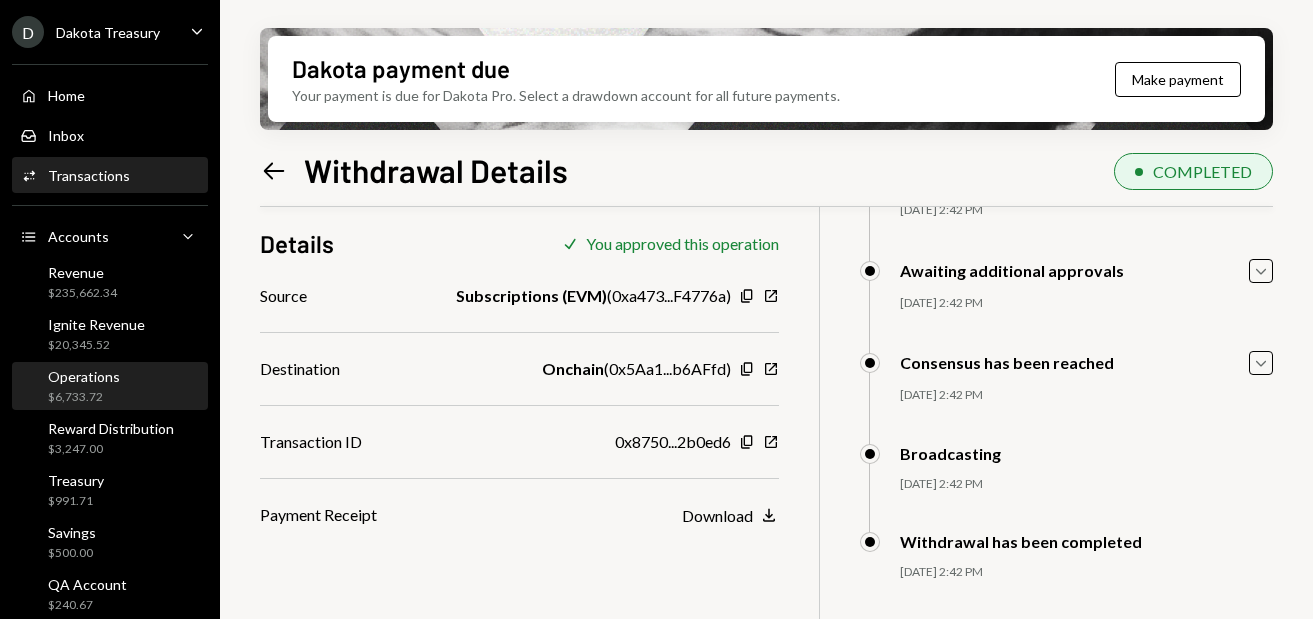 click on "Operations" at bounding box center (84, 376) 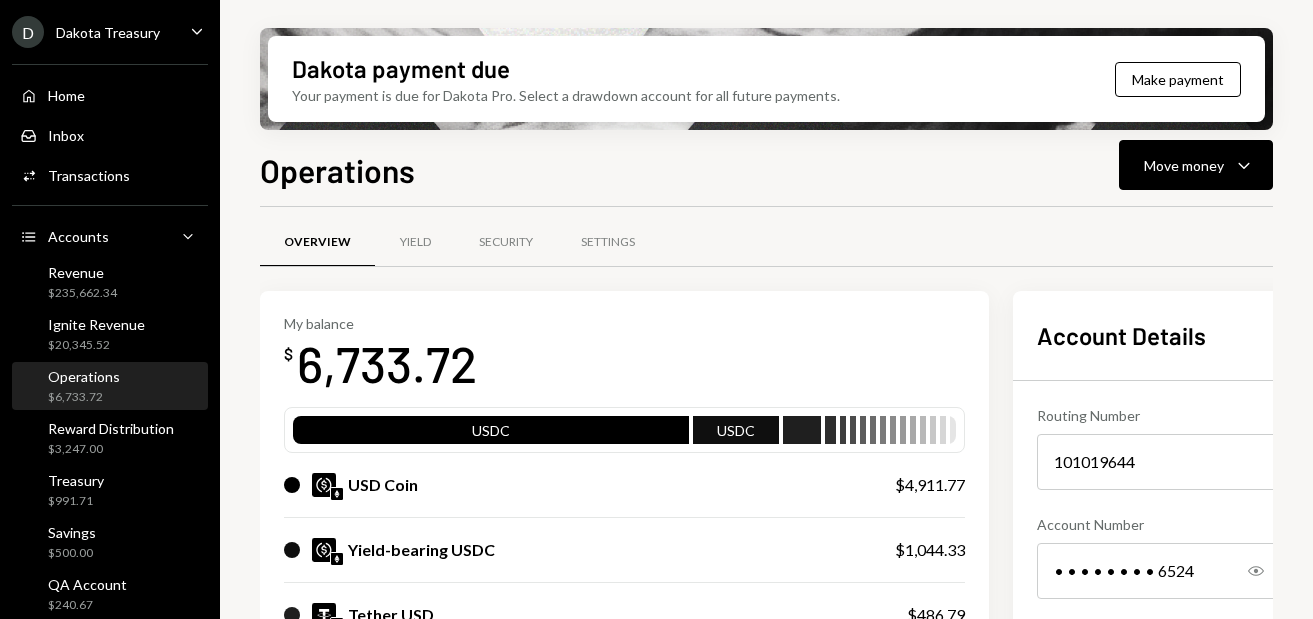 scroll, scrollTop: 0, scrollLeft: 0, axis: both 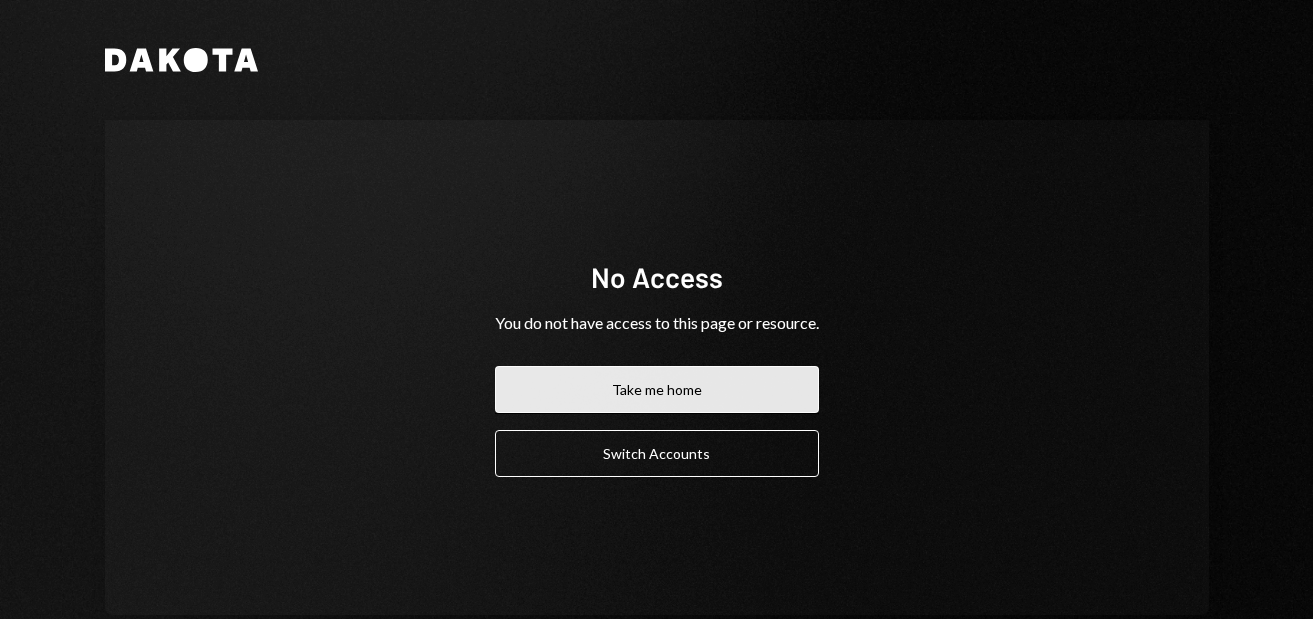 click on "Take me home" at bounding box center (657, 389) 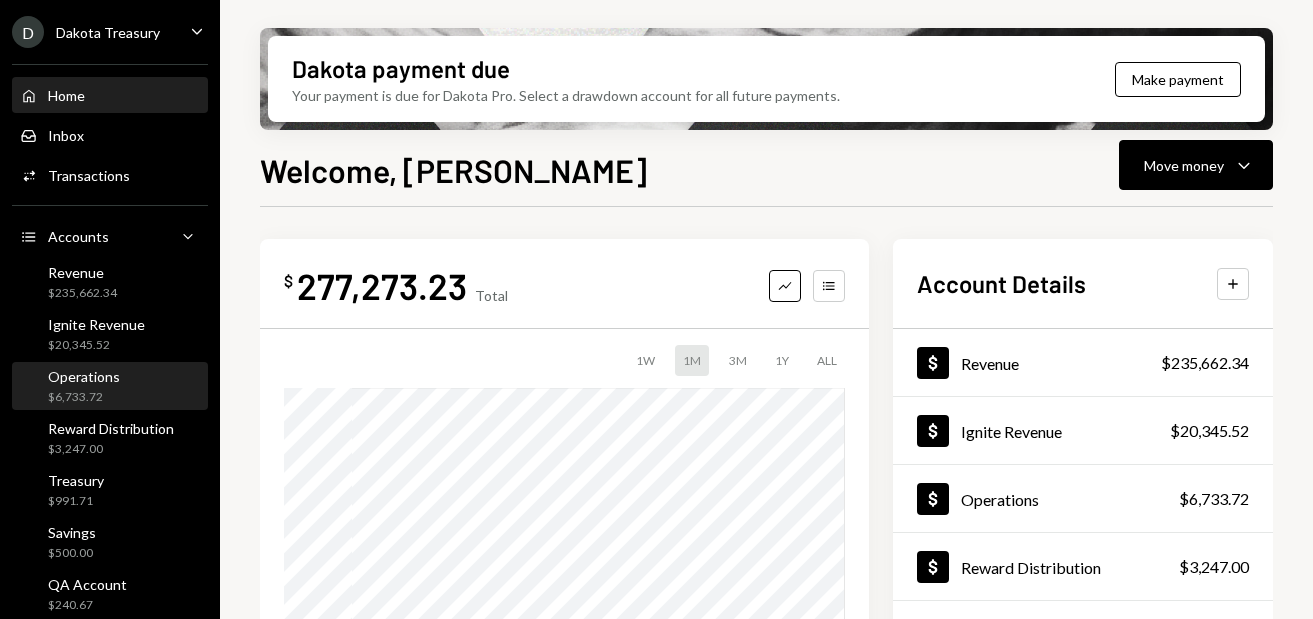 click on "Operations" at bounding box center (84, 376) 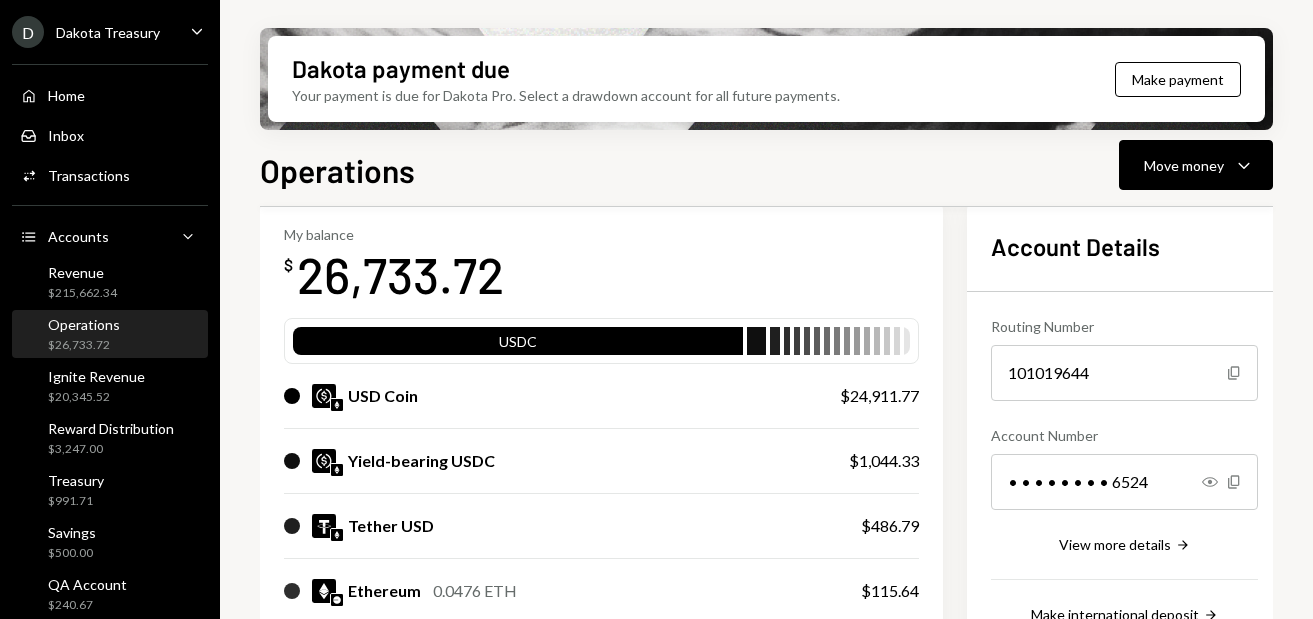 scroll, scrollTop: 0, scrollLeft: 0, axis: both 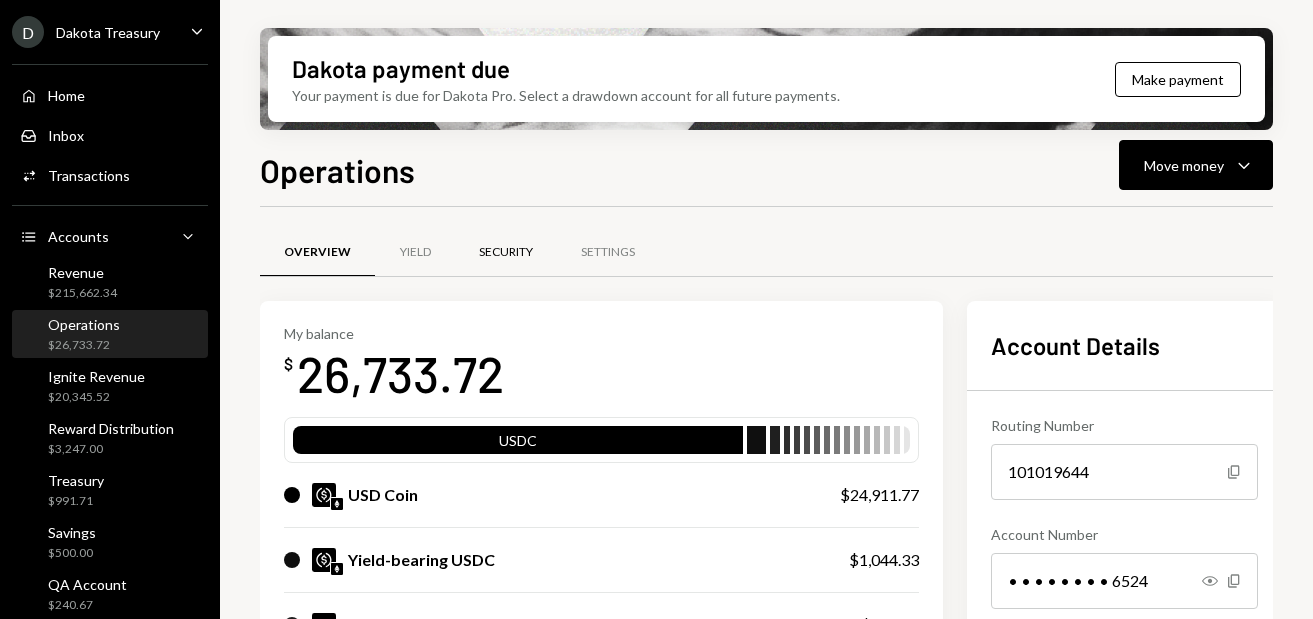 click on "Security" at bounding box center (506, 252) 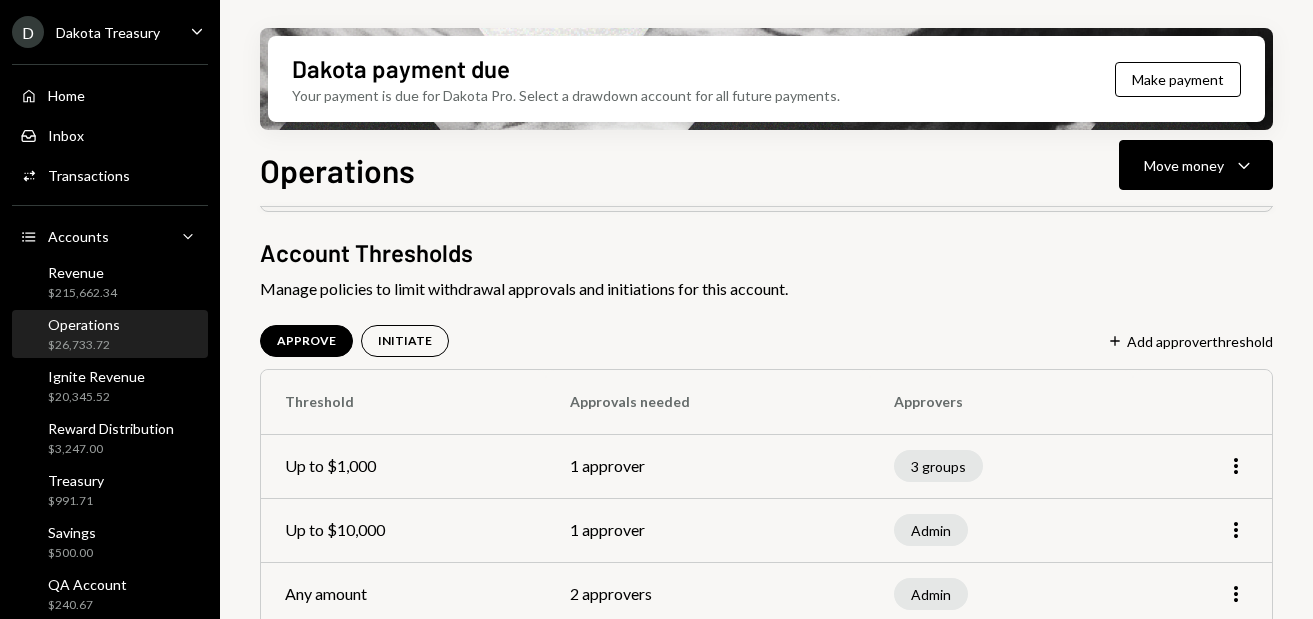 scroll, scrollTop: 397, scrollLeft: 0, axis: vertical 